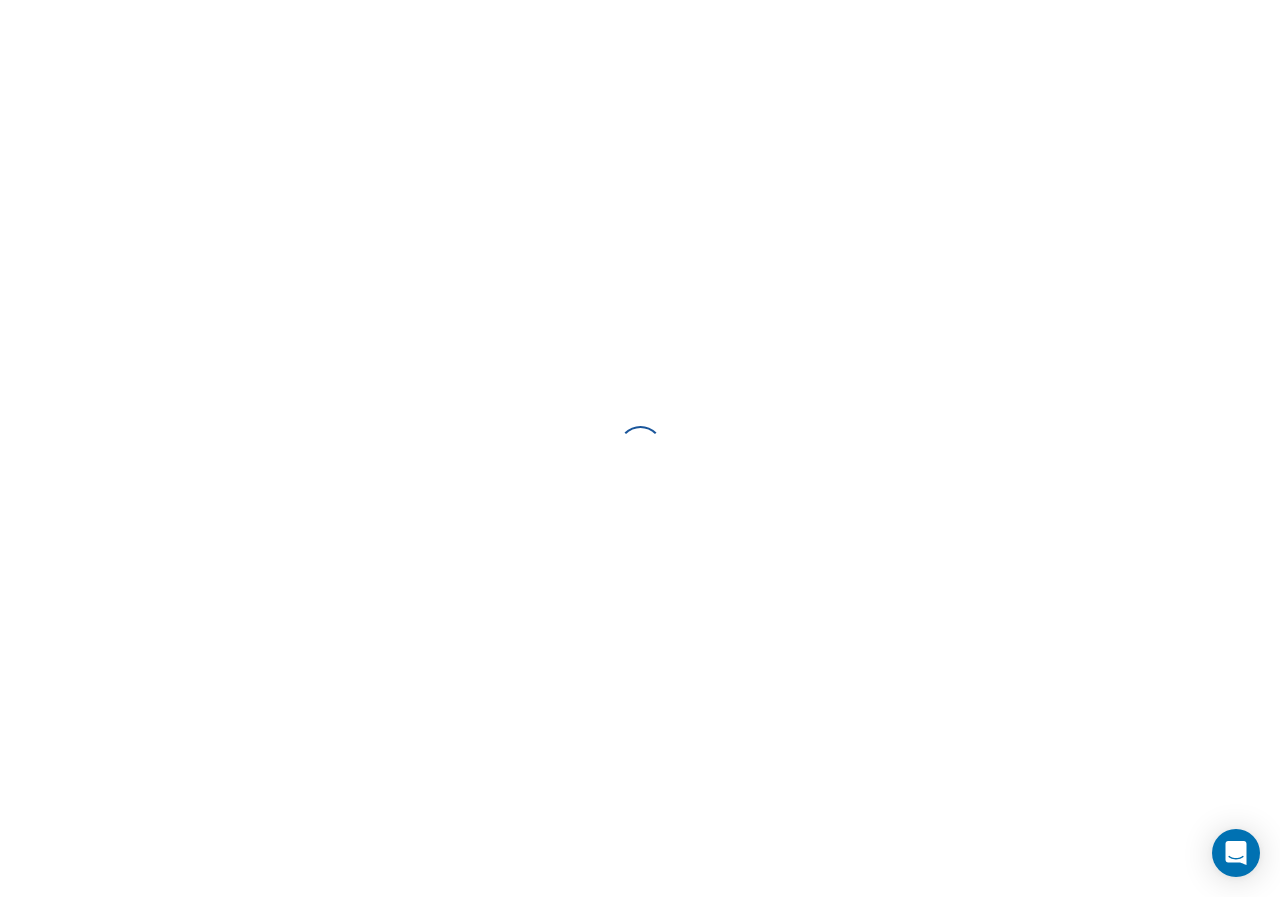 scroll, scrollTop: 0, scrollLeft: 0, axis: both 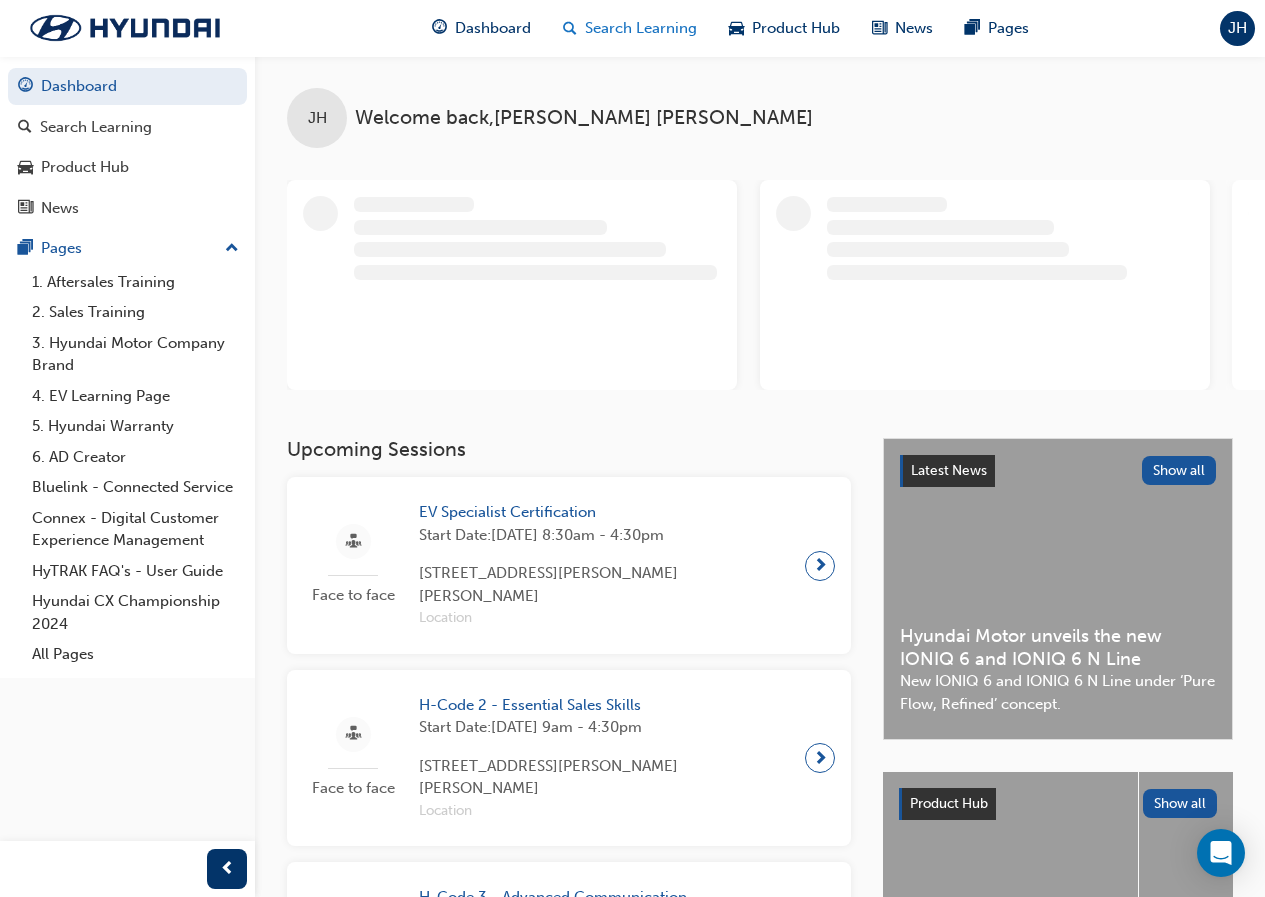 click on "Search Learning" at bounding box center (641, 28) 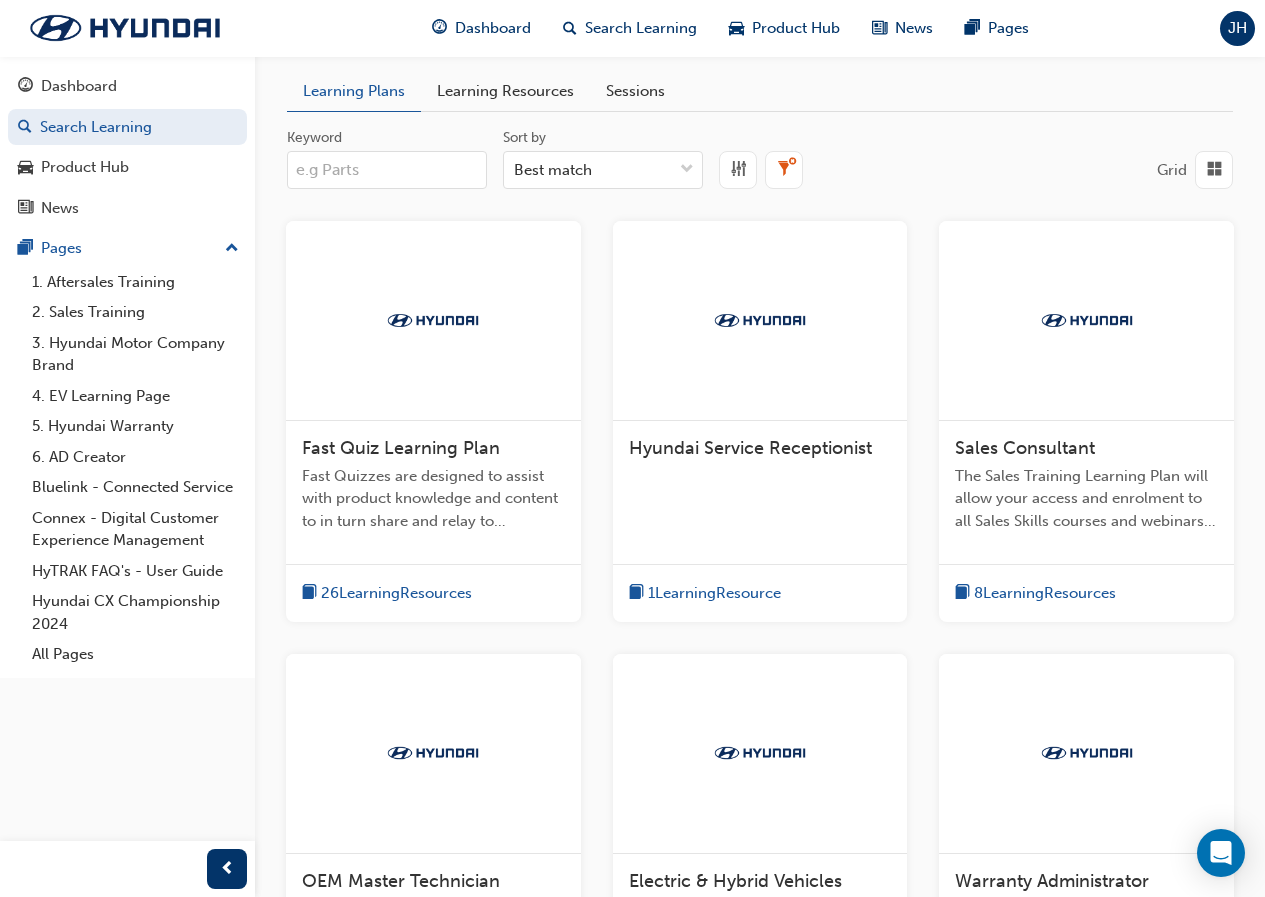 click on "Learning Resources" at bounding box center [505, 91] 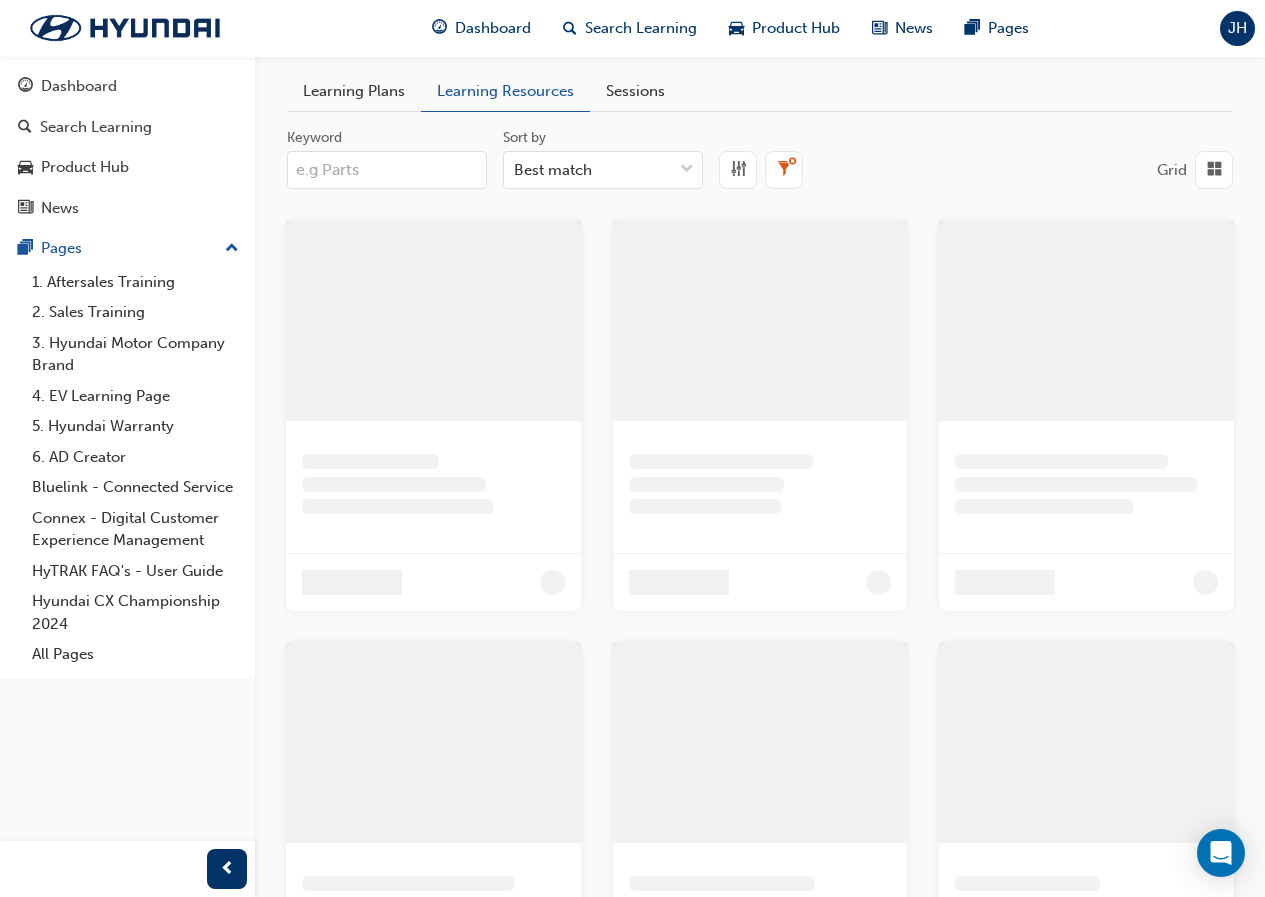 click on "Keyword" at bounding box center [387, 170] 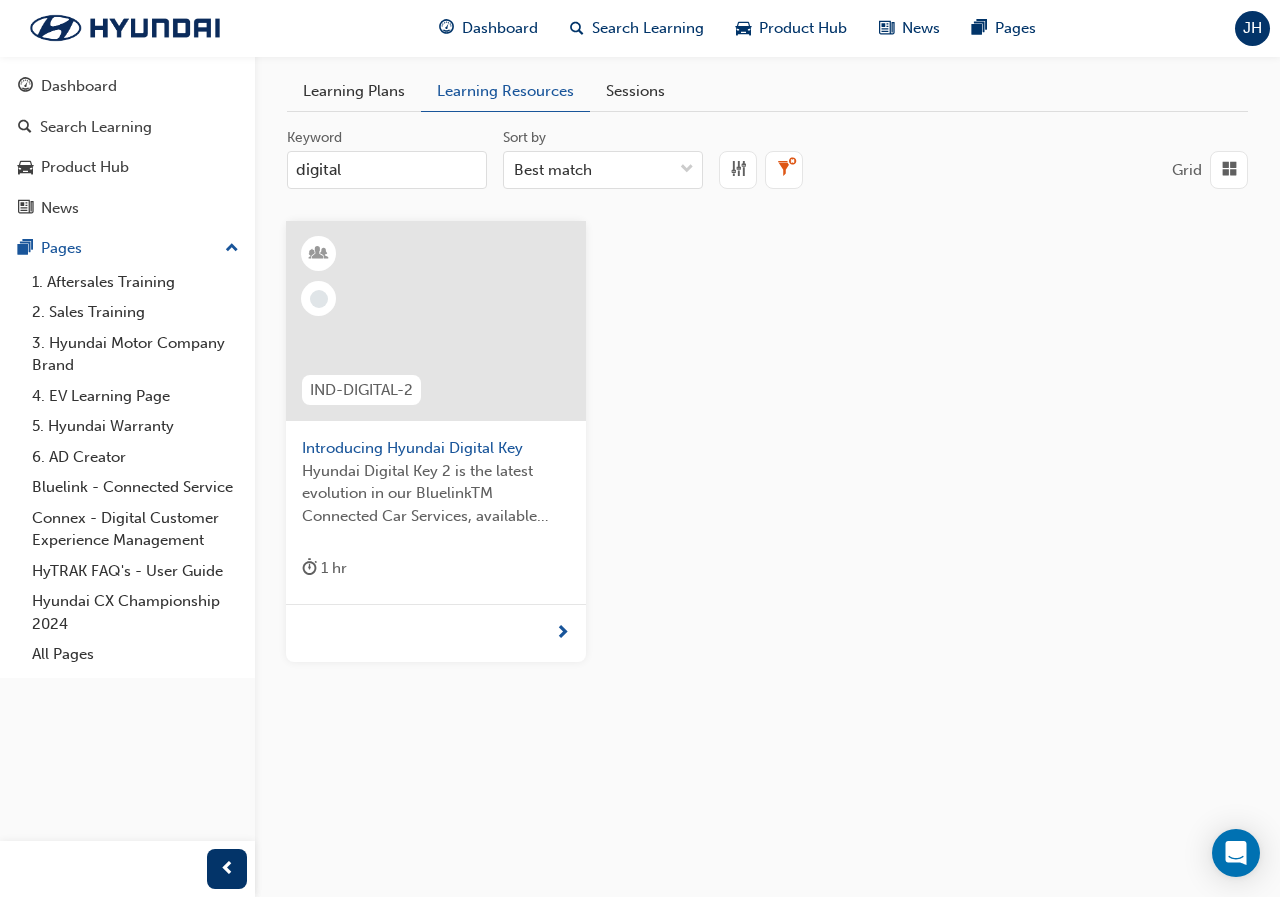 type on "digital" 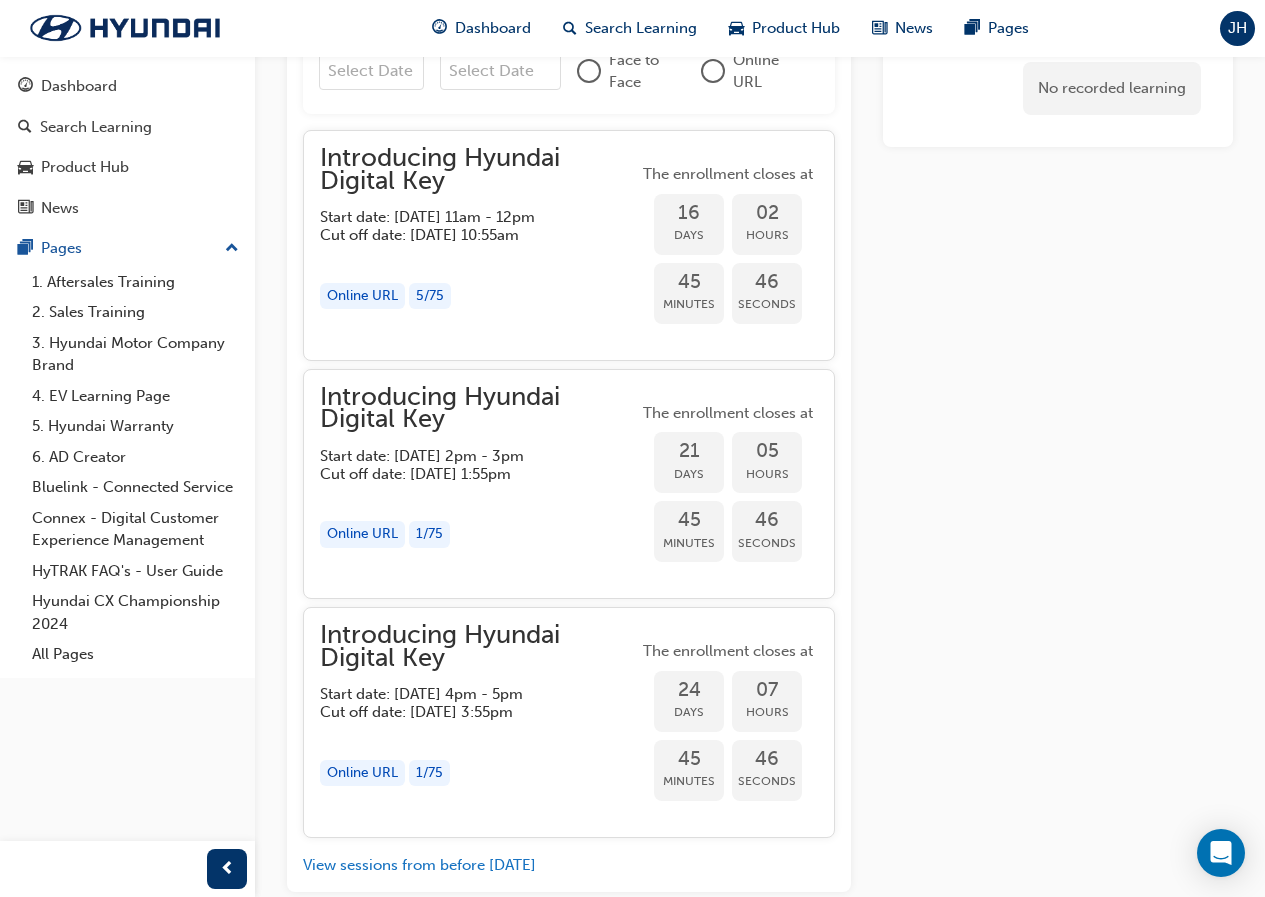 scroll, scrollTop: 661, scrollLeft: 0, axis: vertical 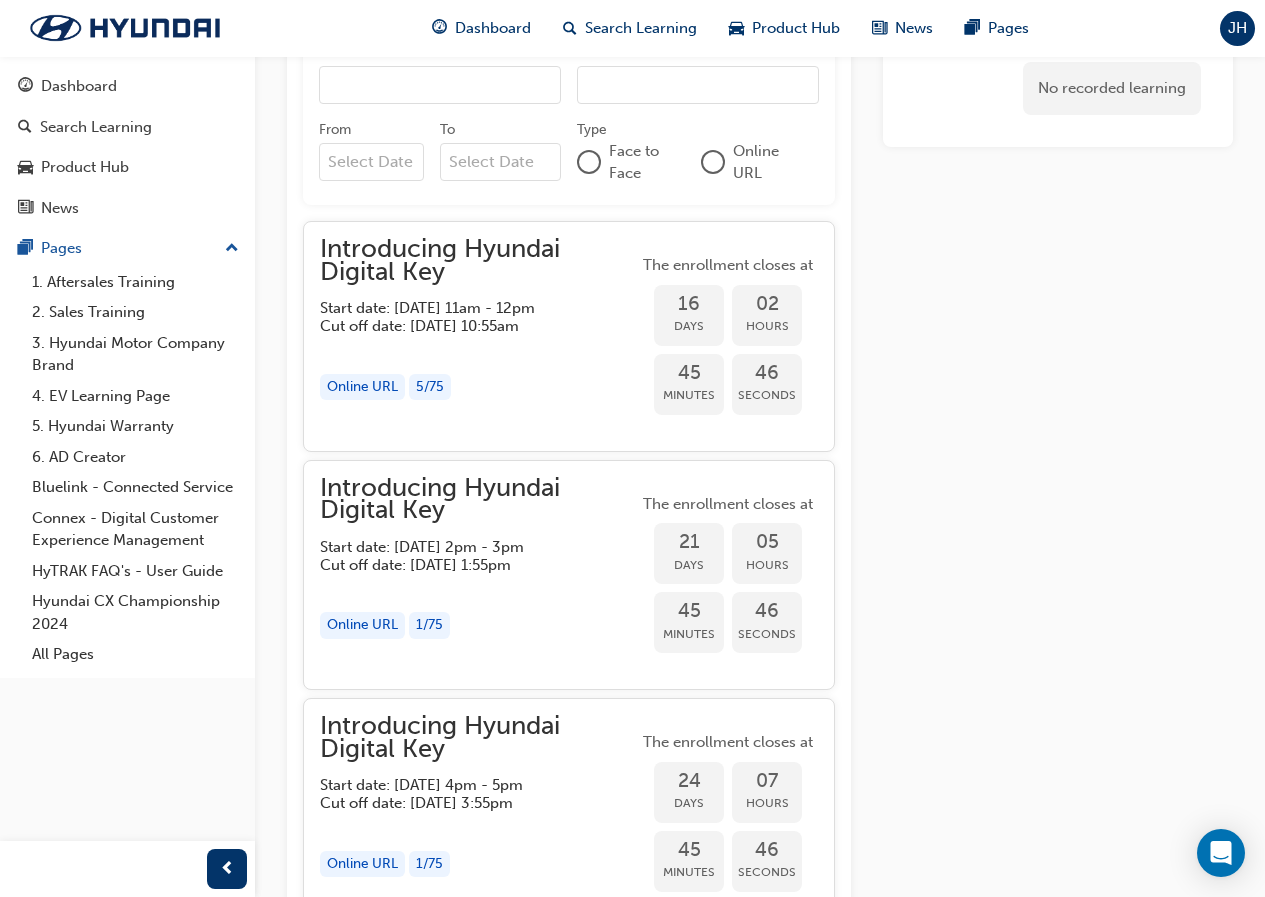 click on "Start date:   [DATE] 11am - 12pm" at bounding box center [463, 308] 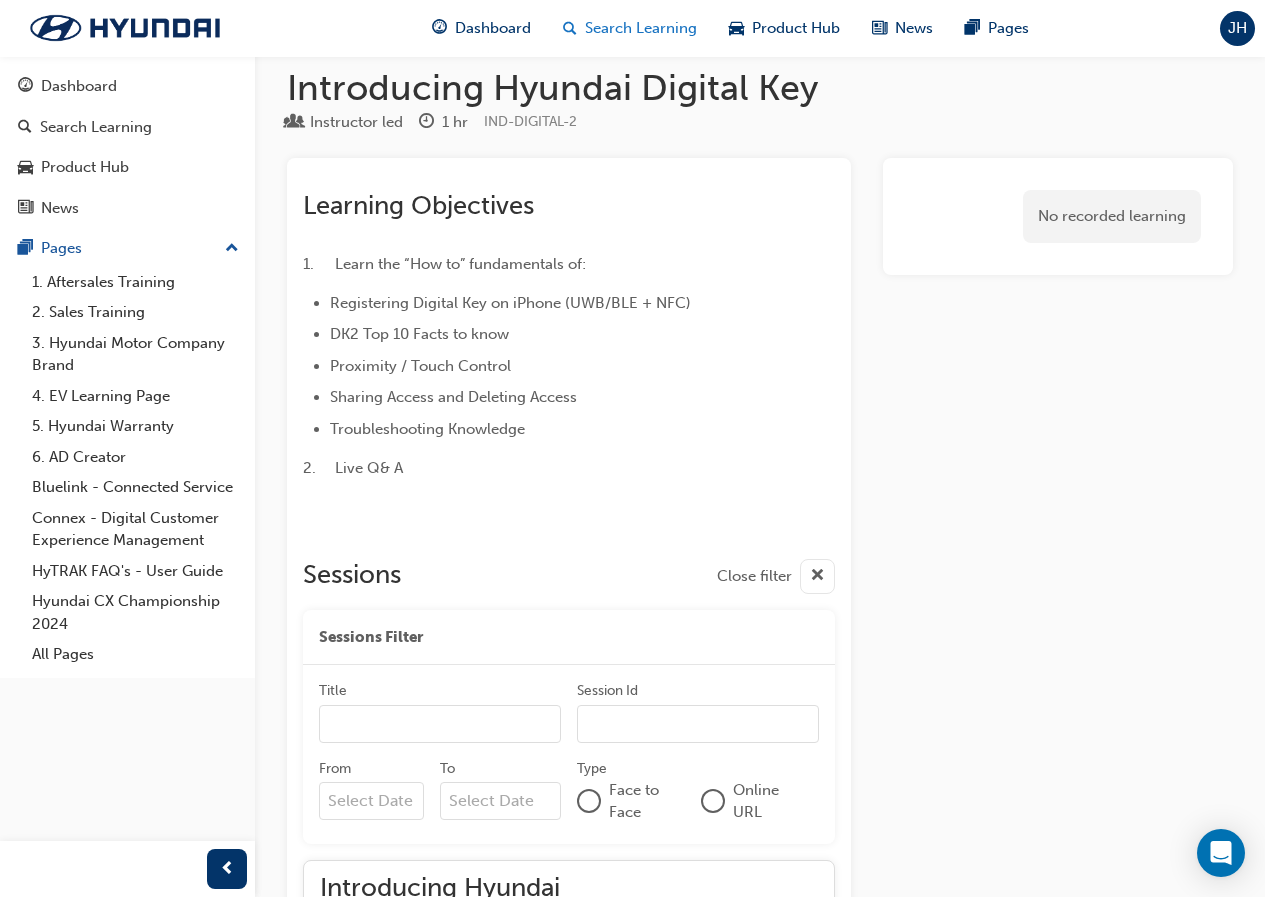 scroll, scrollTop: 0, scrollLeft: 0, axis: both 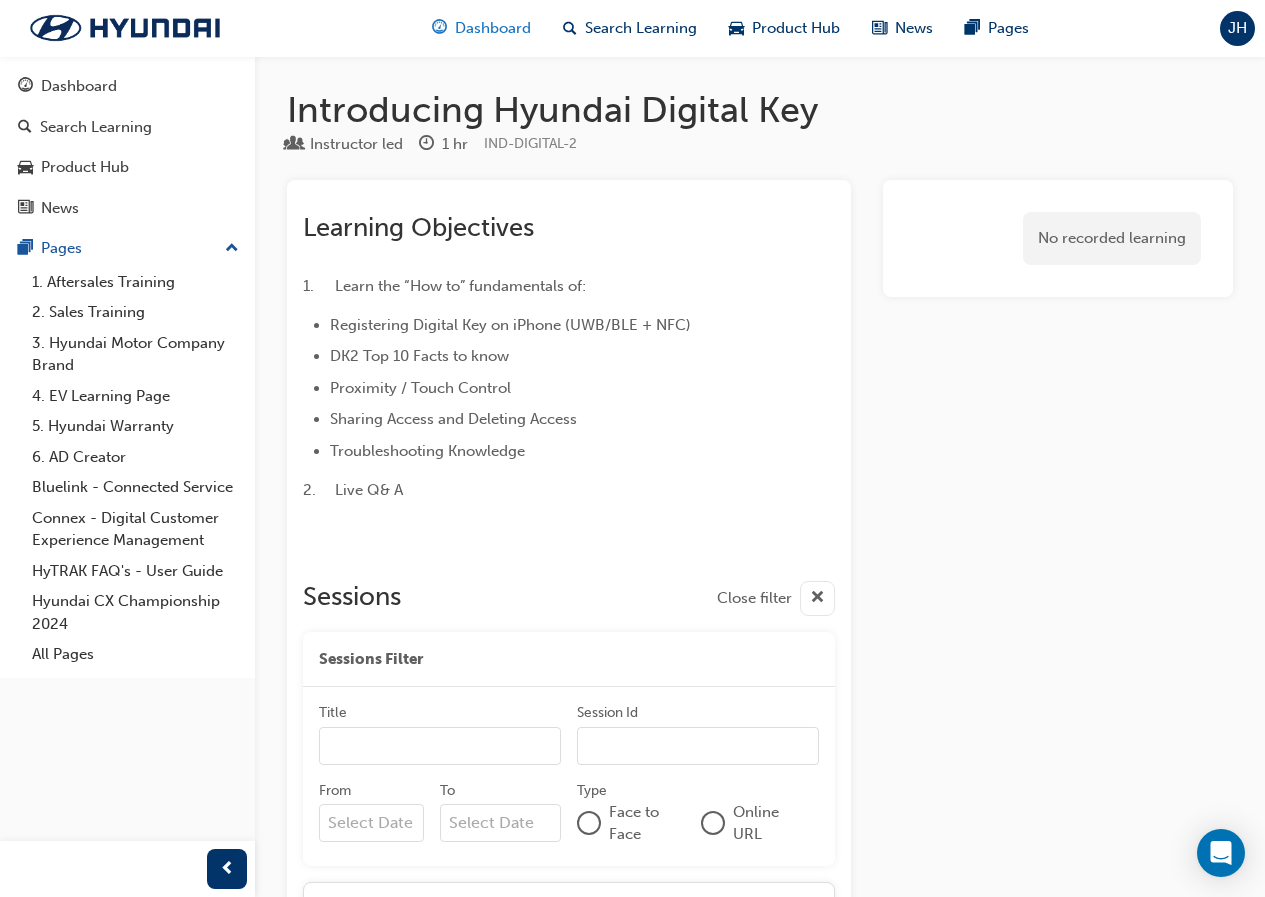 click on "Dashboard" at bounding box center (493, 28) 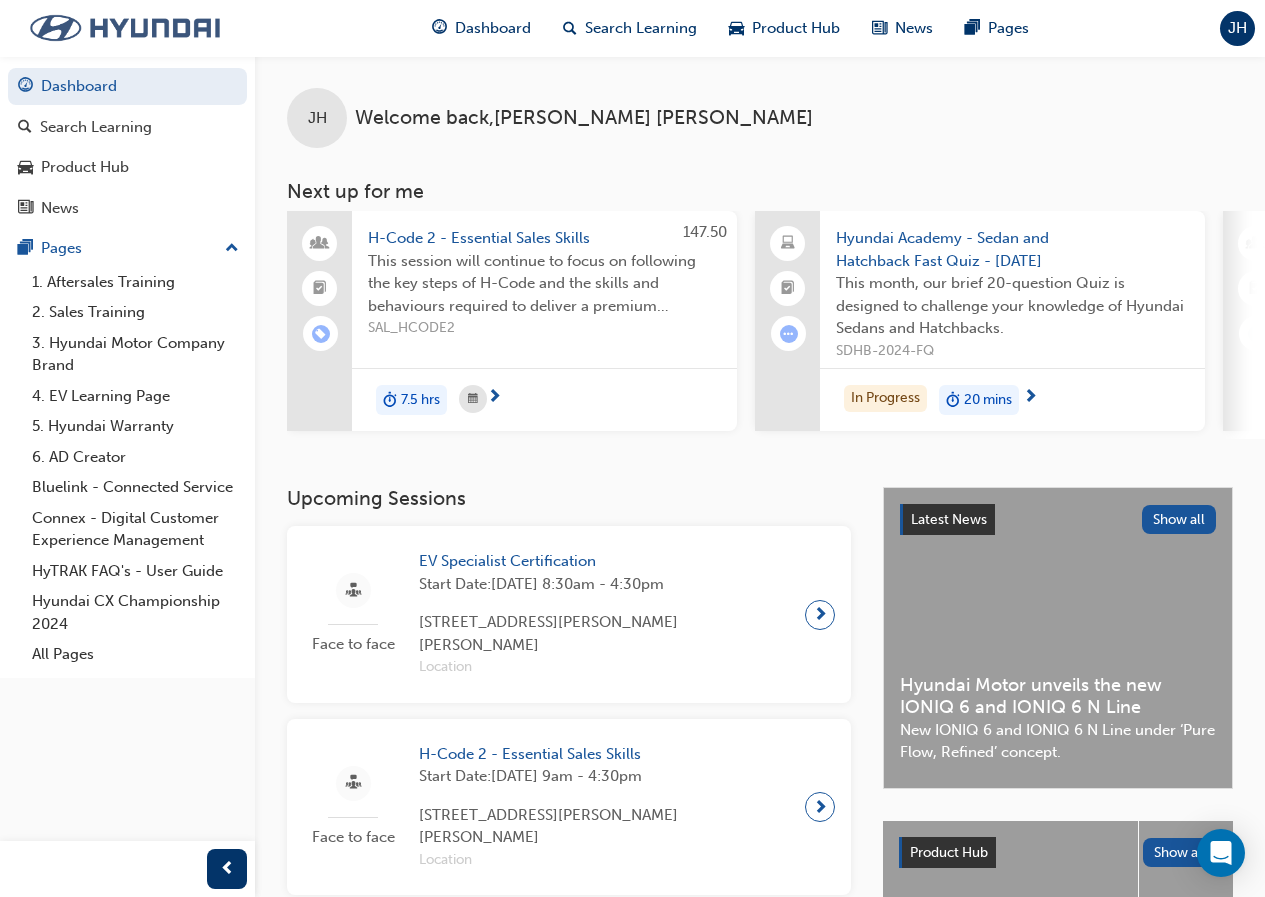 click at bounding box center (125, 28) 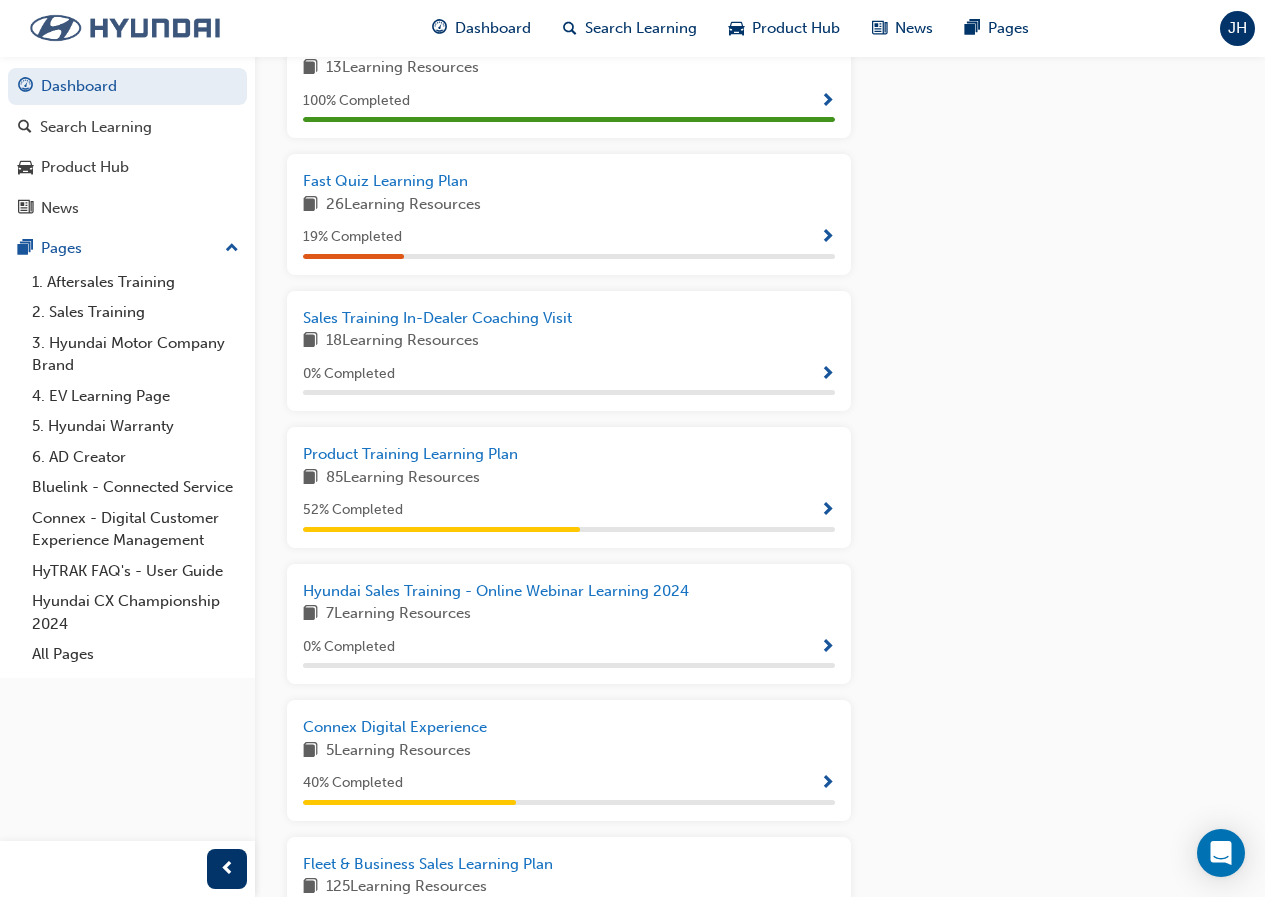 scroll, scrollTop: 1313, scrollLeft: 0, axis: vertical 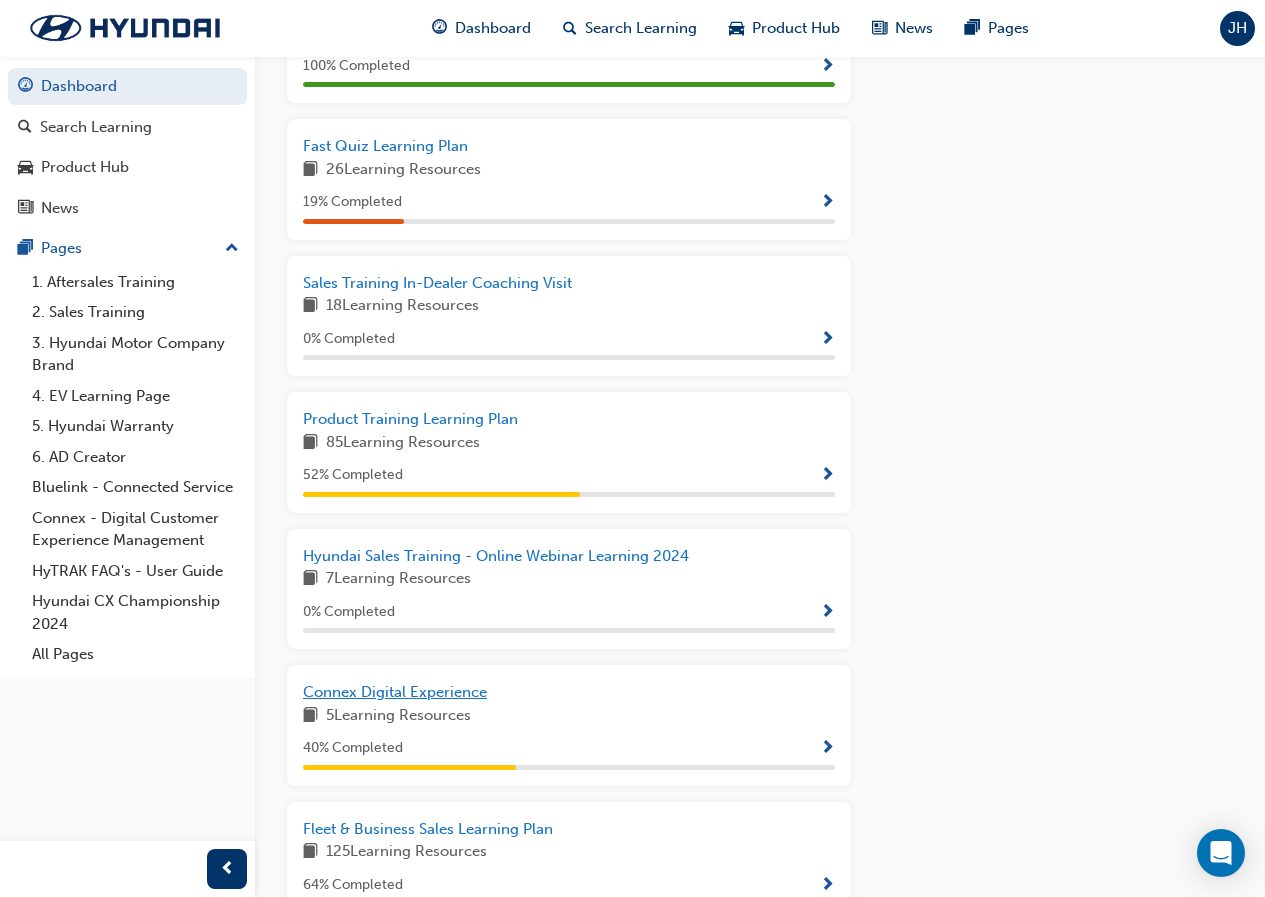 click on "Connex Digital Experience" at bounding box center (569, 692) 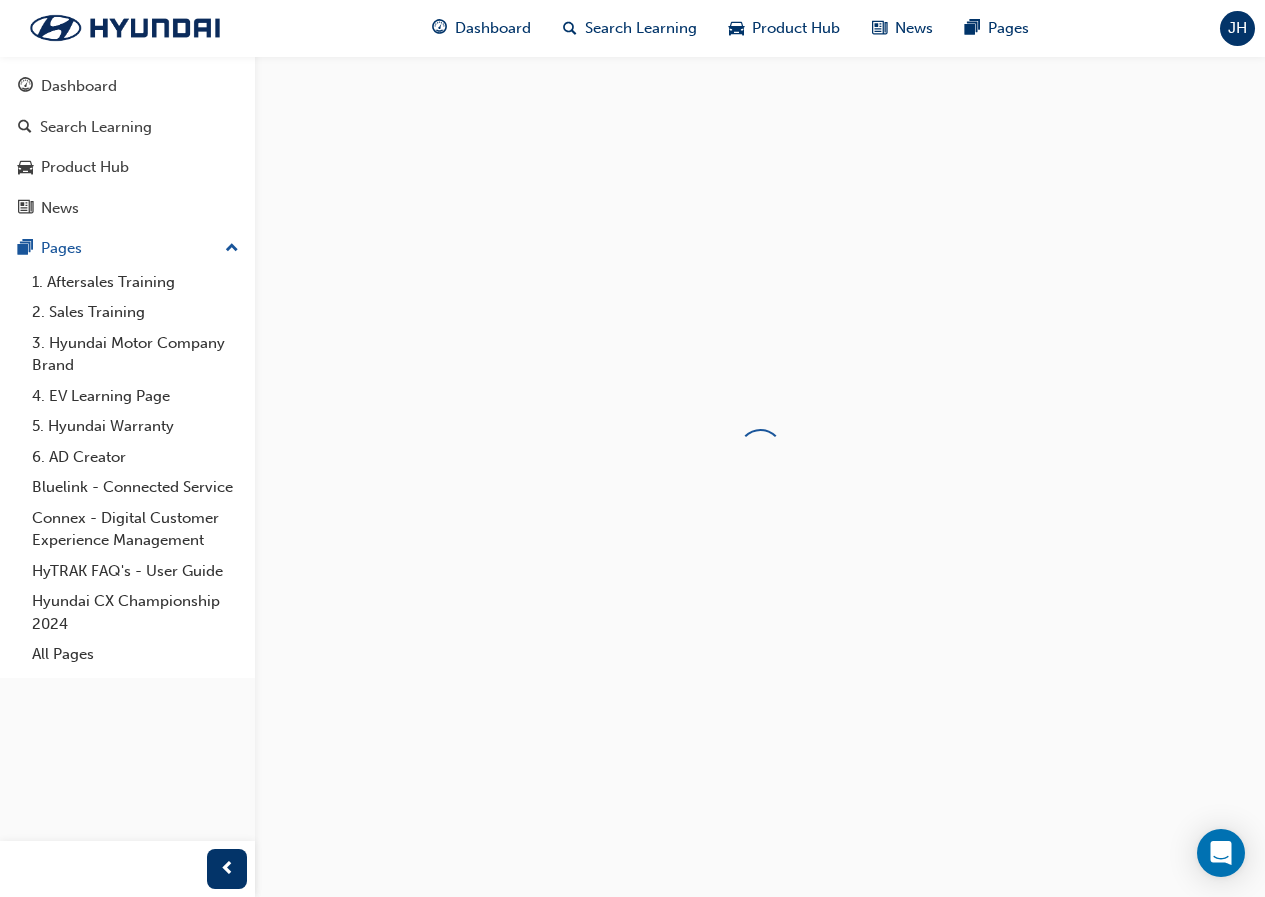 scroll, scrollTop: 0, scrollLeft: 0, axis: both 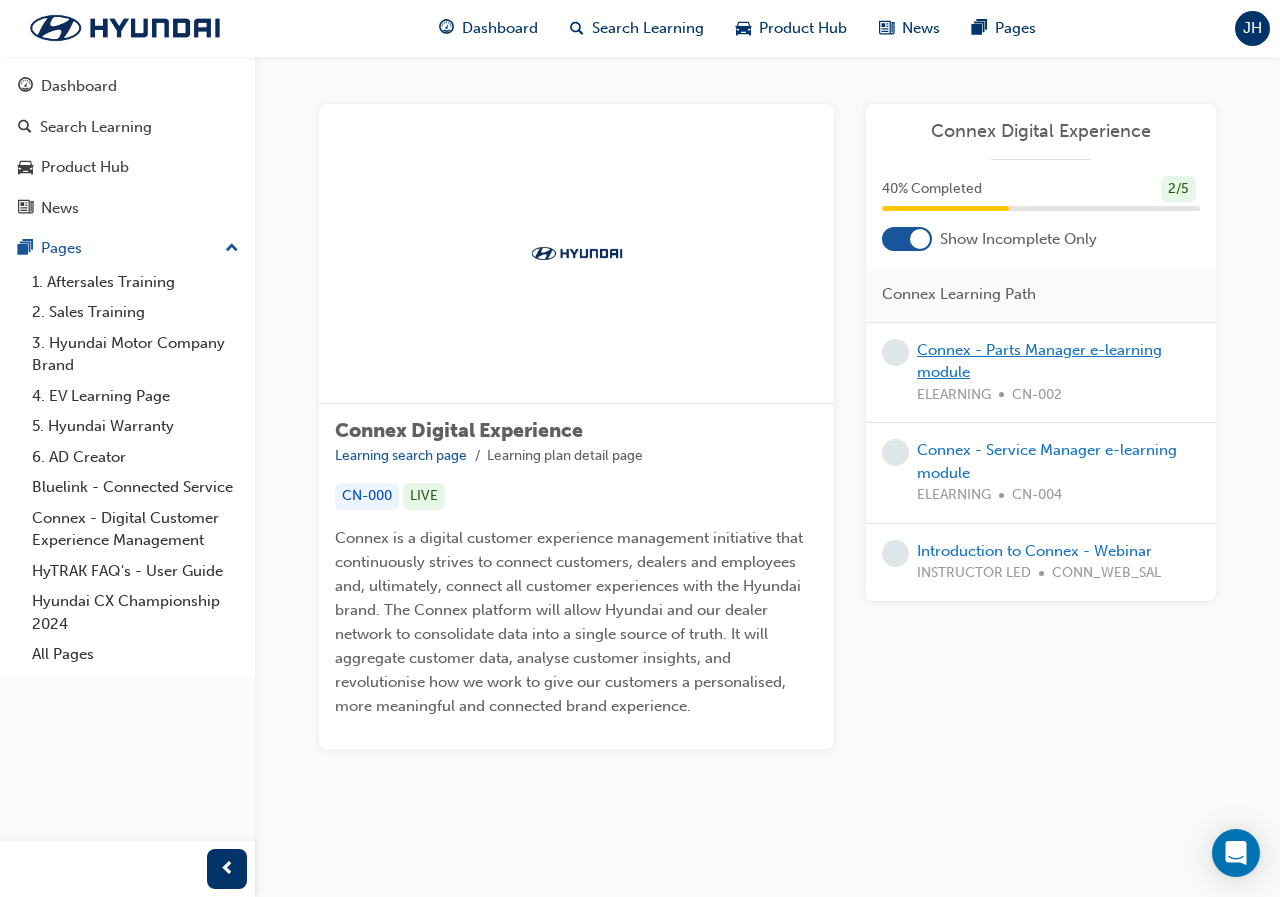 click on "Connex - Parts Manager e-learning module" at bounding box center (1039, 361) 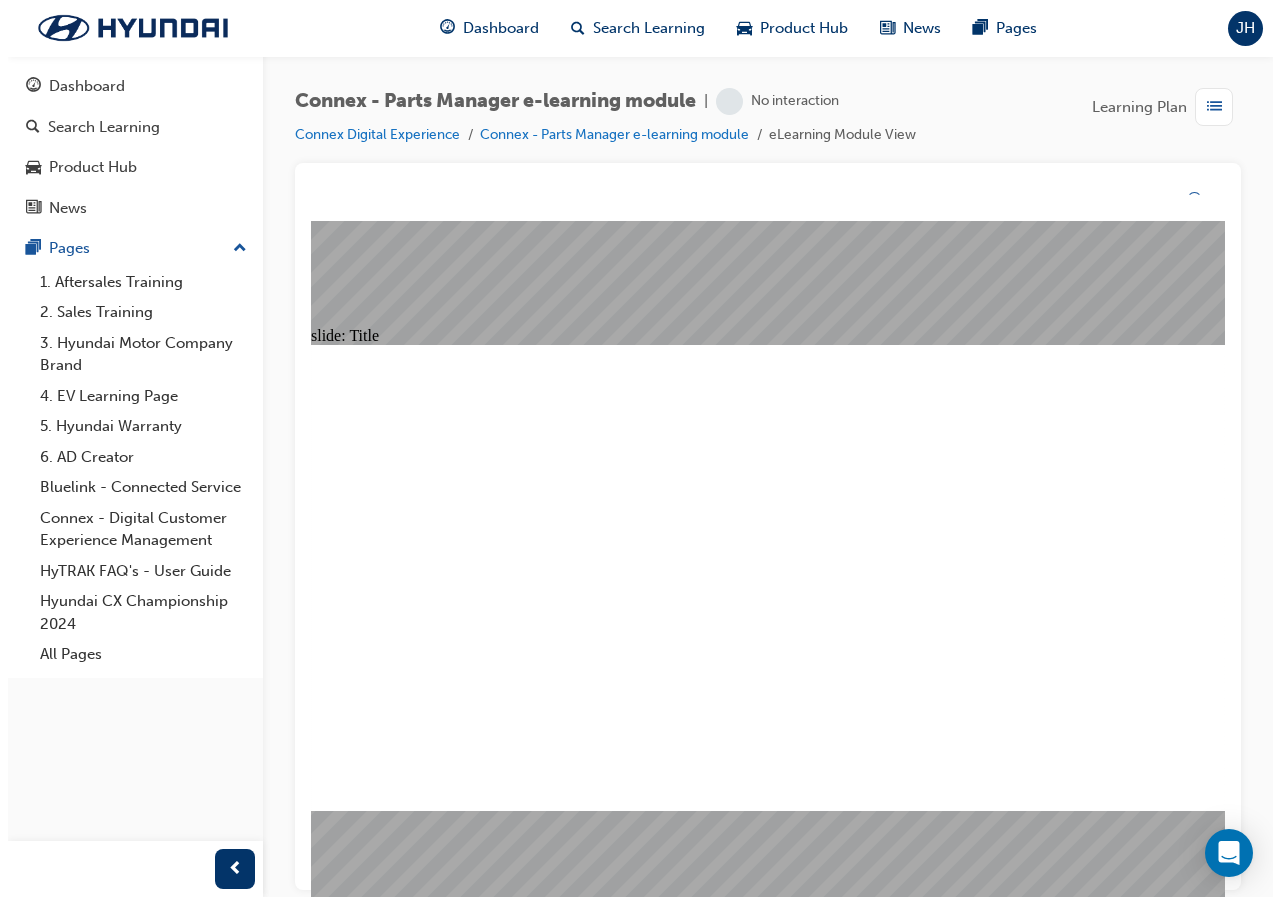 scroll, scrollTop: 0, scrollLeft: 0, axis: both 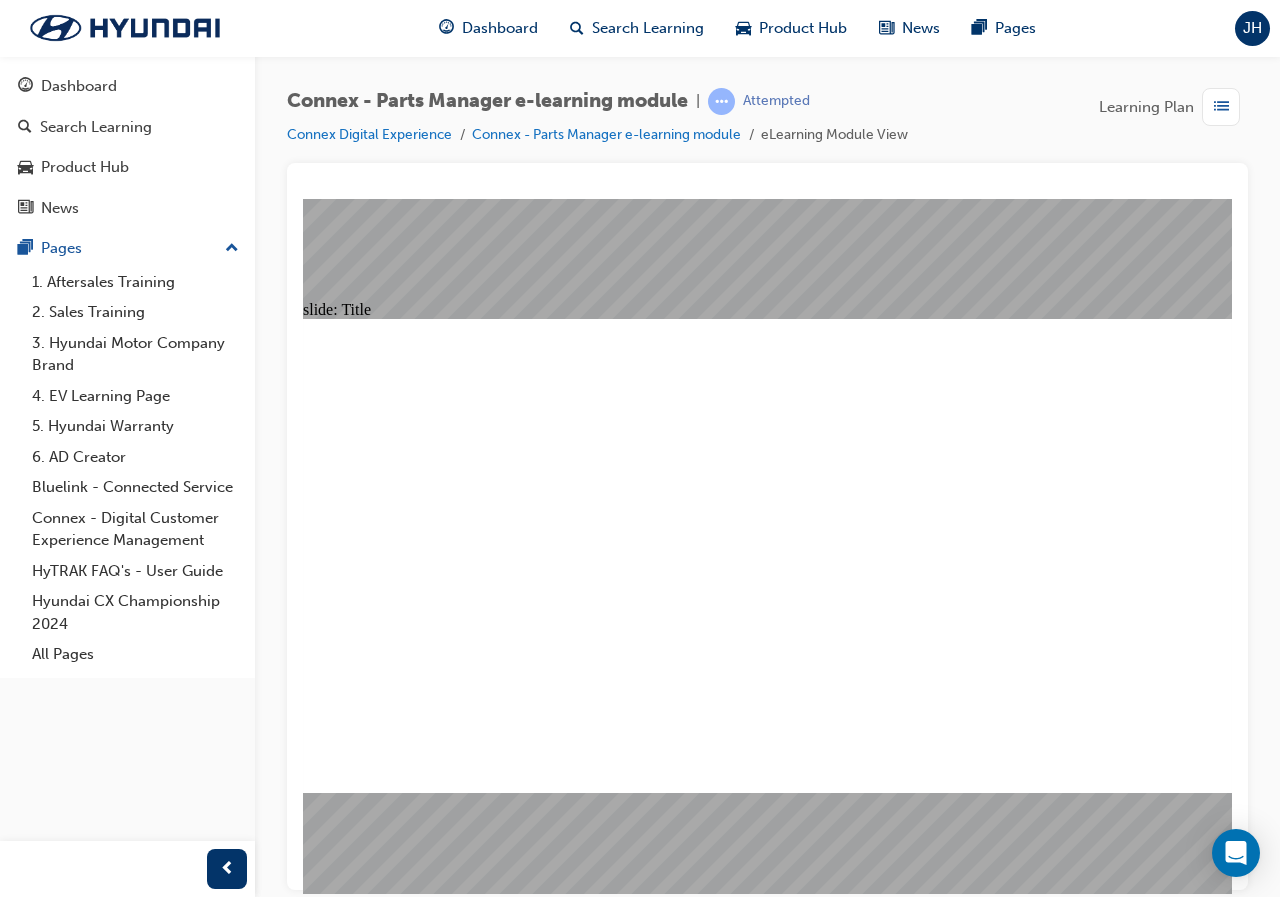 click 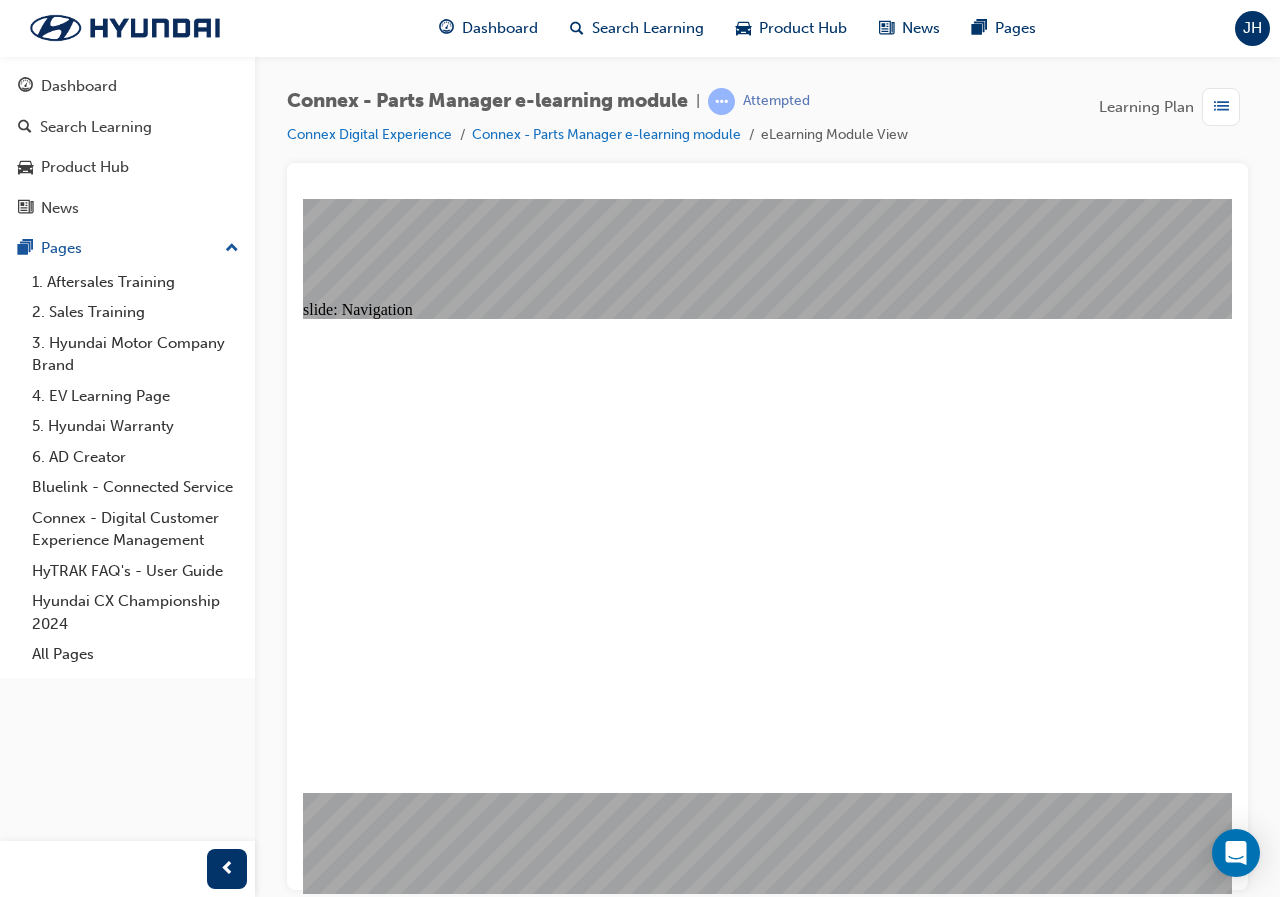 click 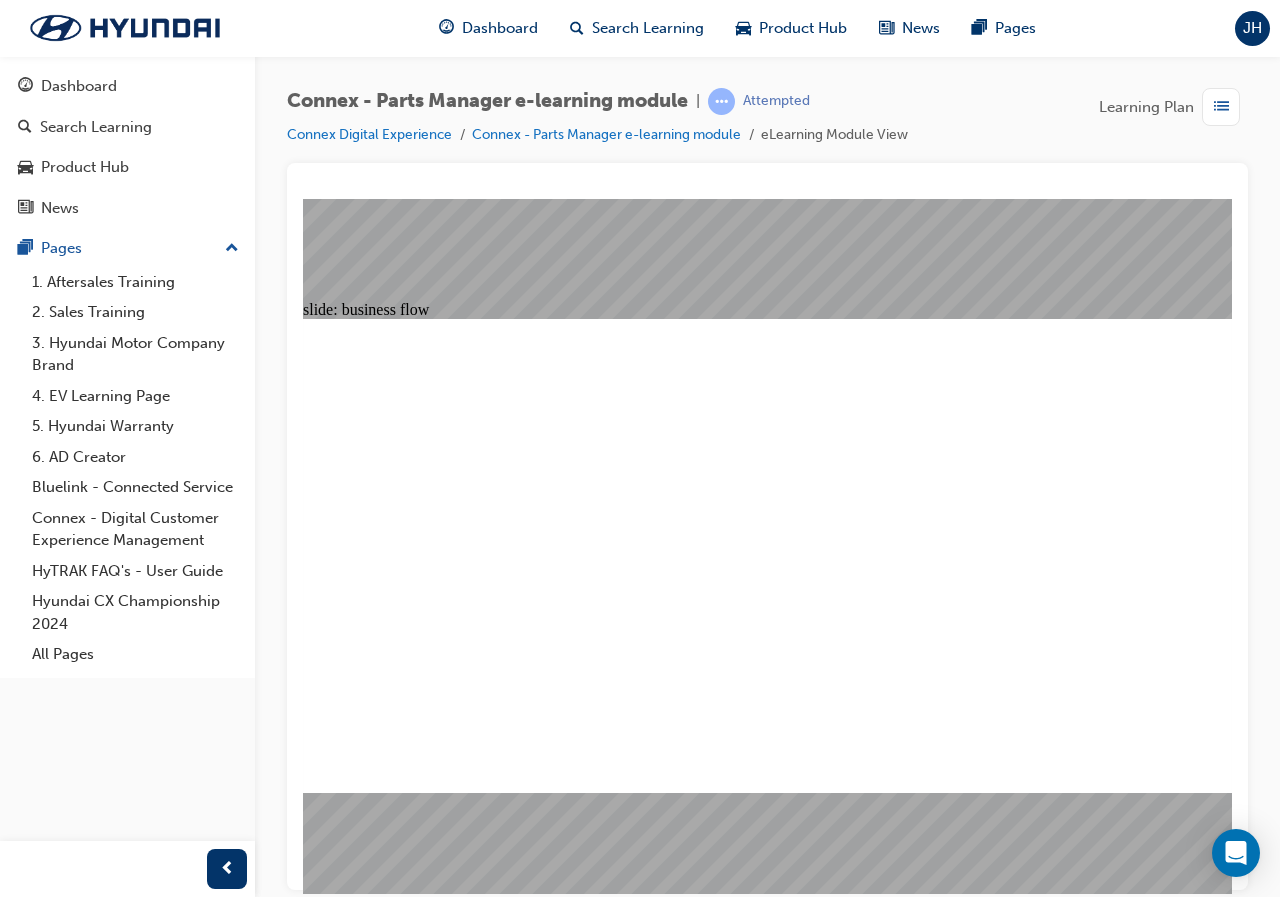 click 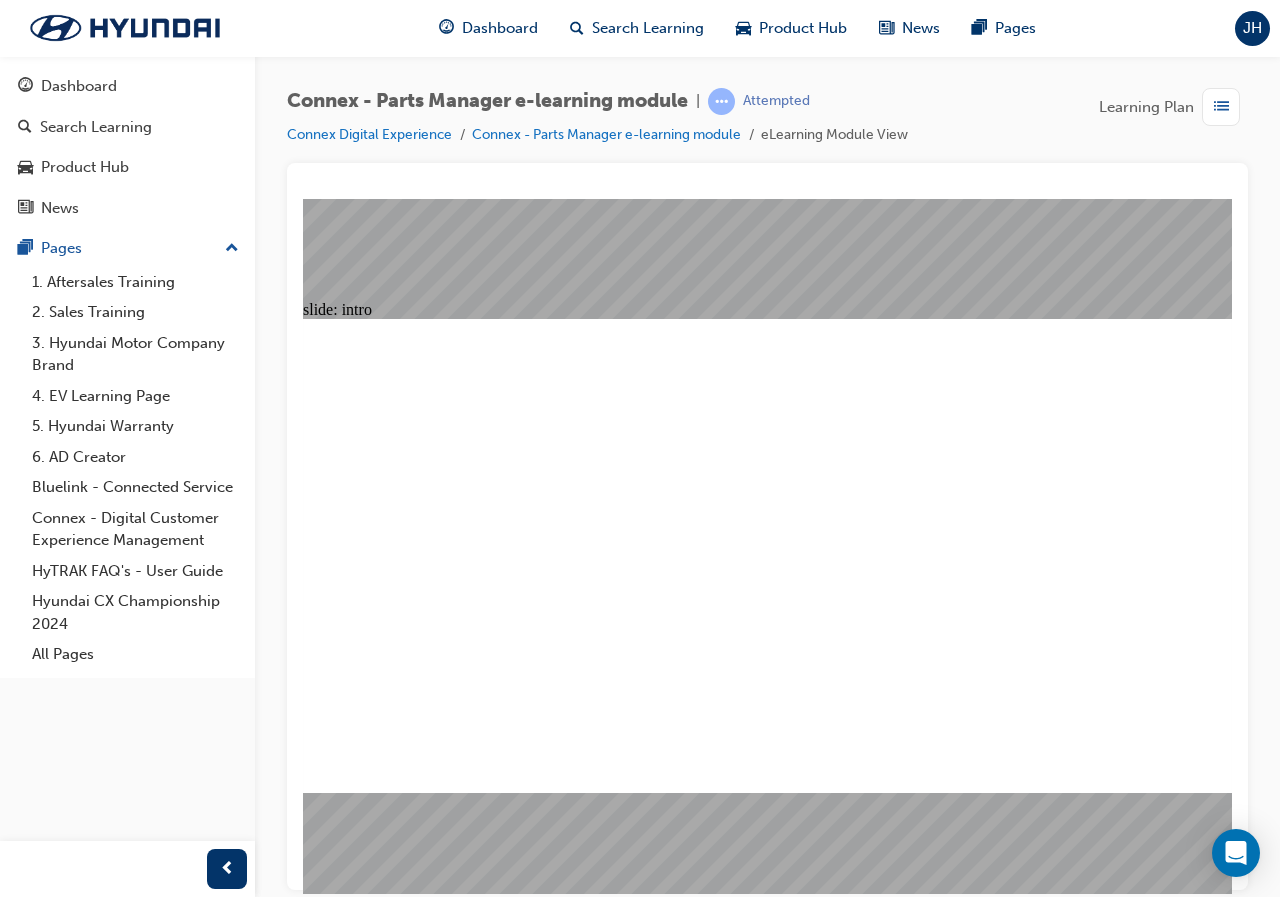 click 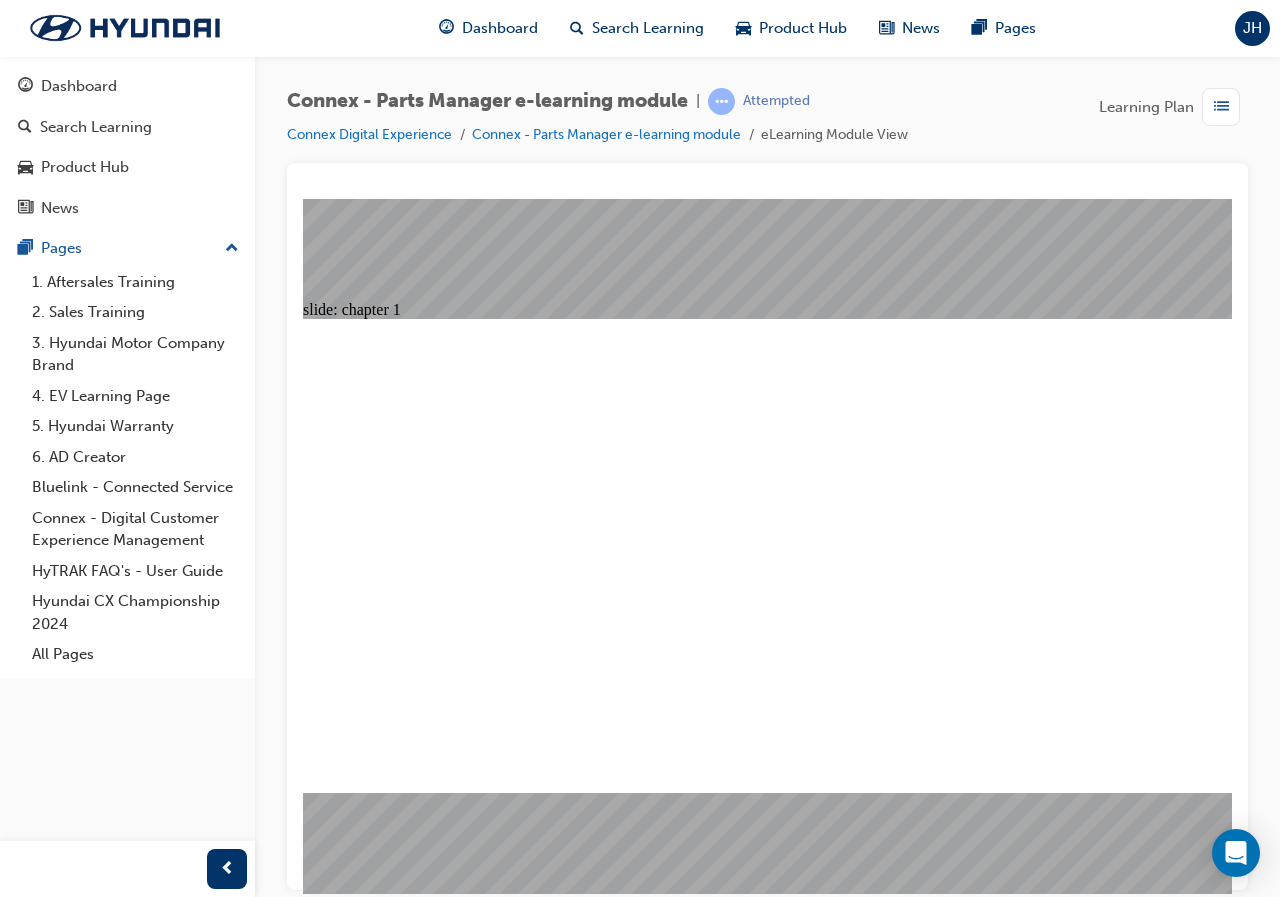 click 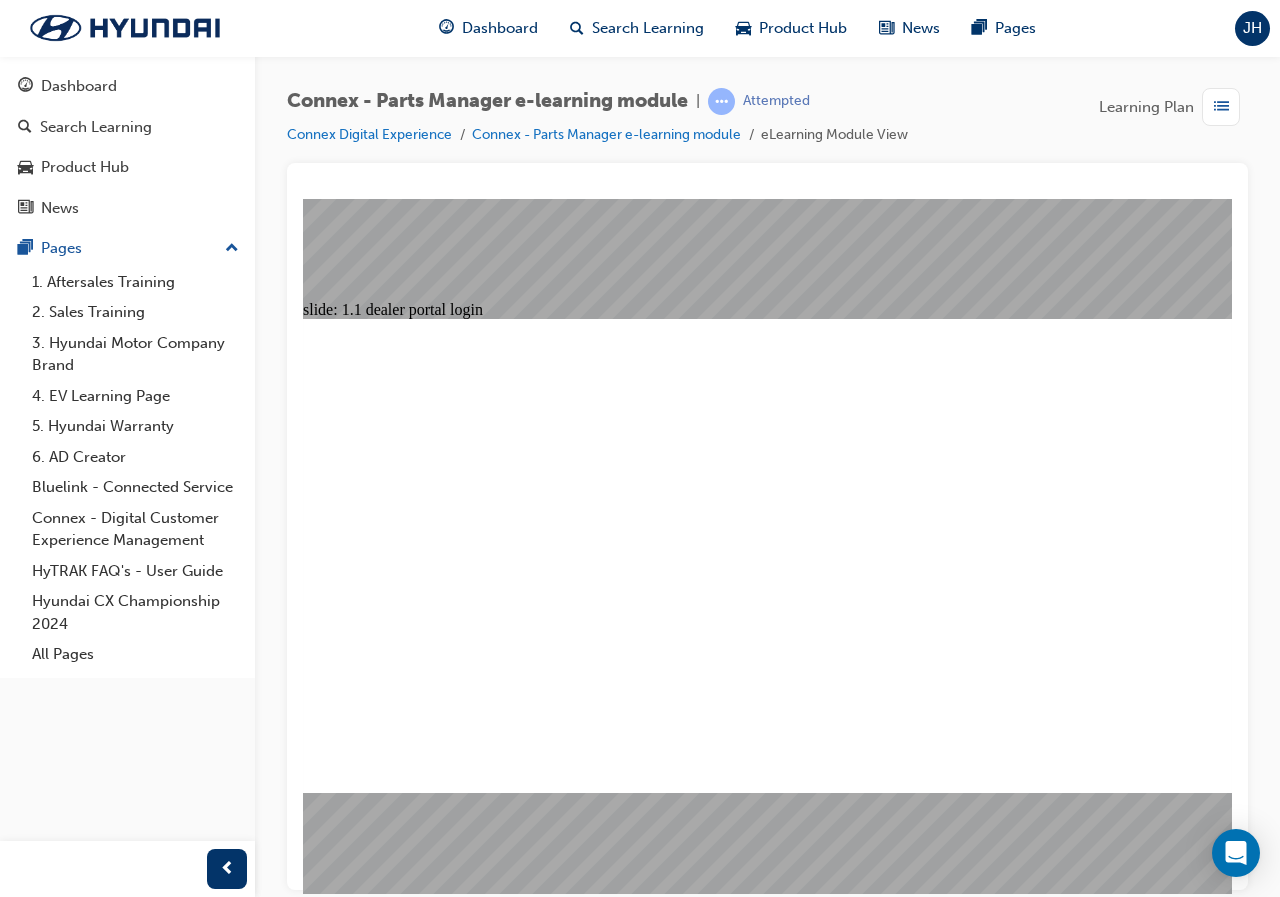 click 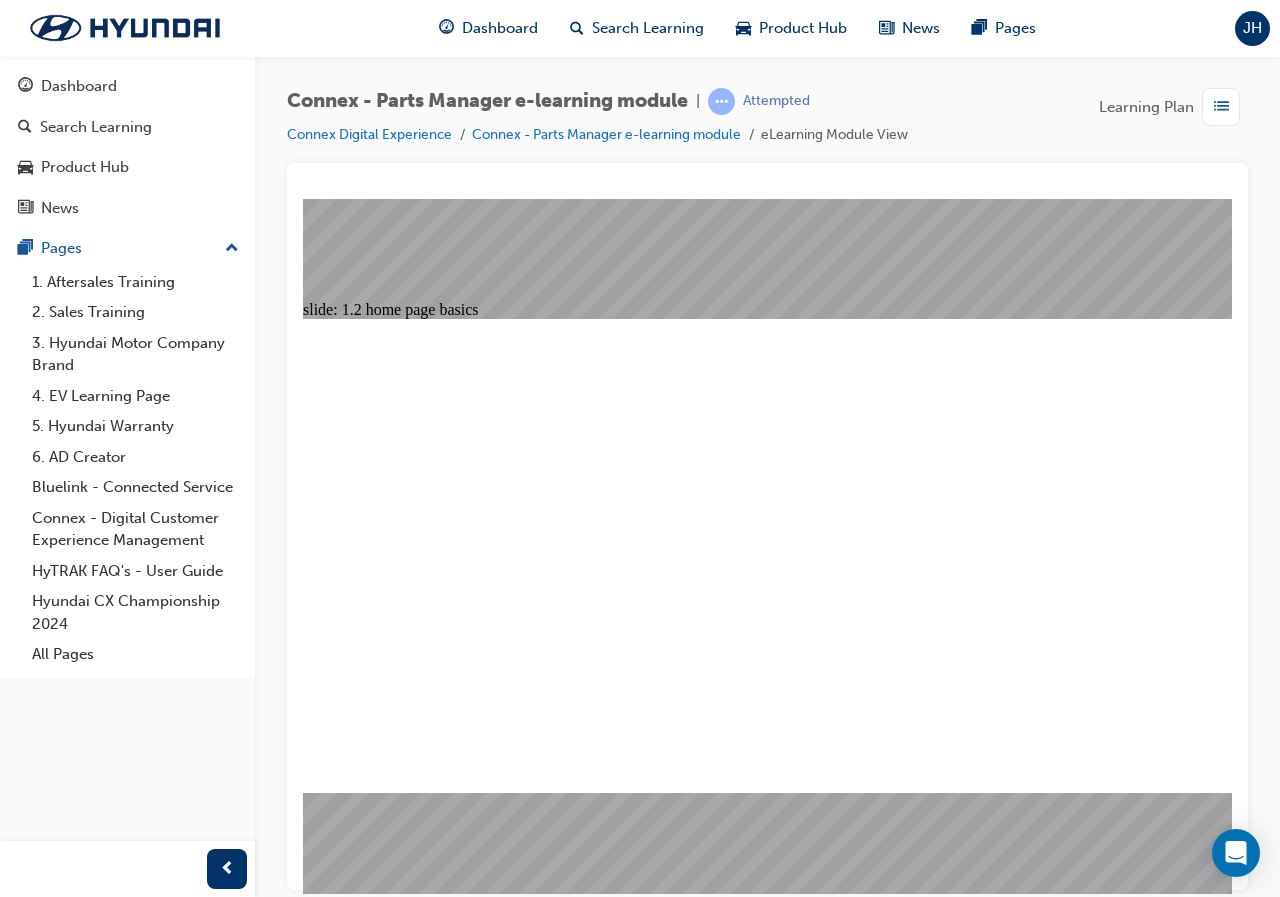 click 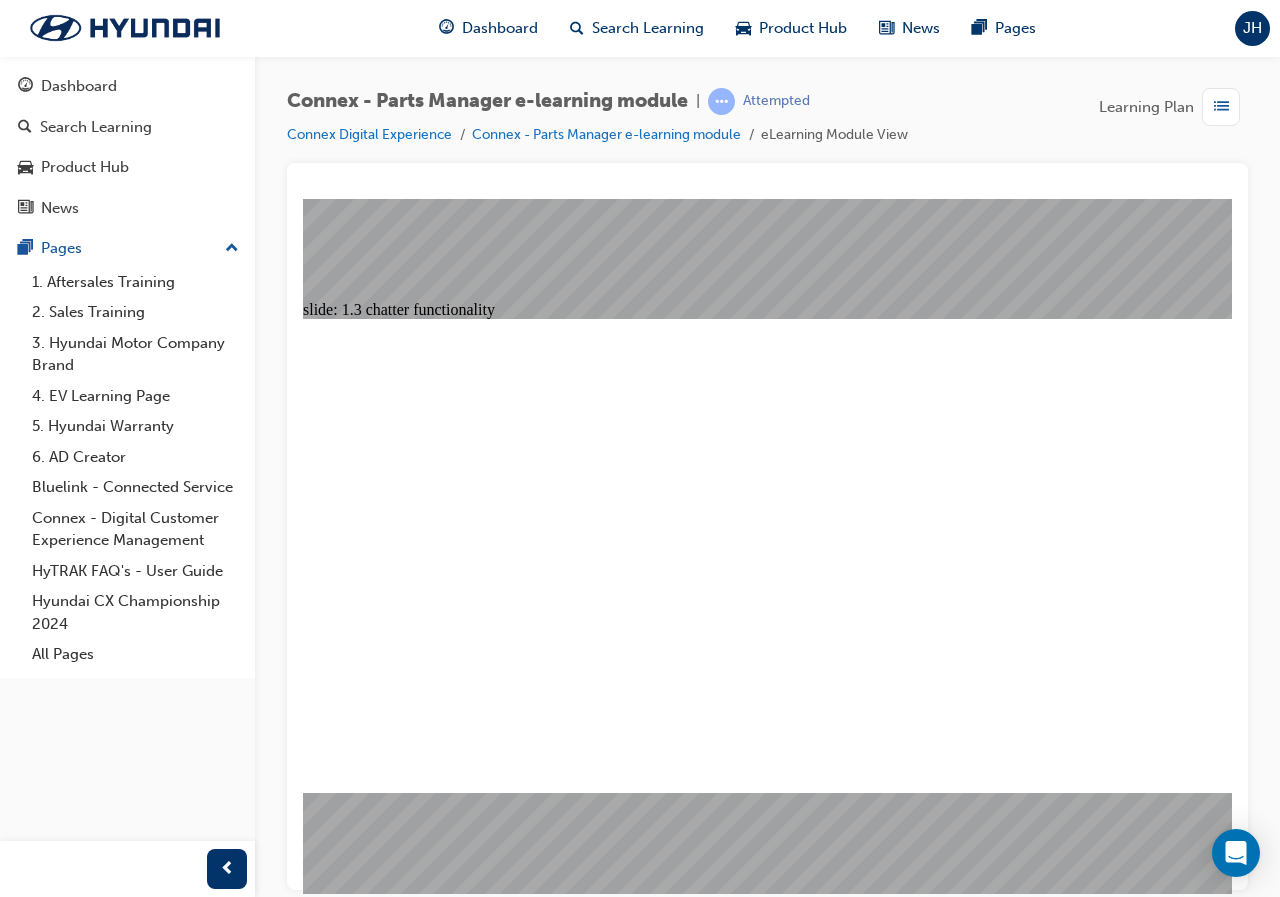 click 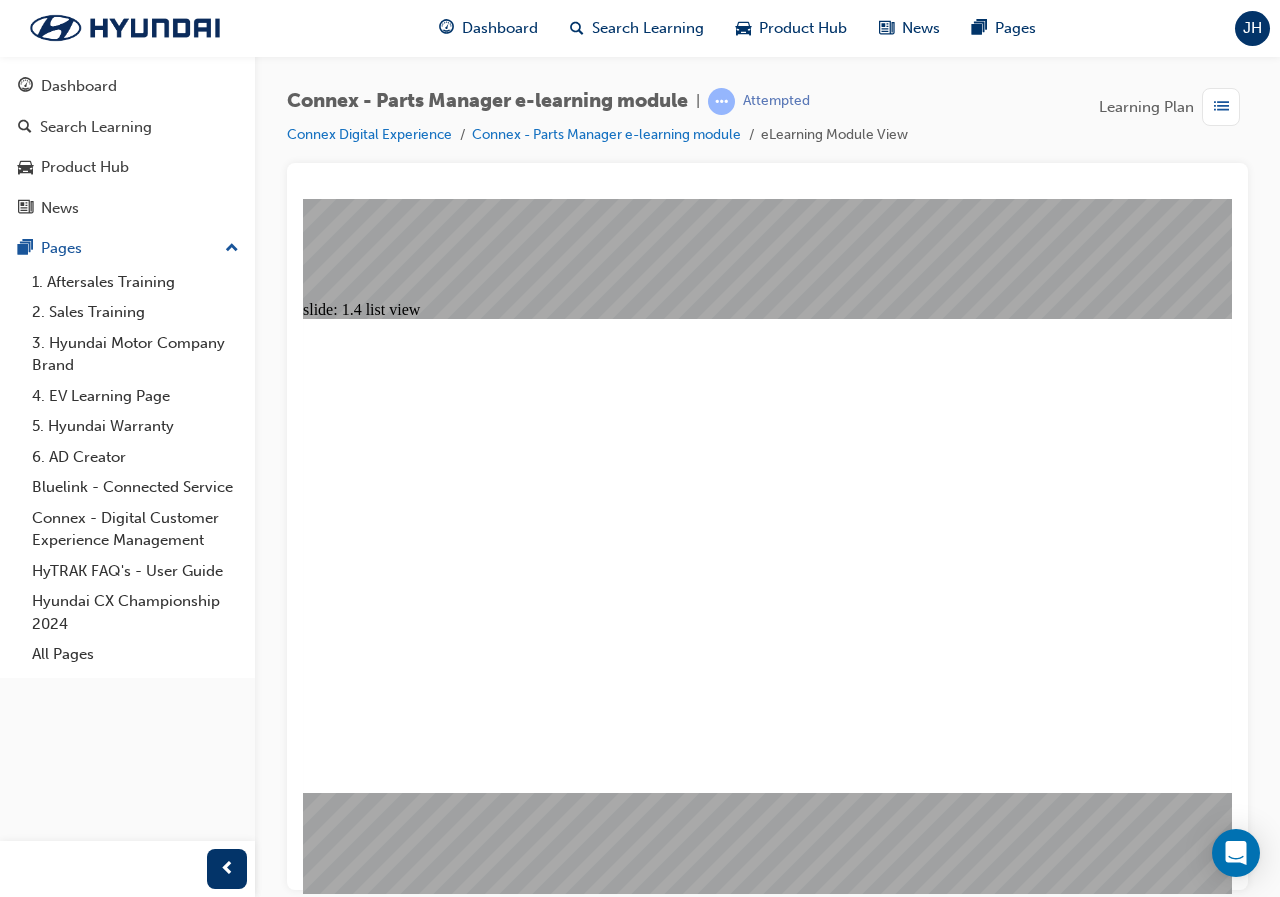 click 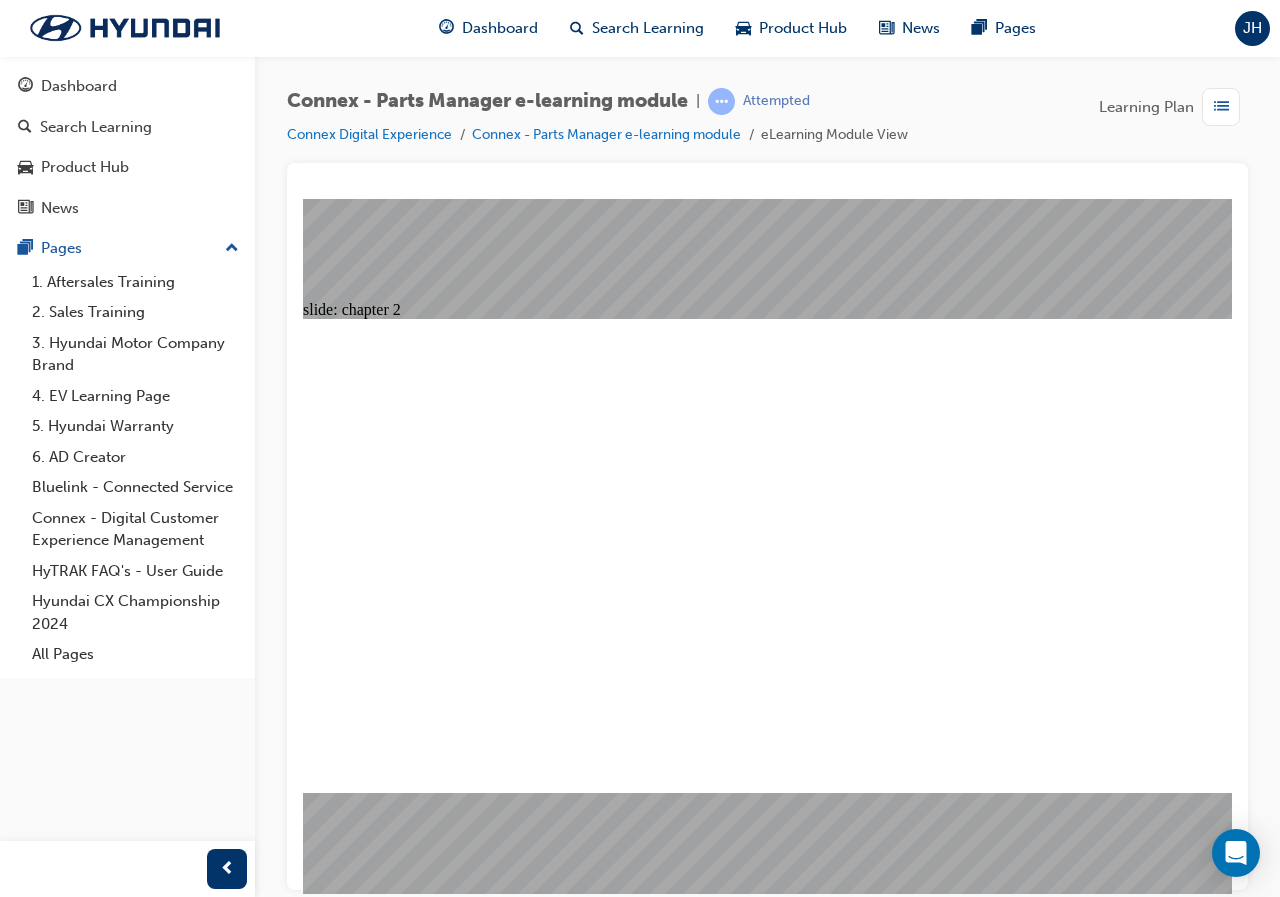click 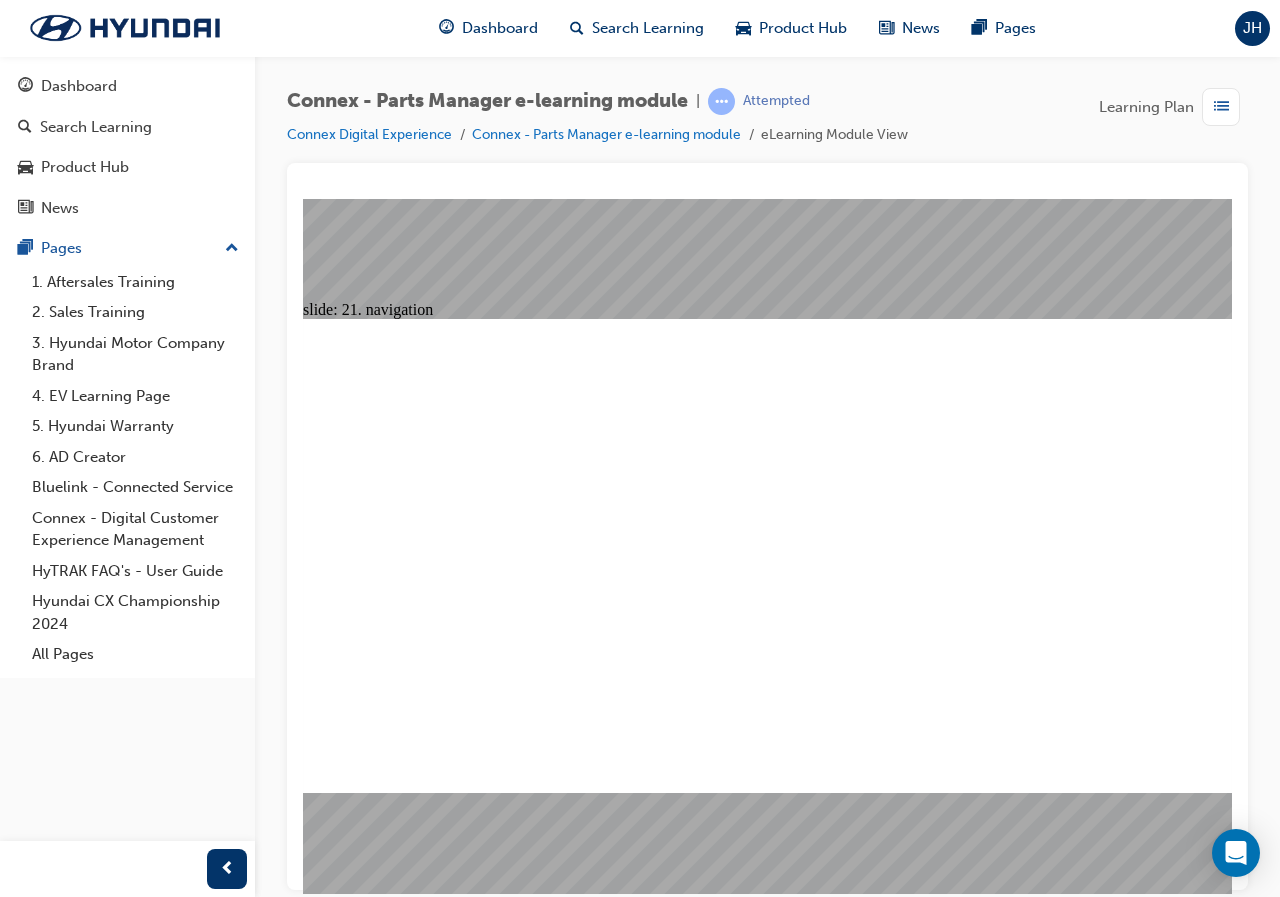 click 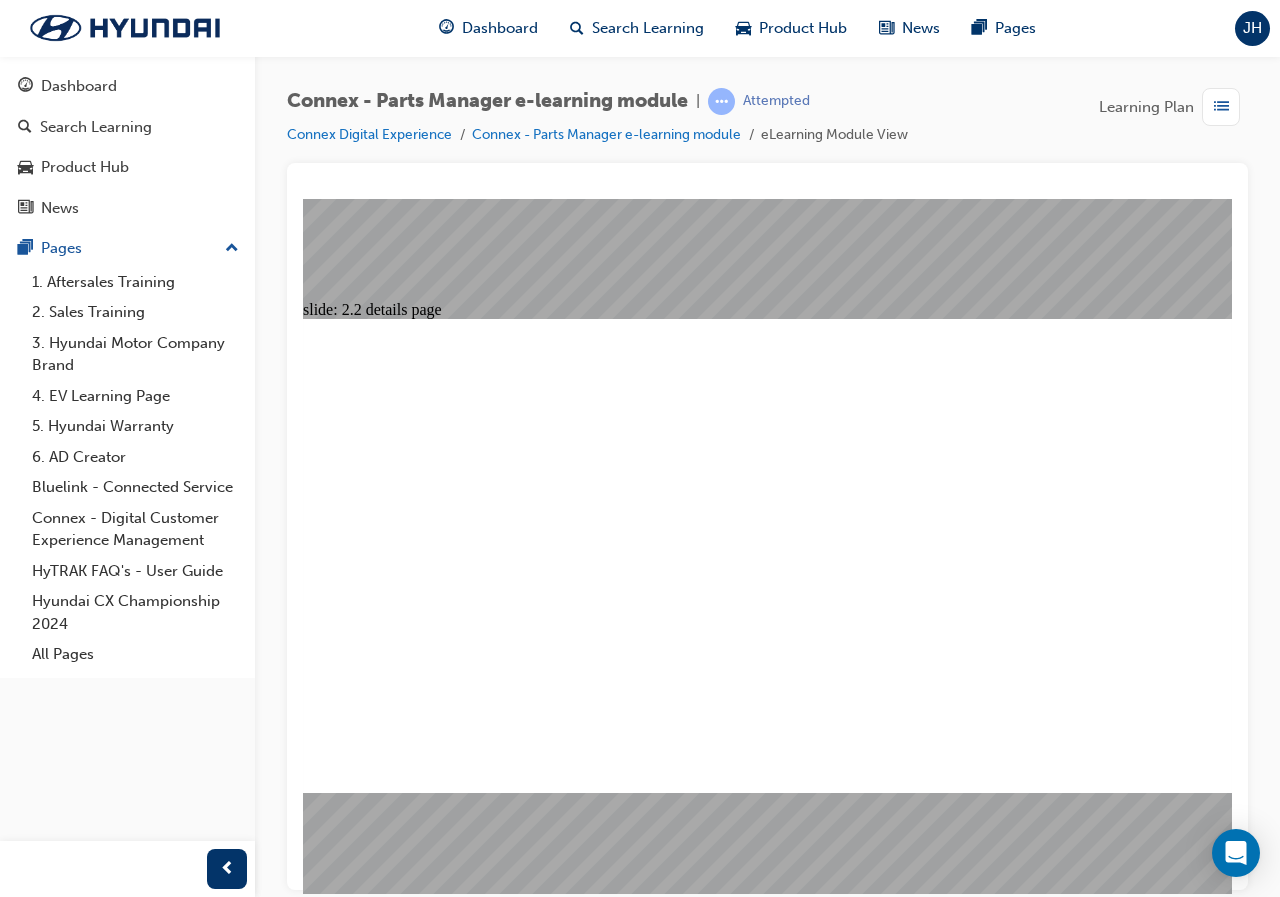 click 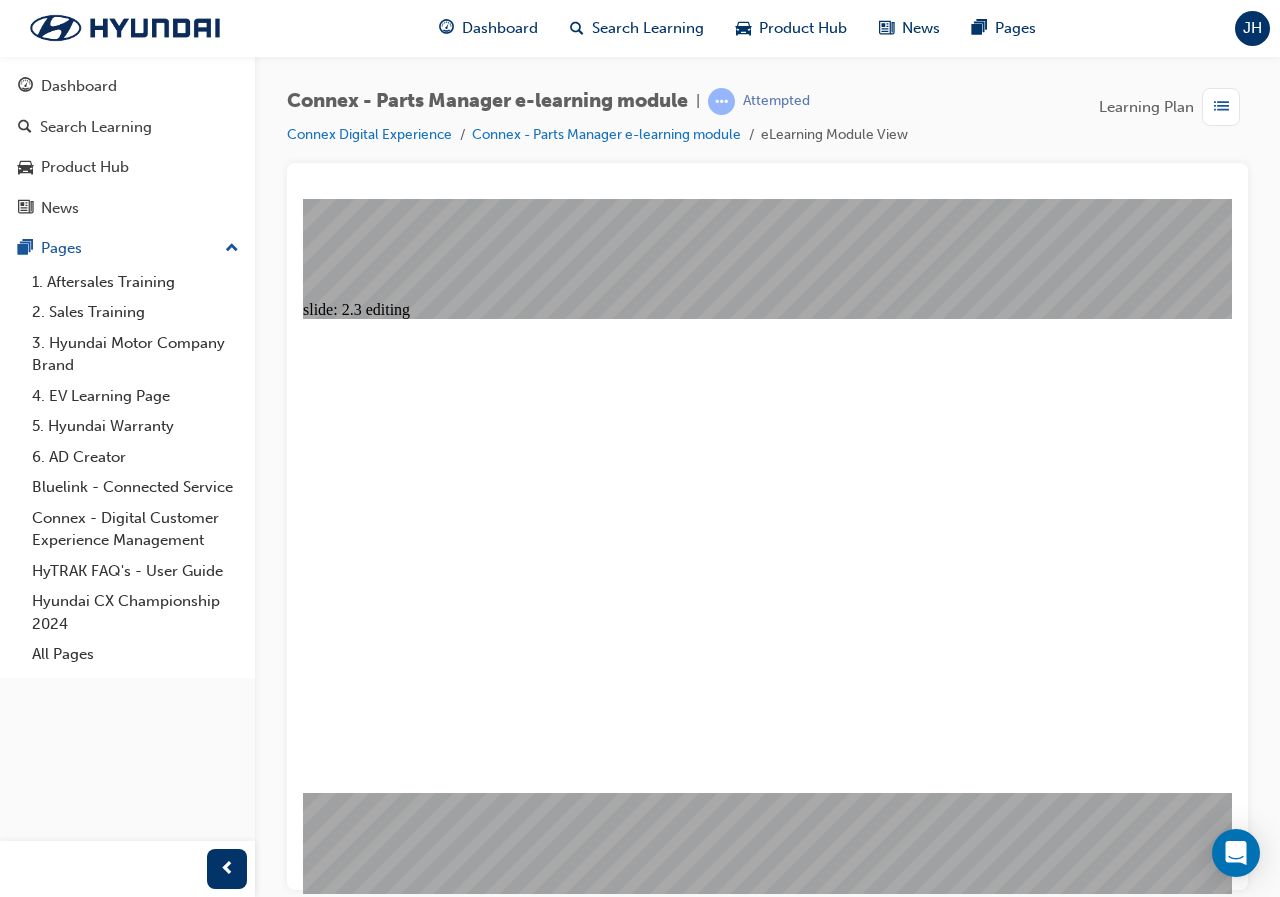 click 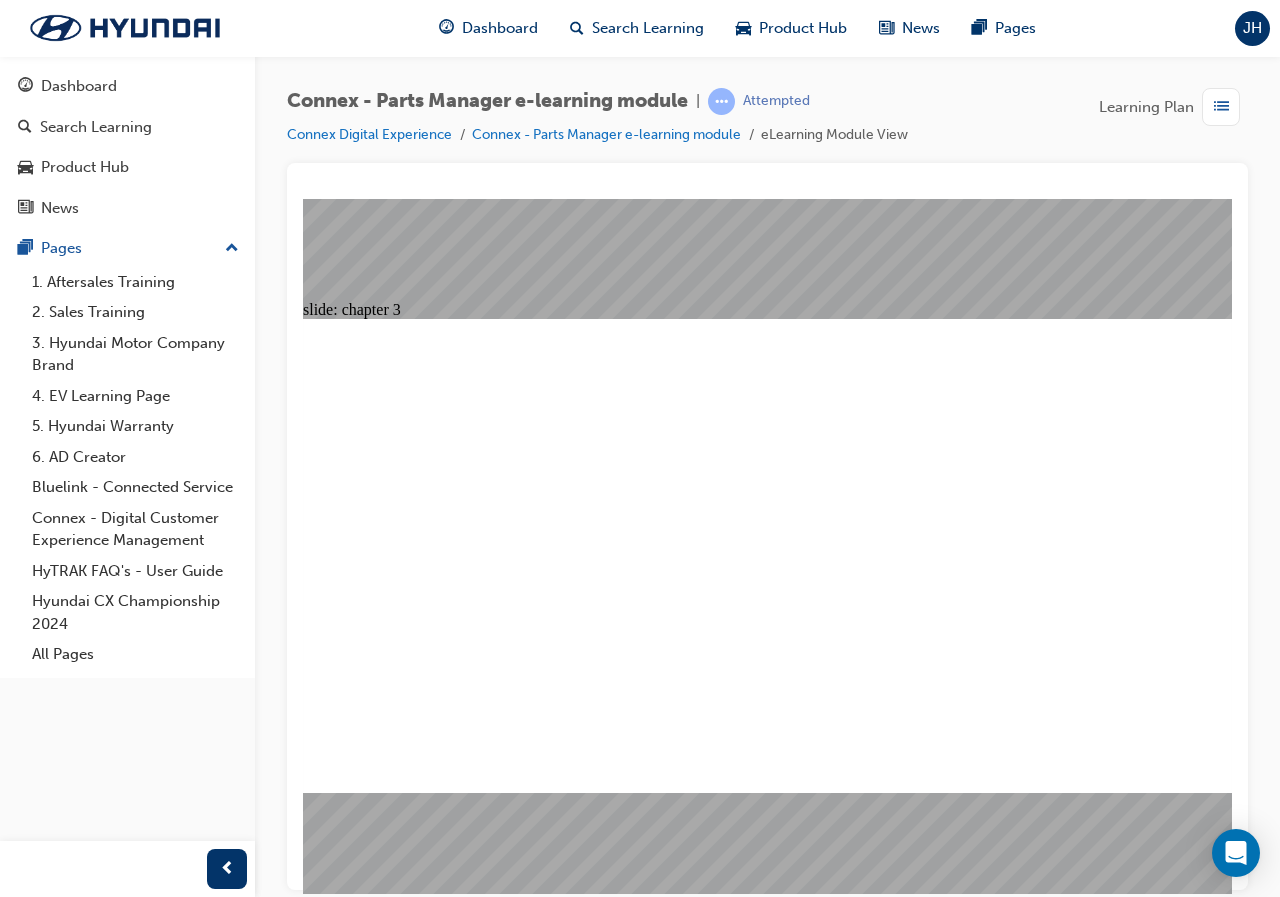 click 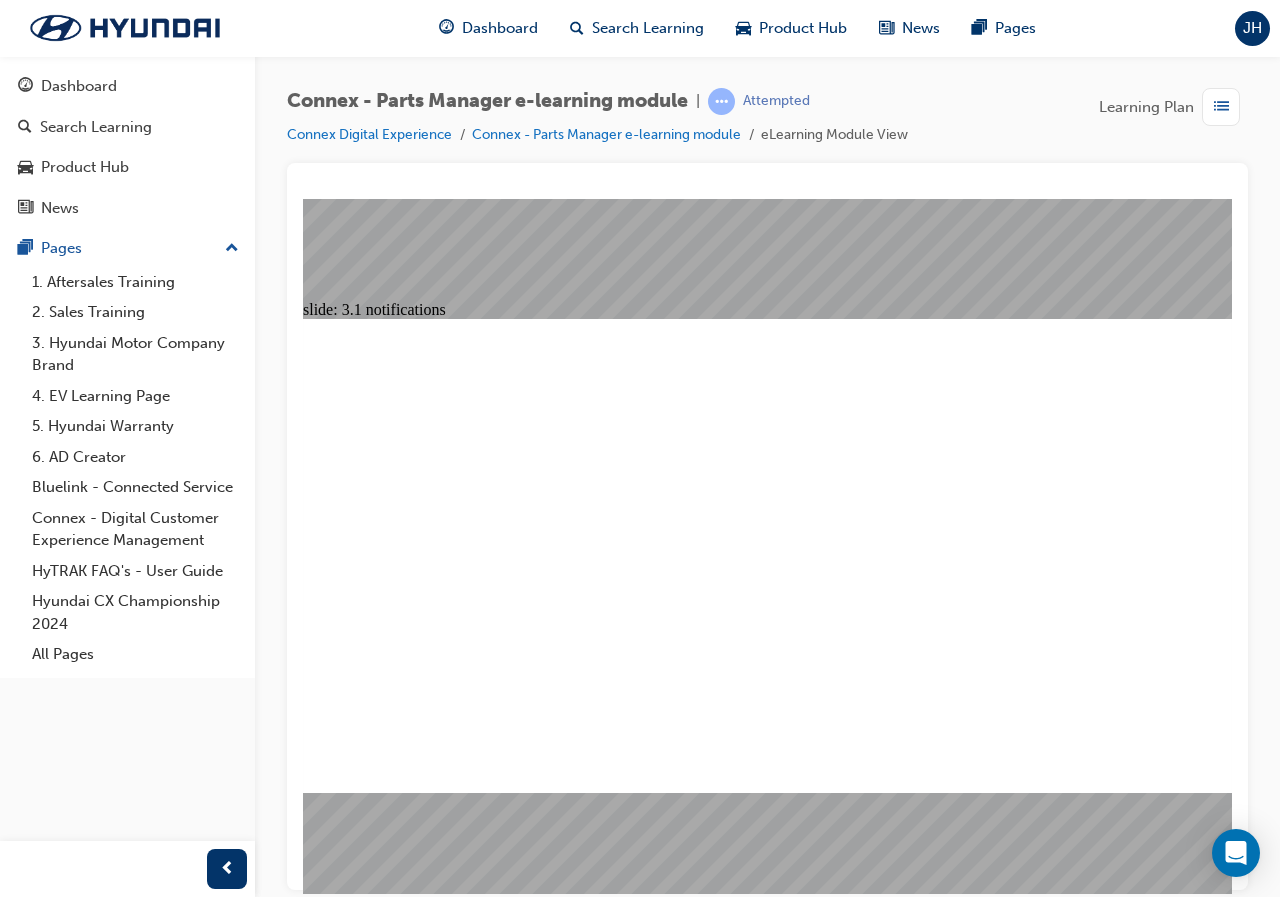 click 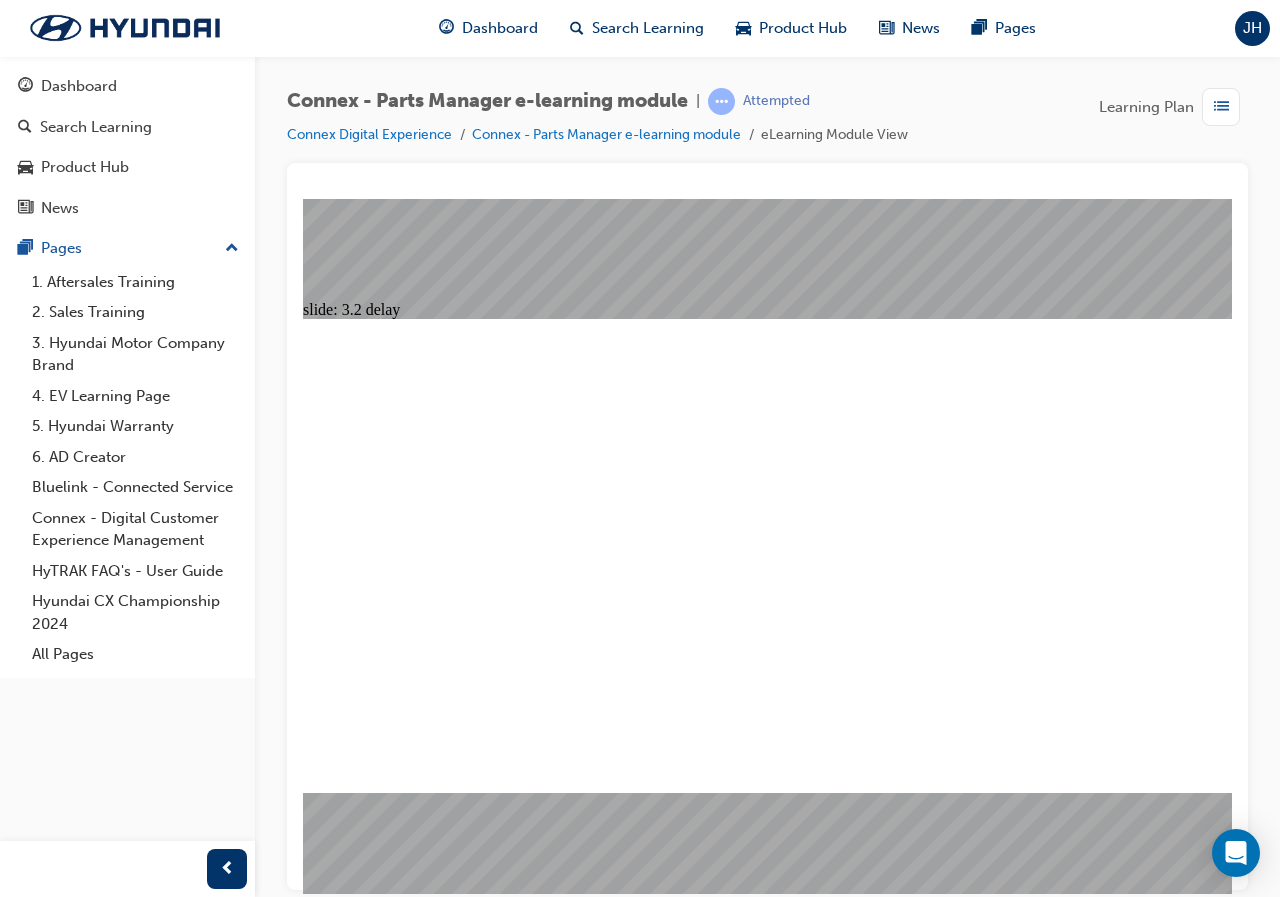 click 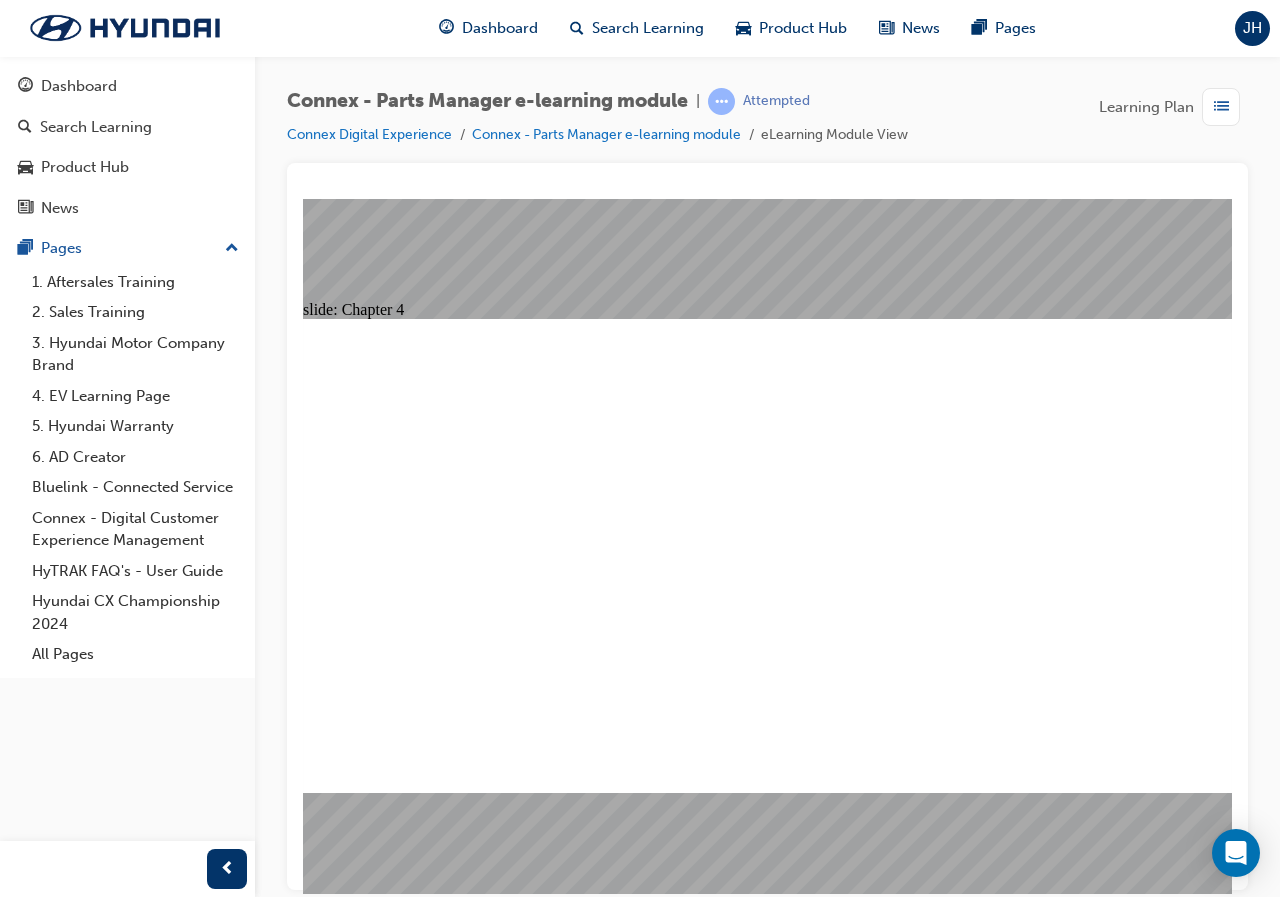 click 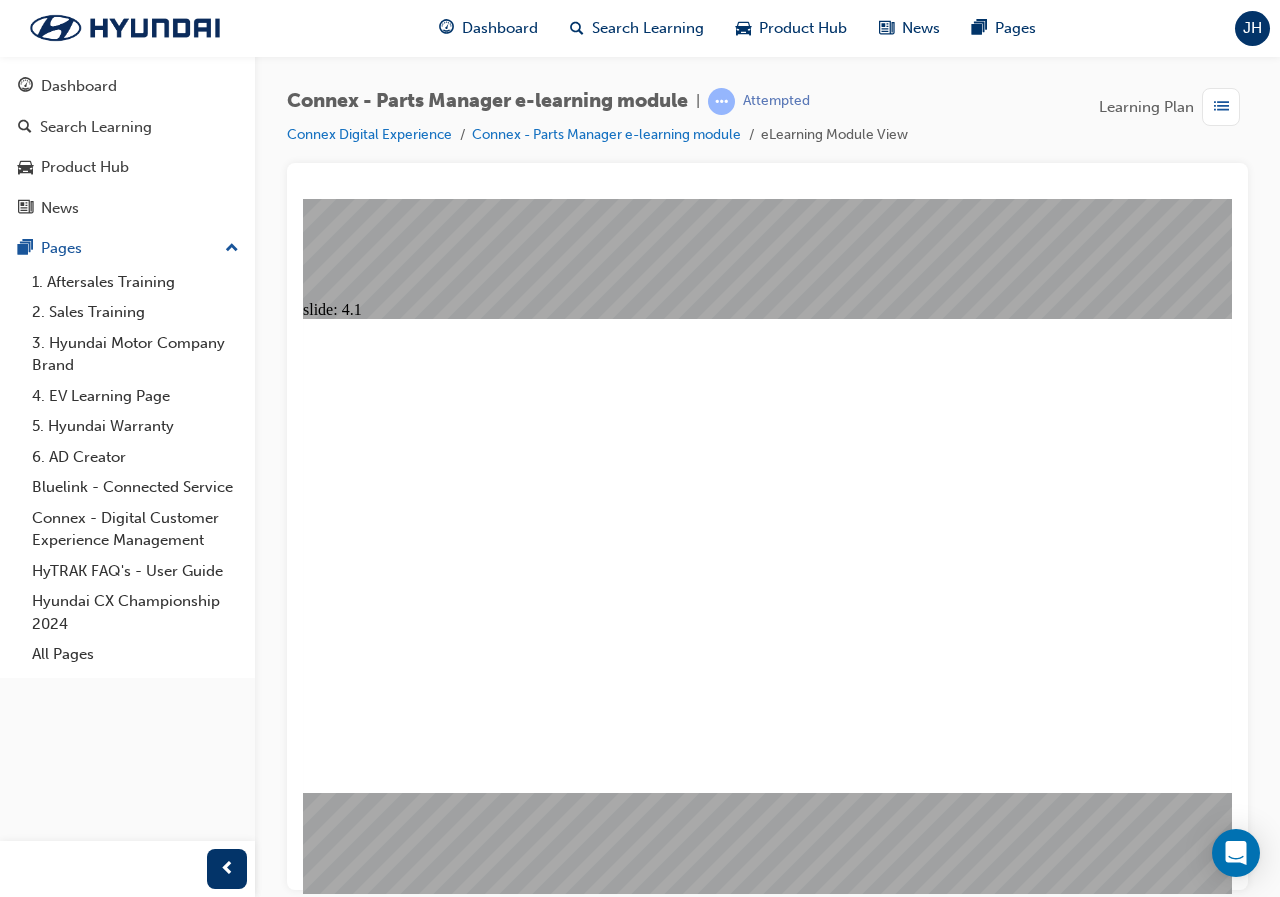 click 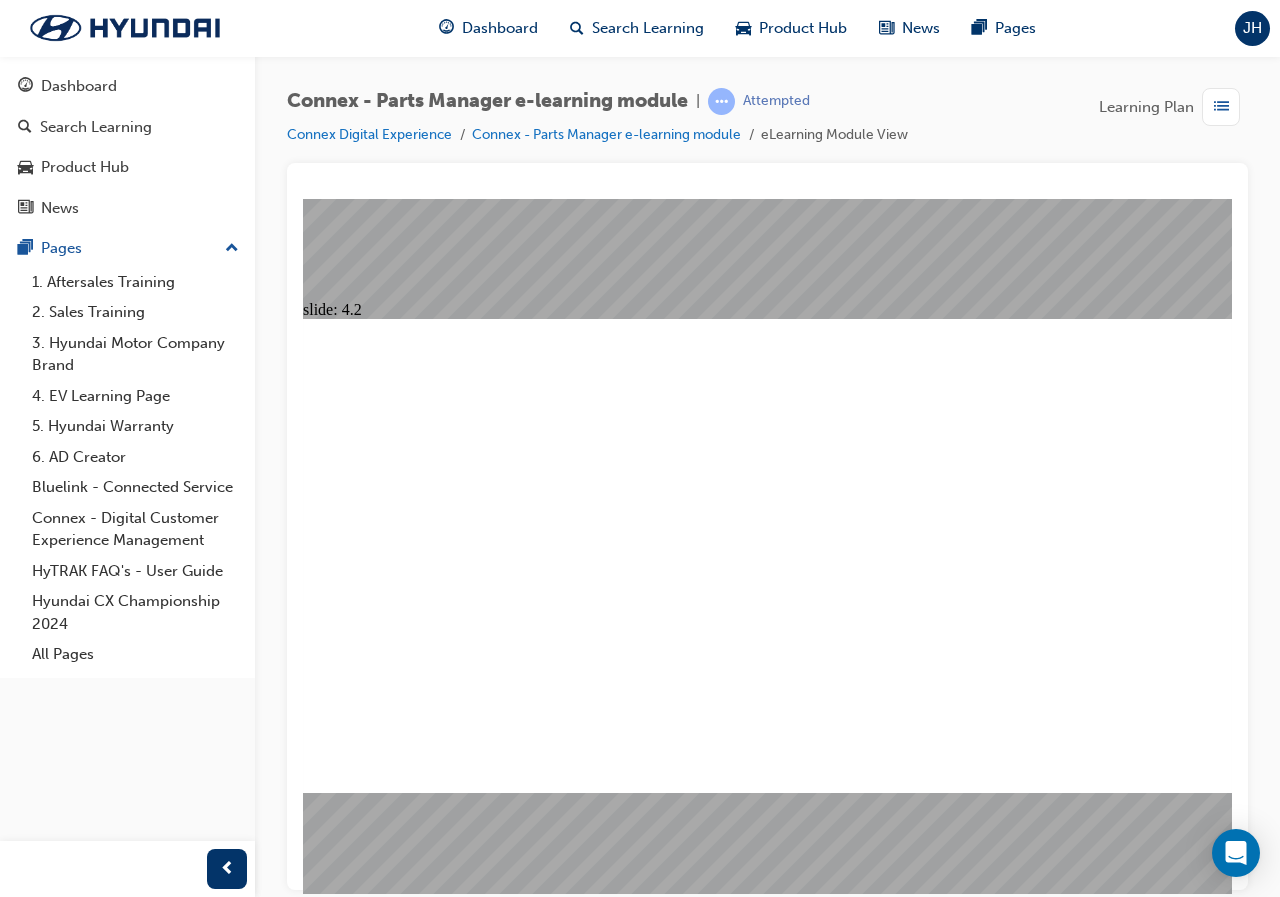 click 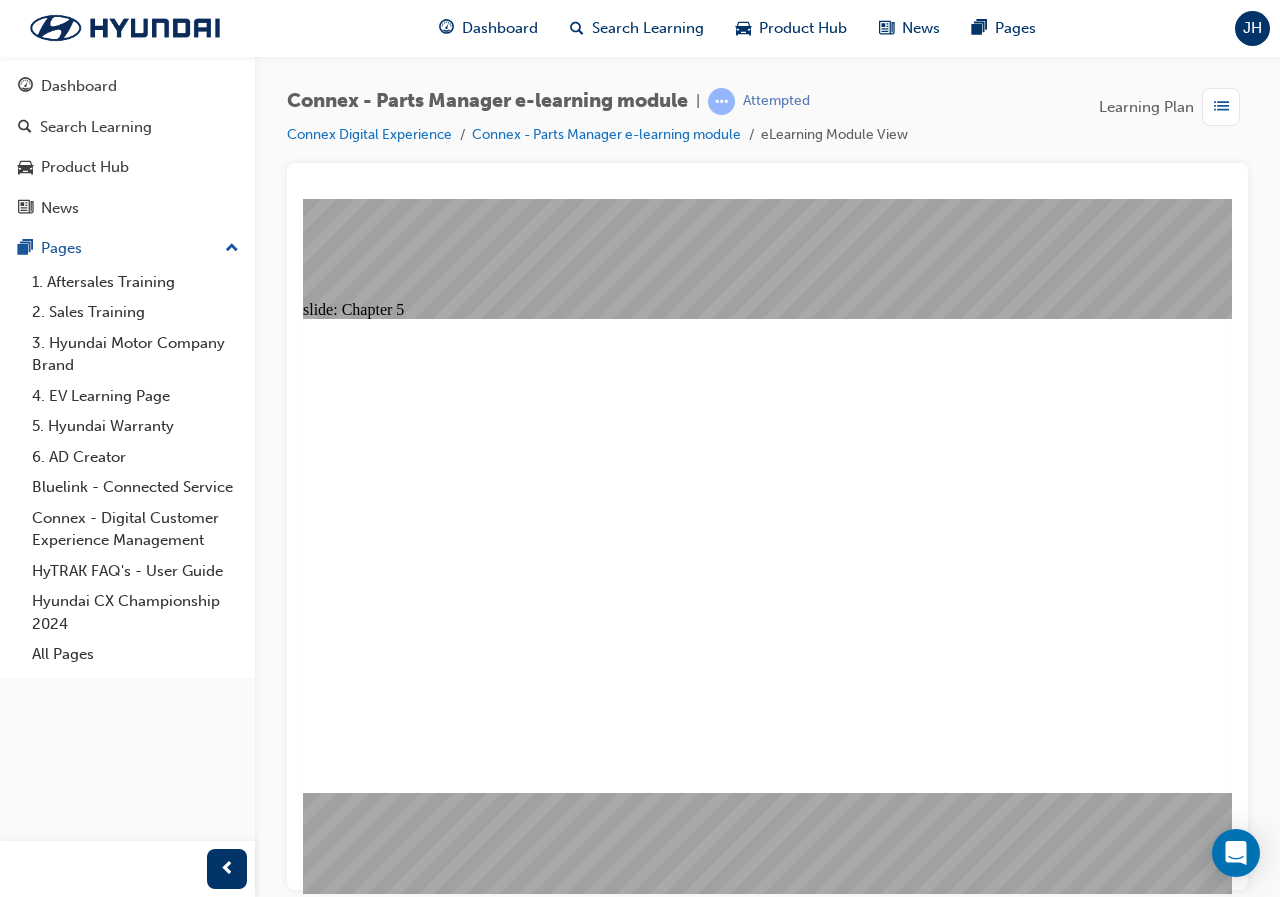 click 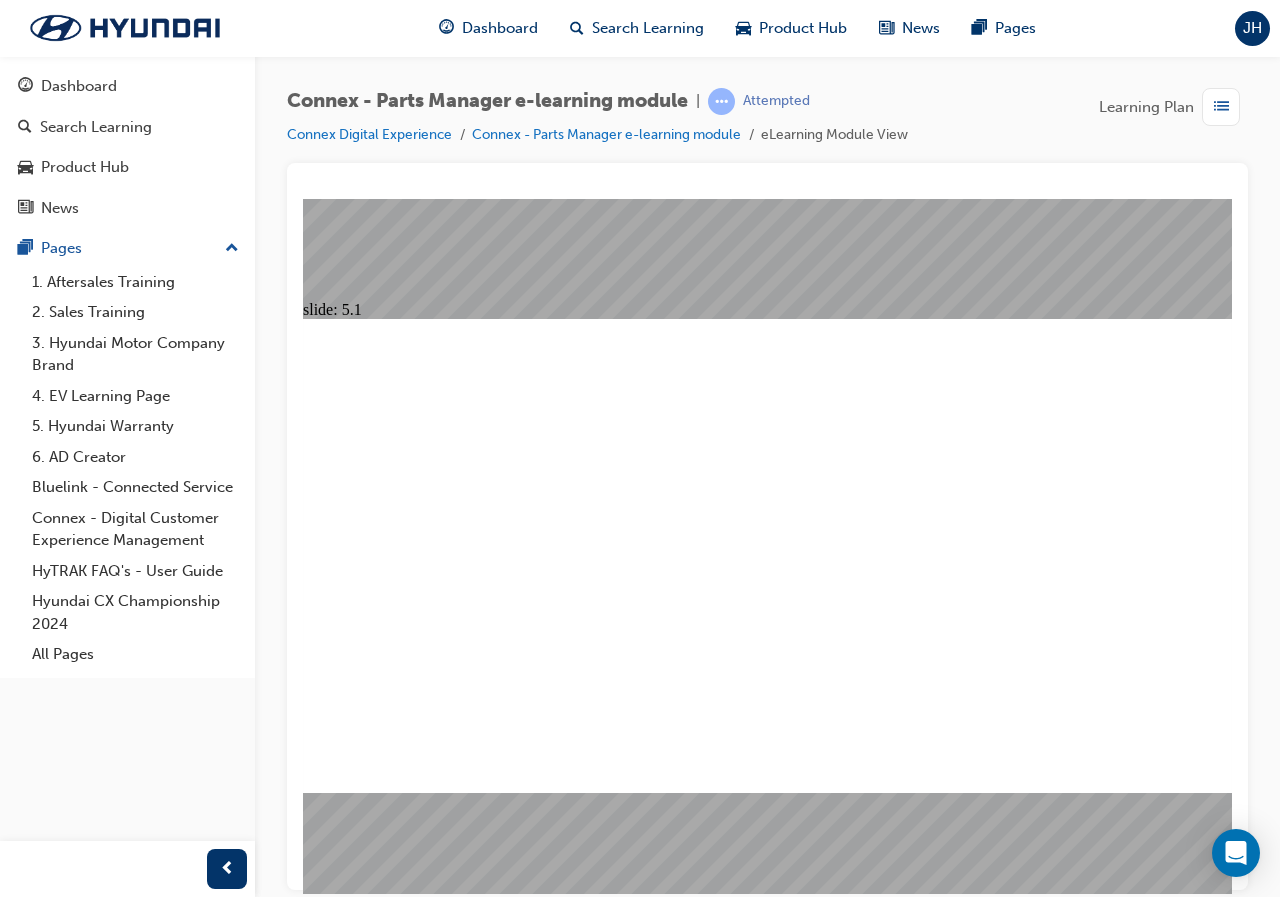 click 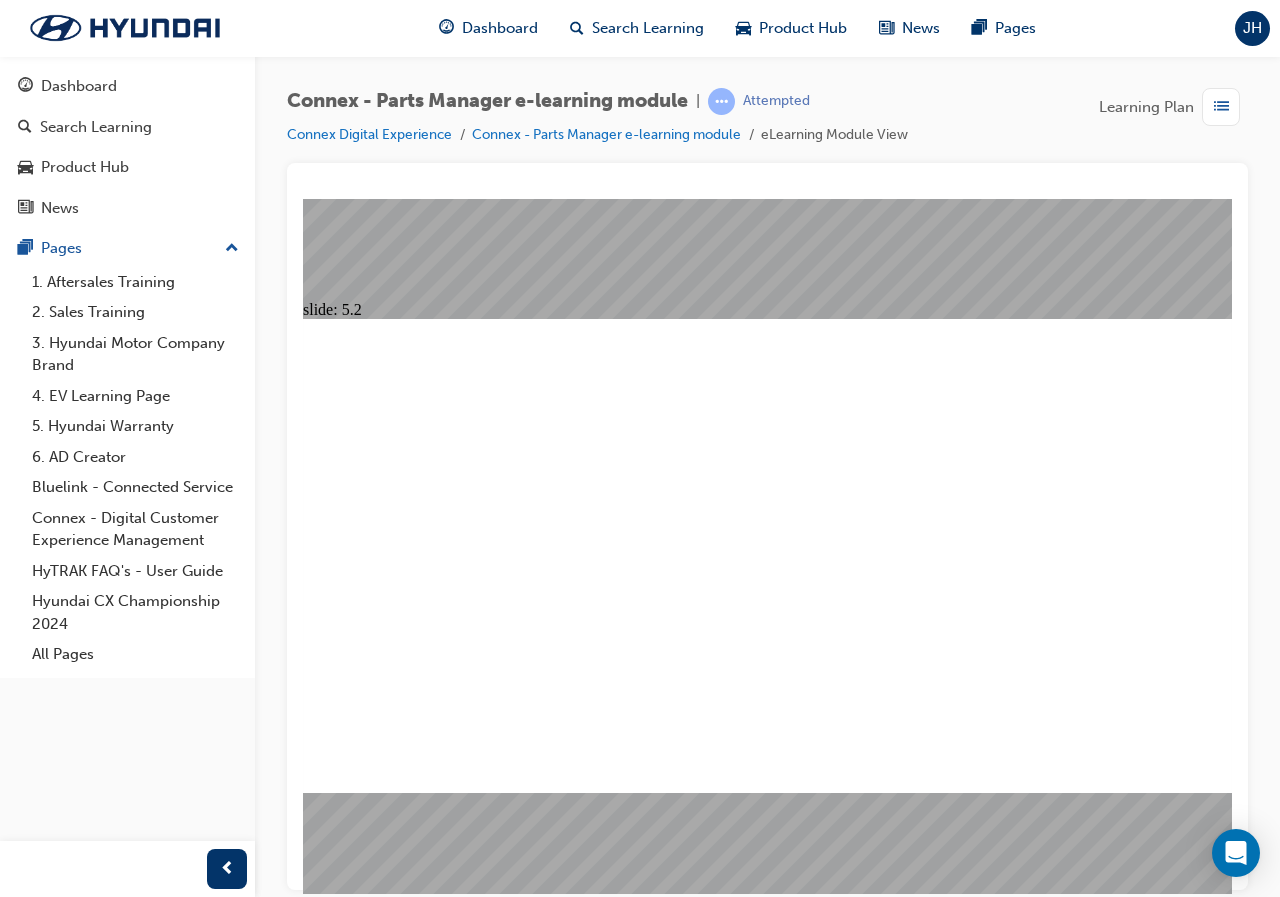 click 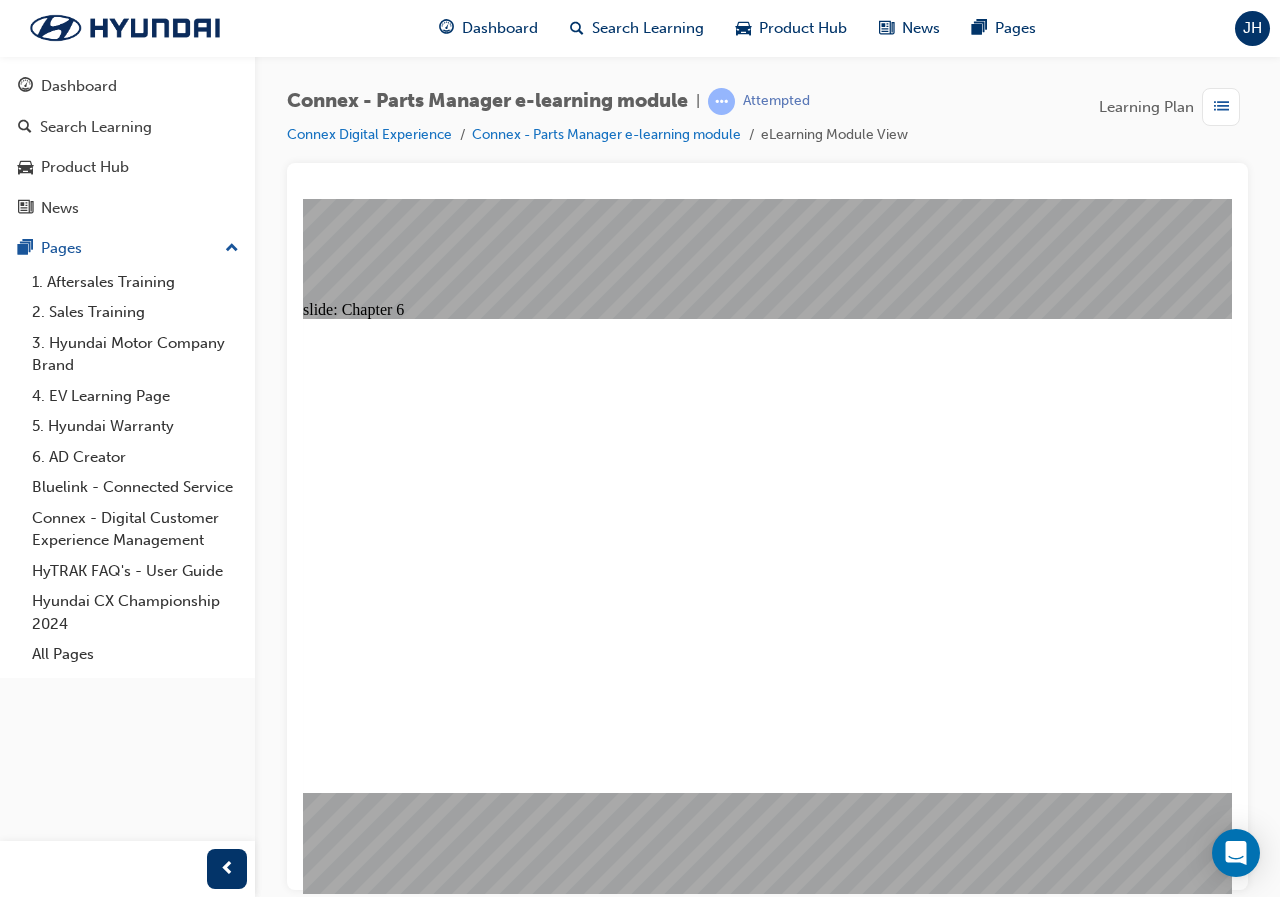 click 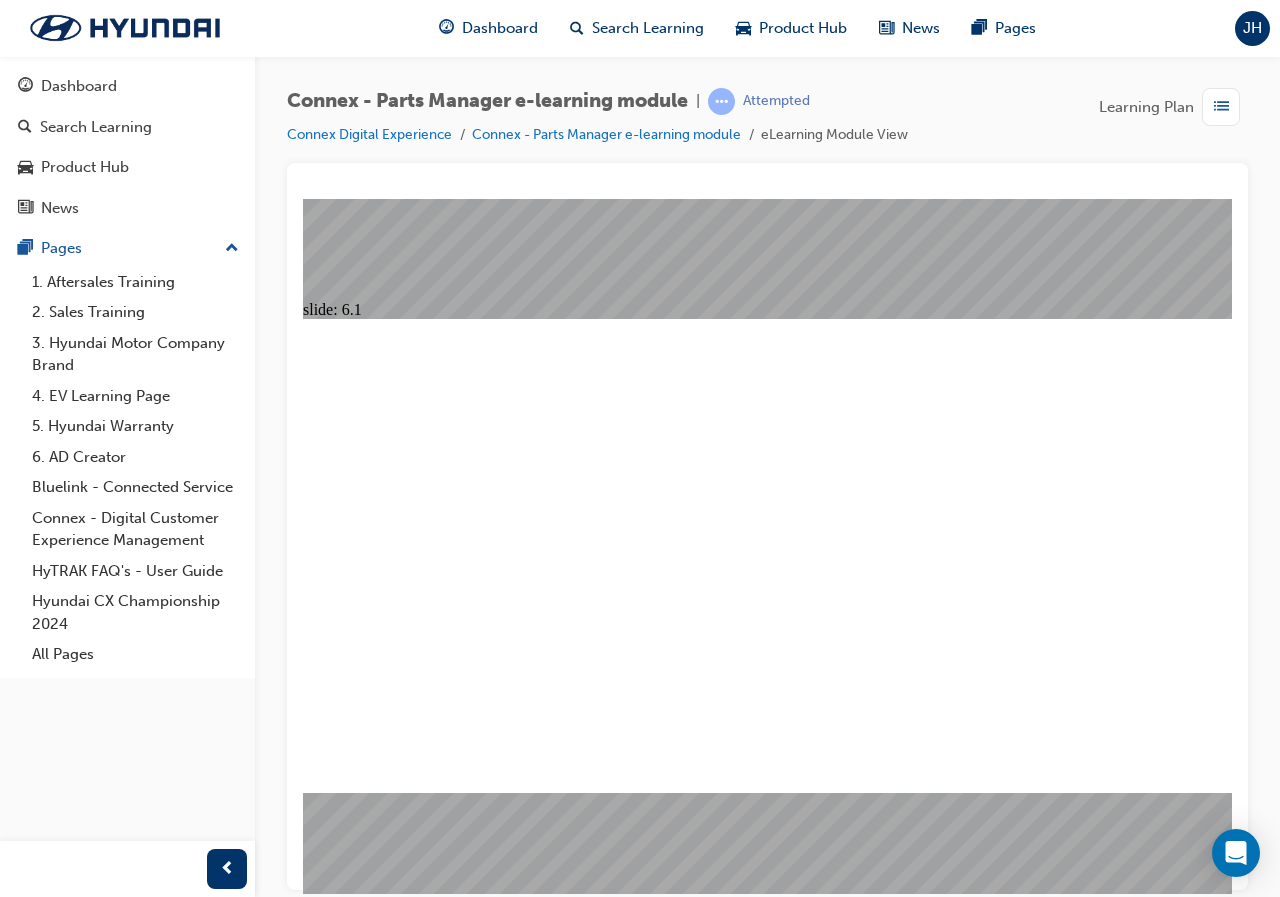 click 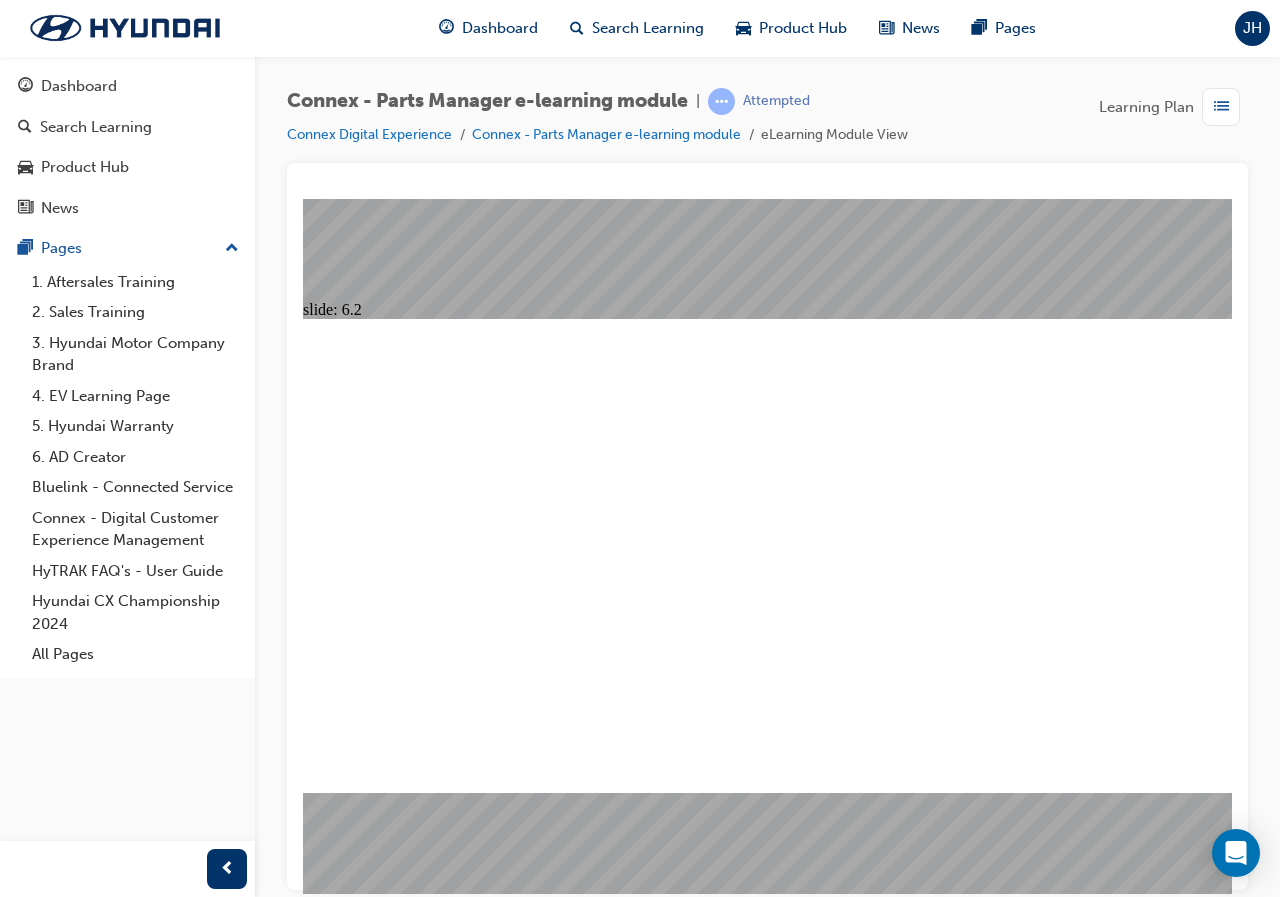 click 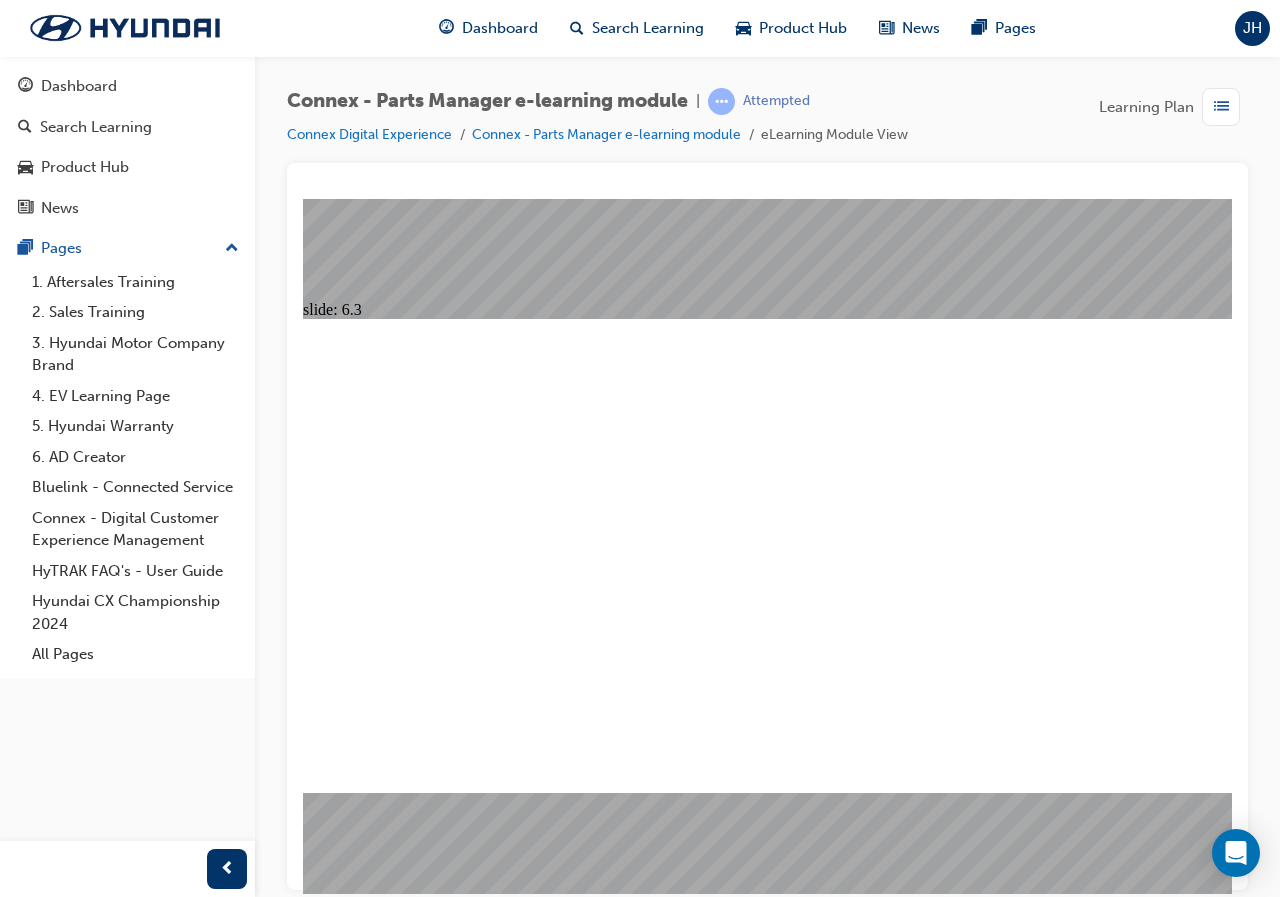 click 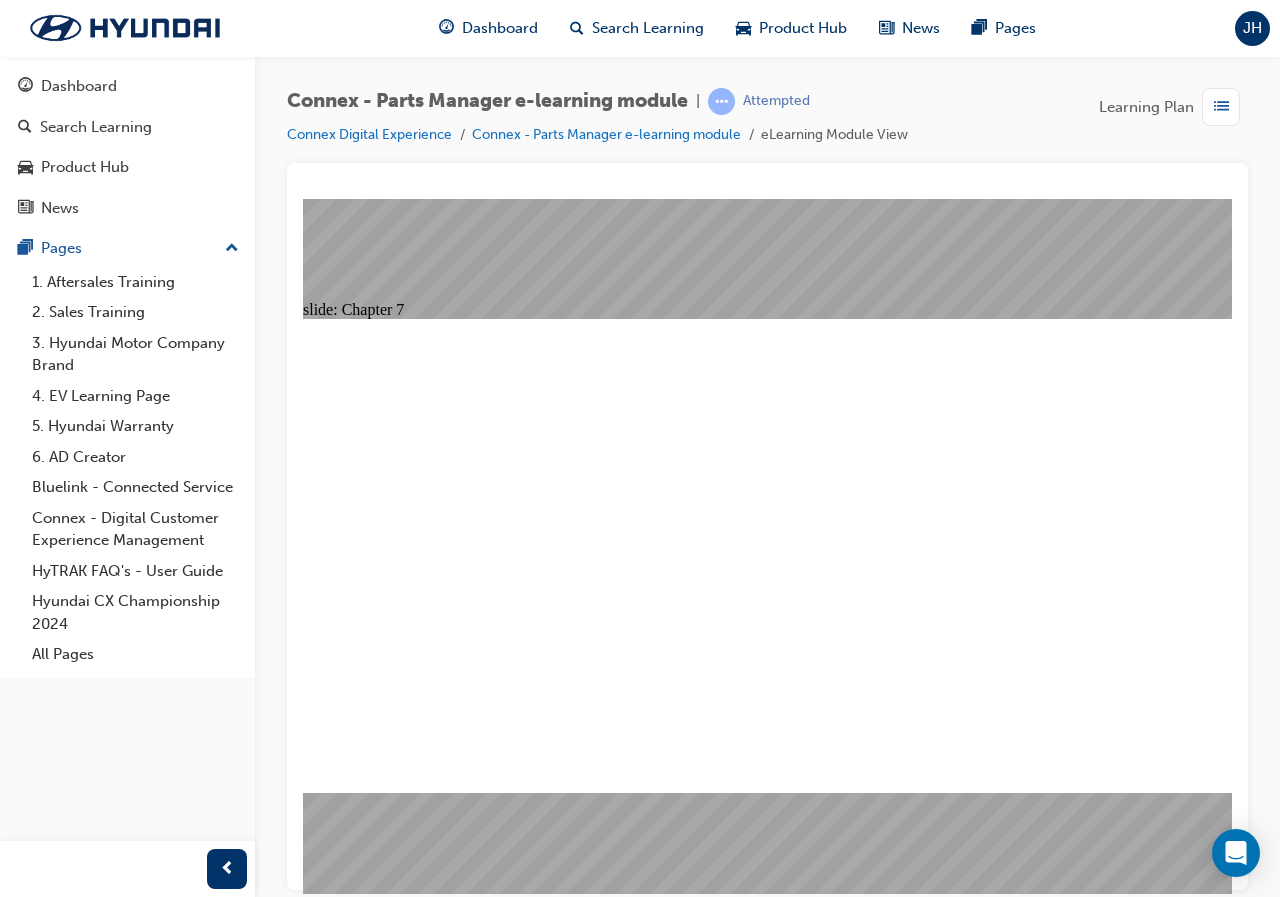 click at bounding box center (927, 2640) 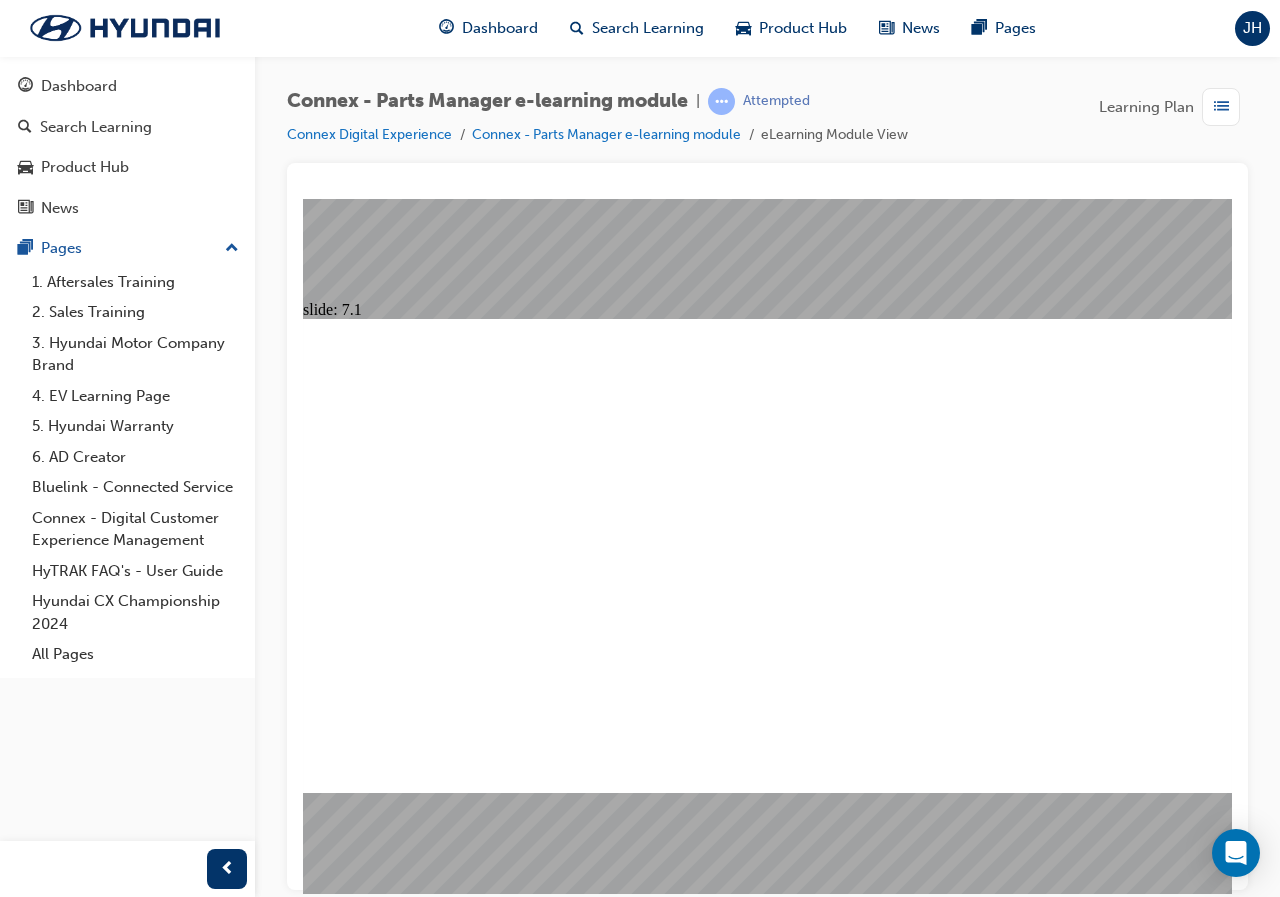 click 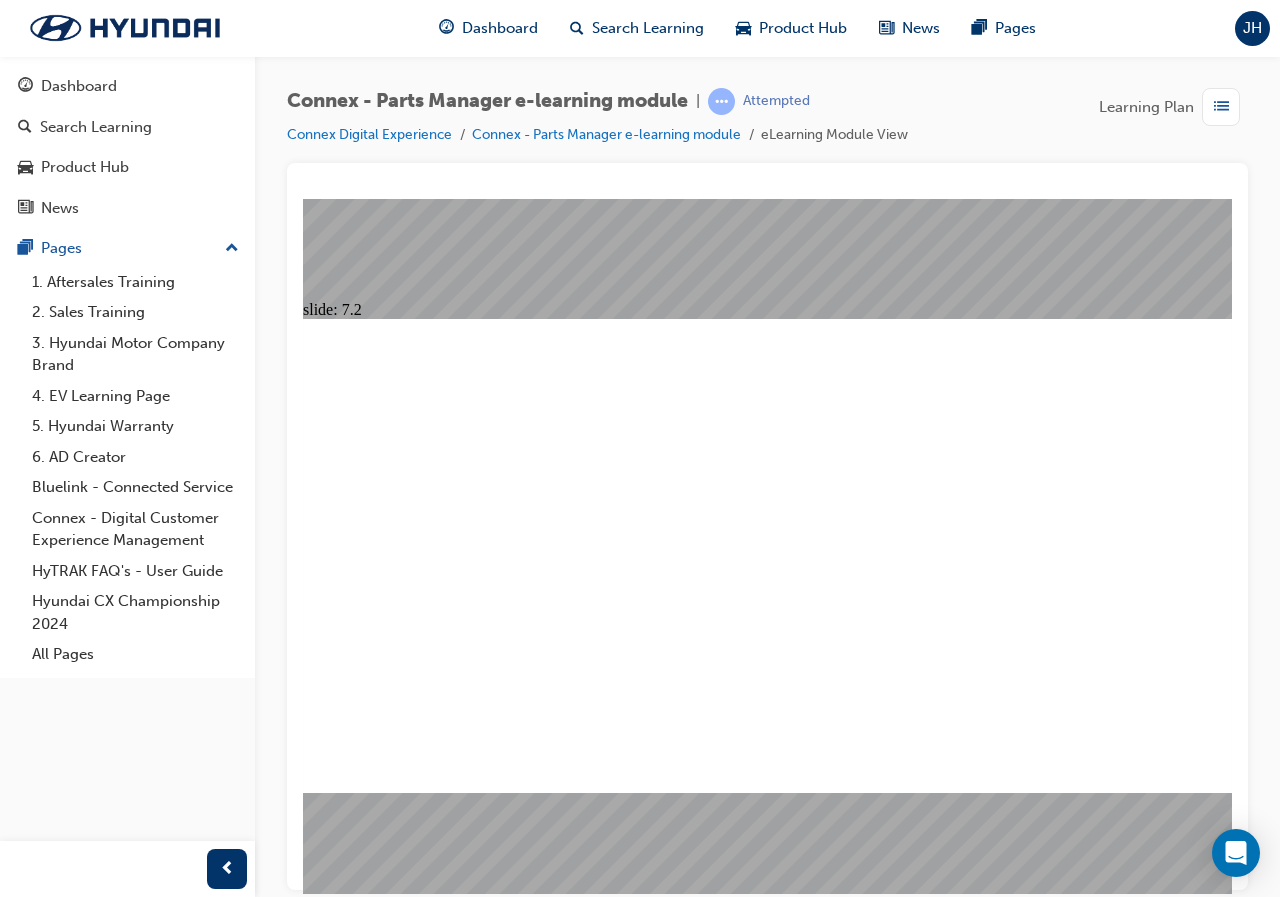 click 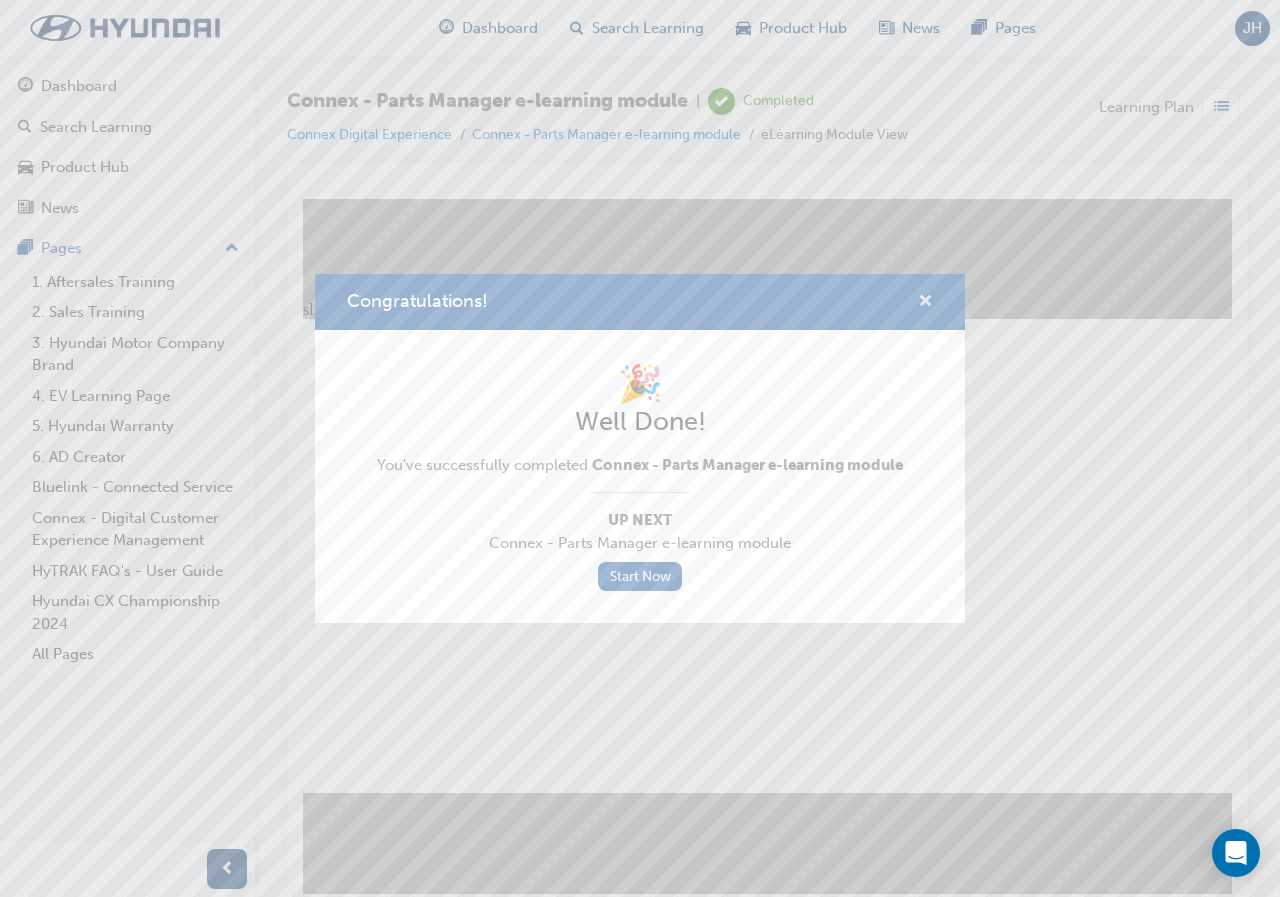 click at bounding box center [925, 303] 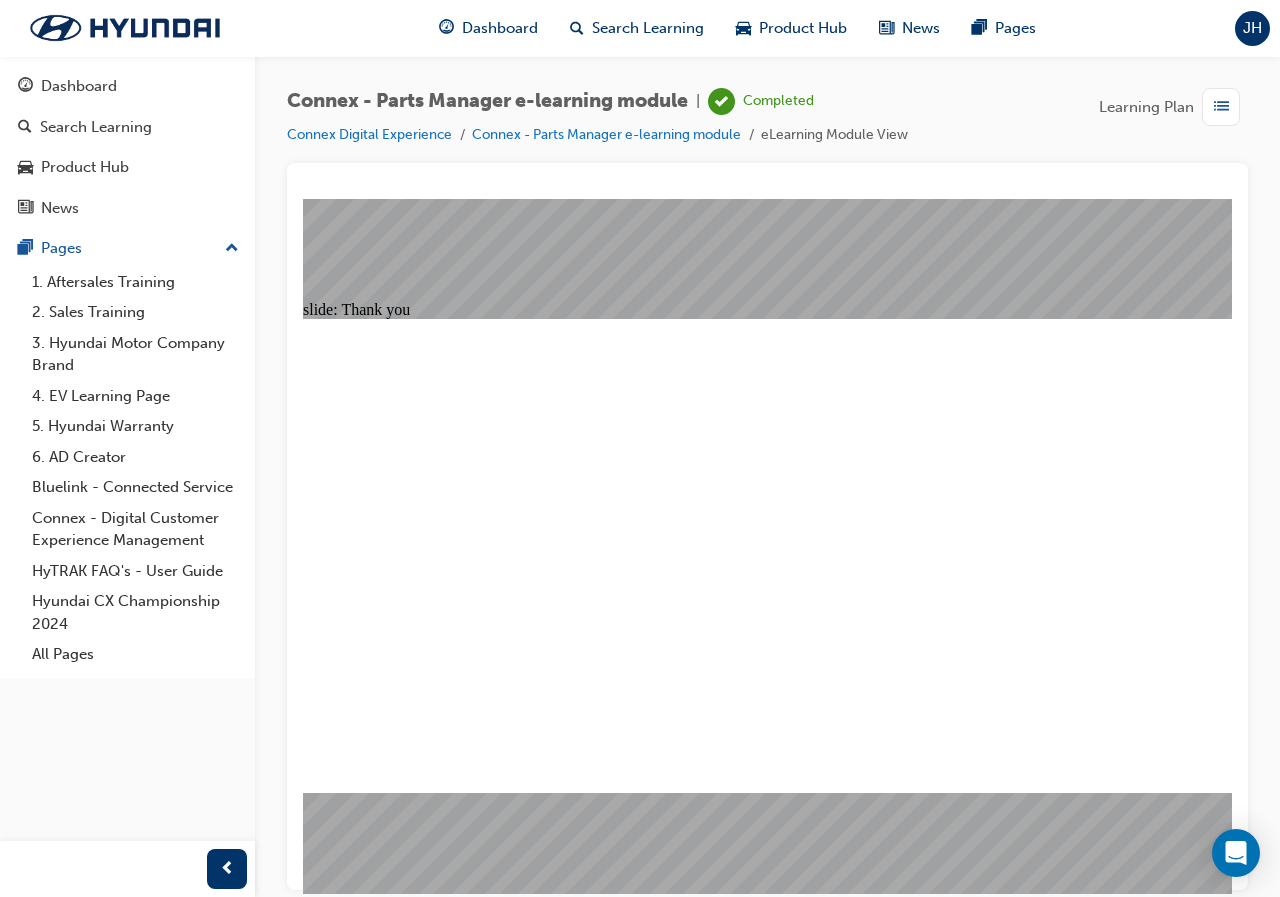 click 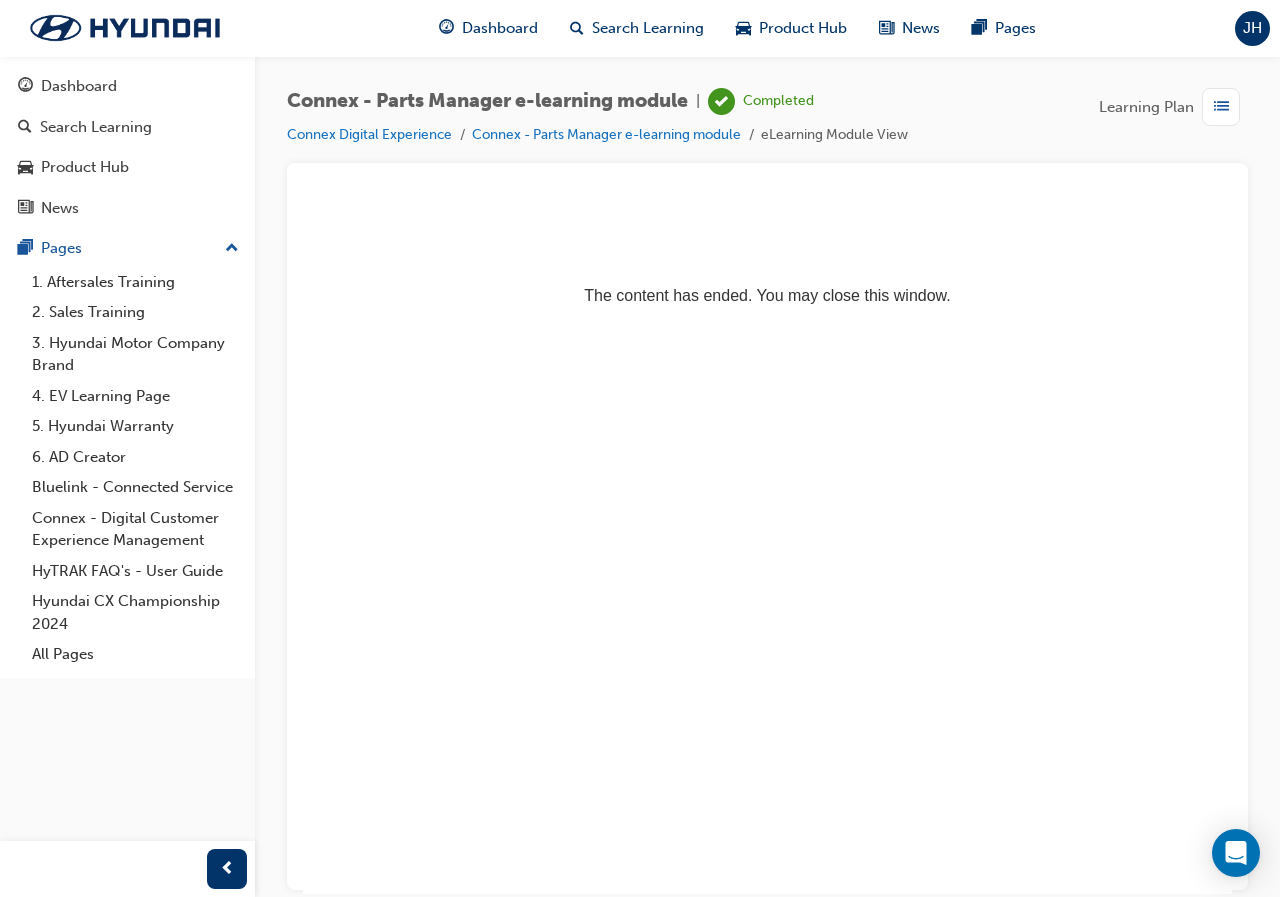 scroll, scrollTop: 0, scrollLeft: 0, axis: both 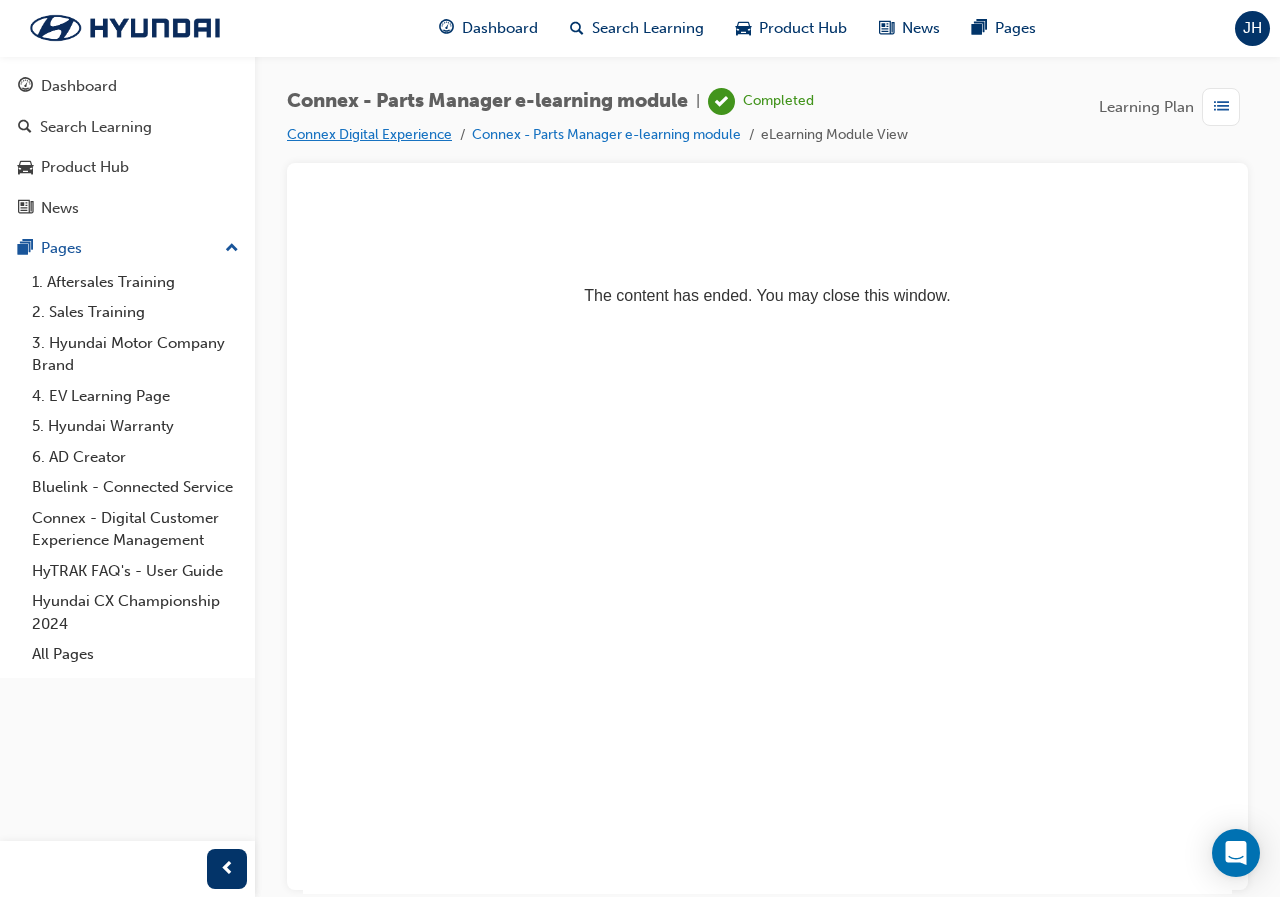 click on "Connex Digital Experience" at bounding box center (369, 134) 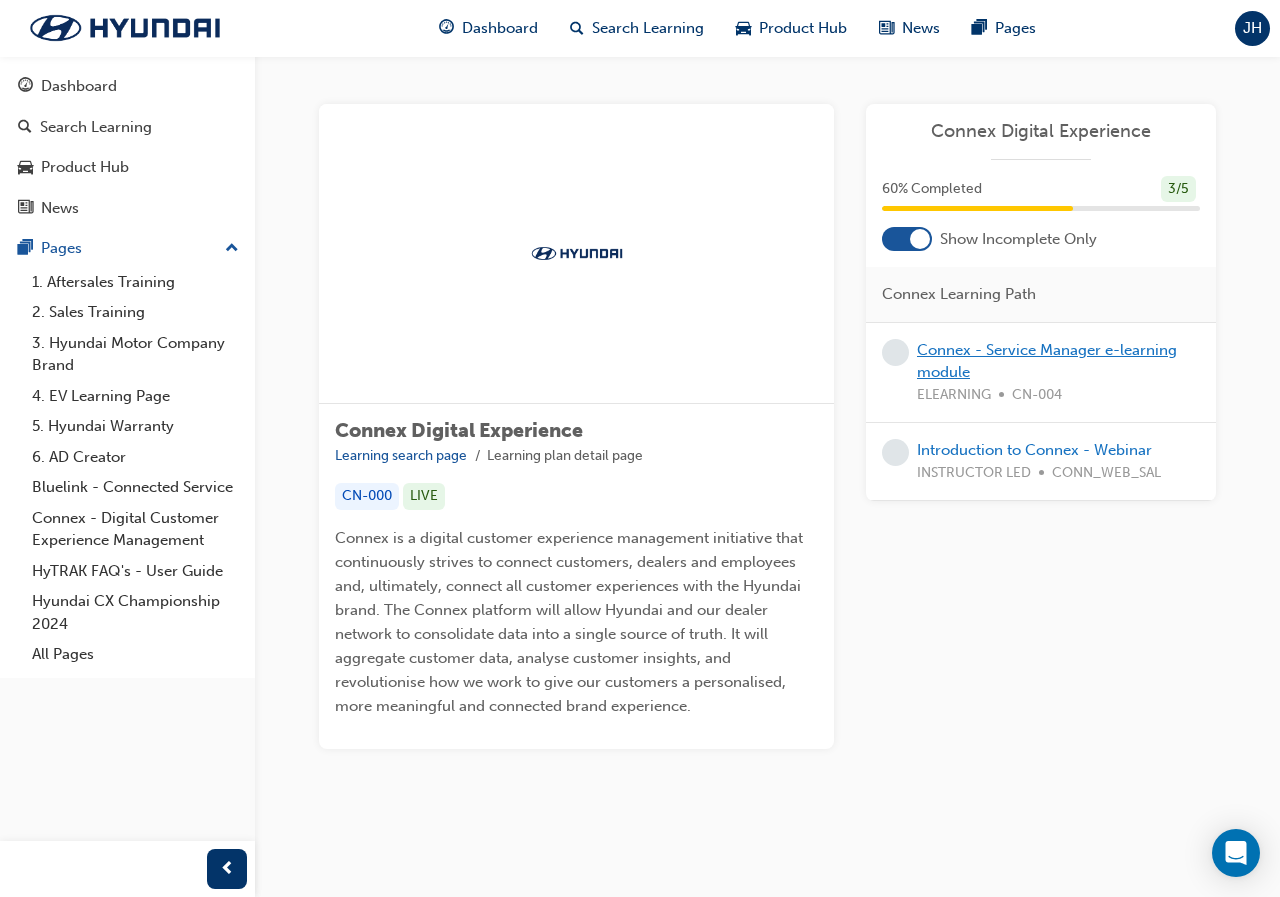 click on "Connex - Service Manager e-learning module" at bounding box center [1047, 361] 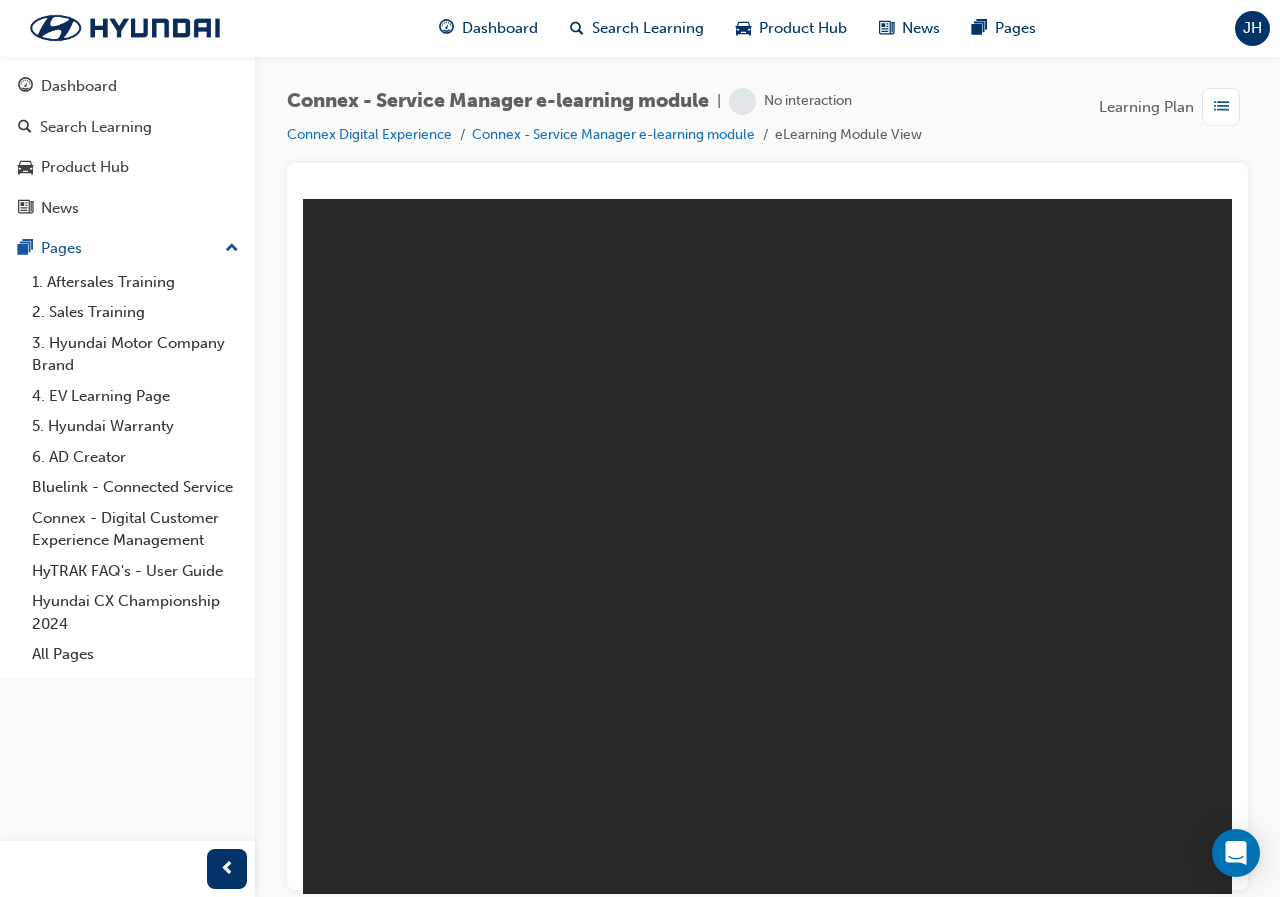 scroll, scrollTop: 0, scrollLeft: 0, axis: both 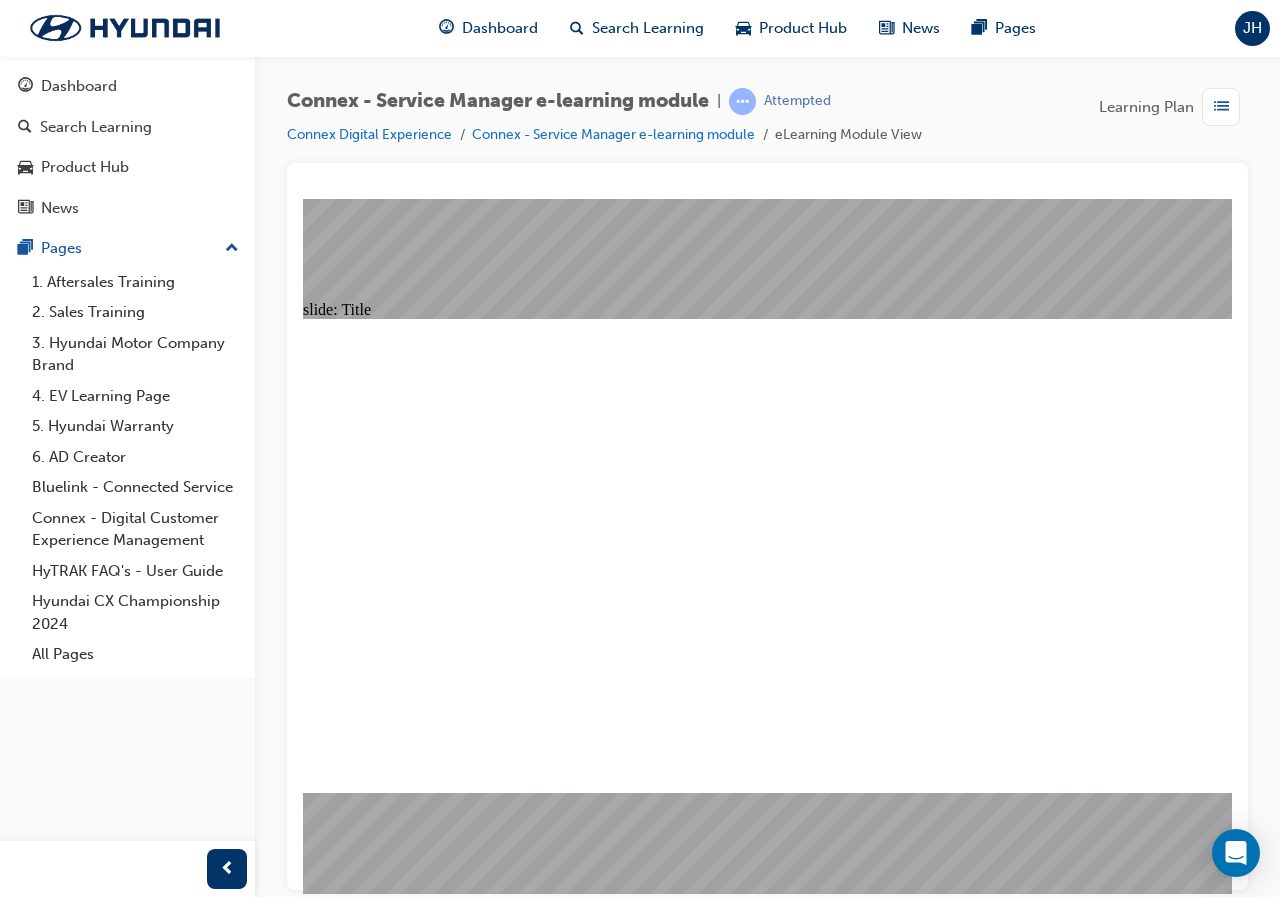 click 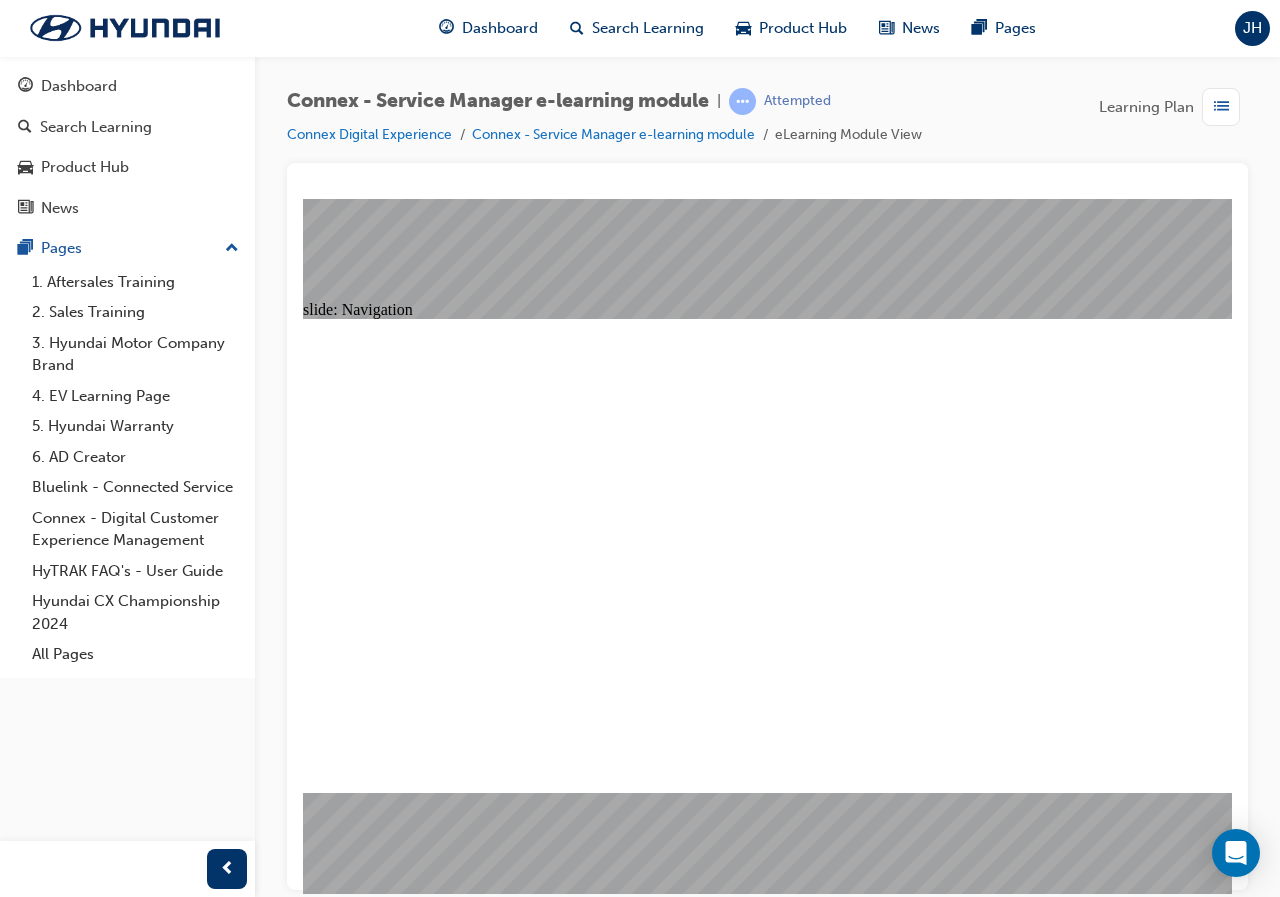 click 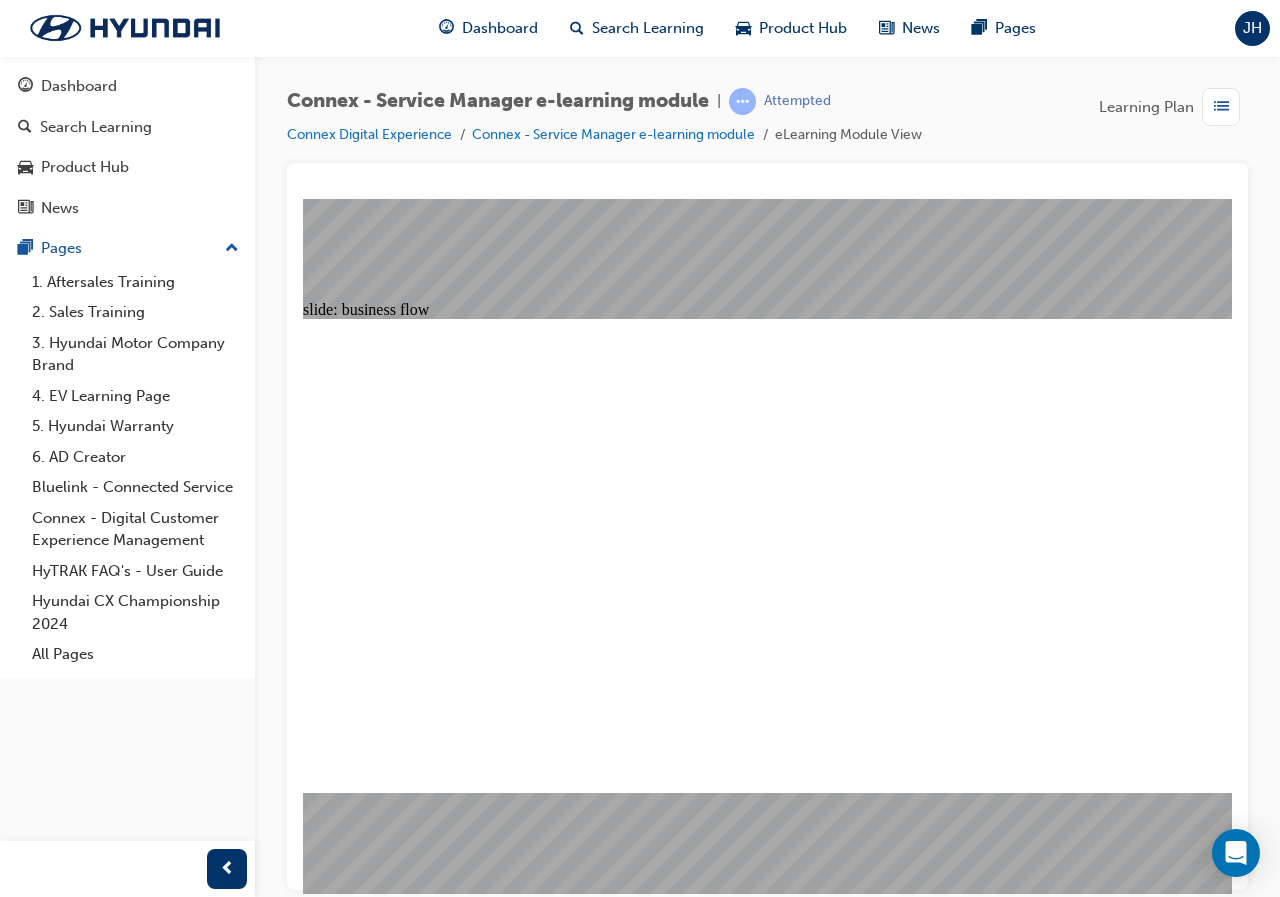 click 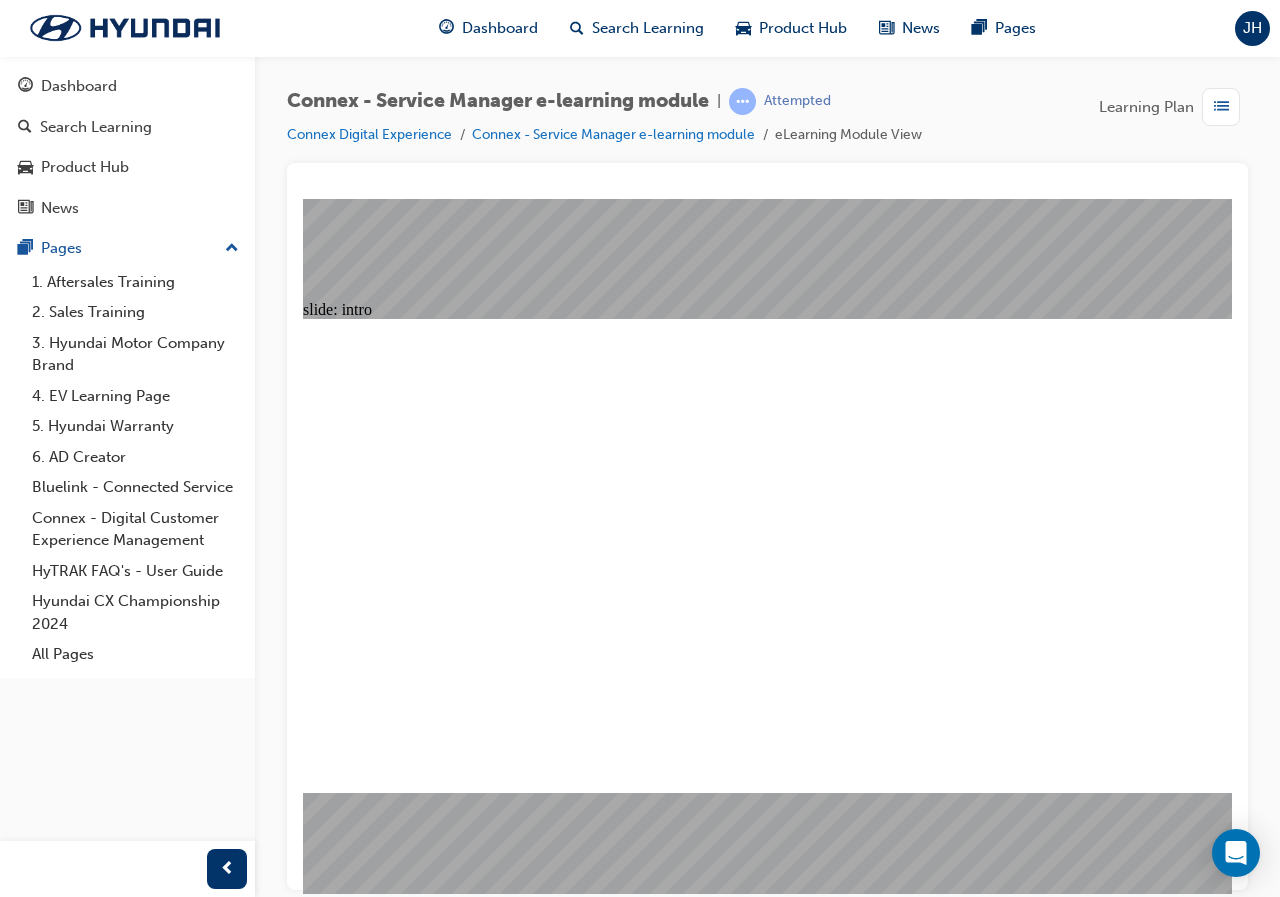 click 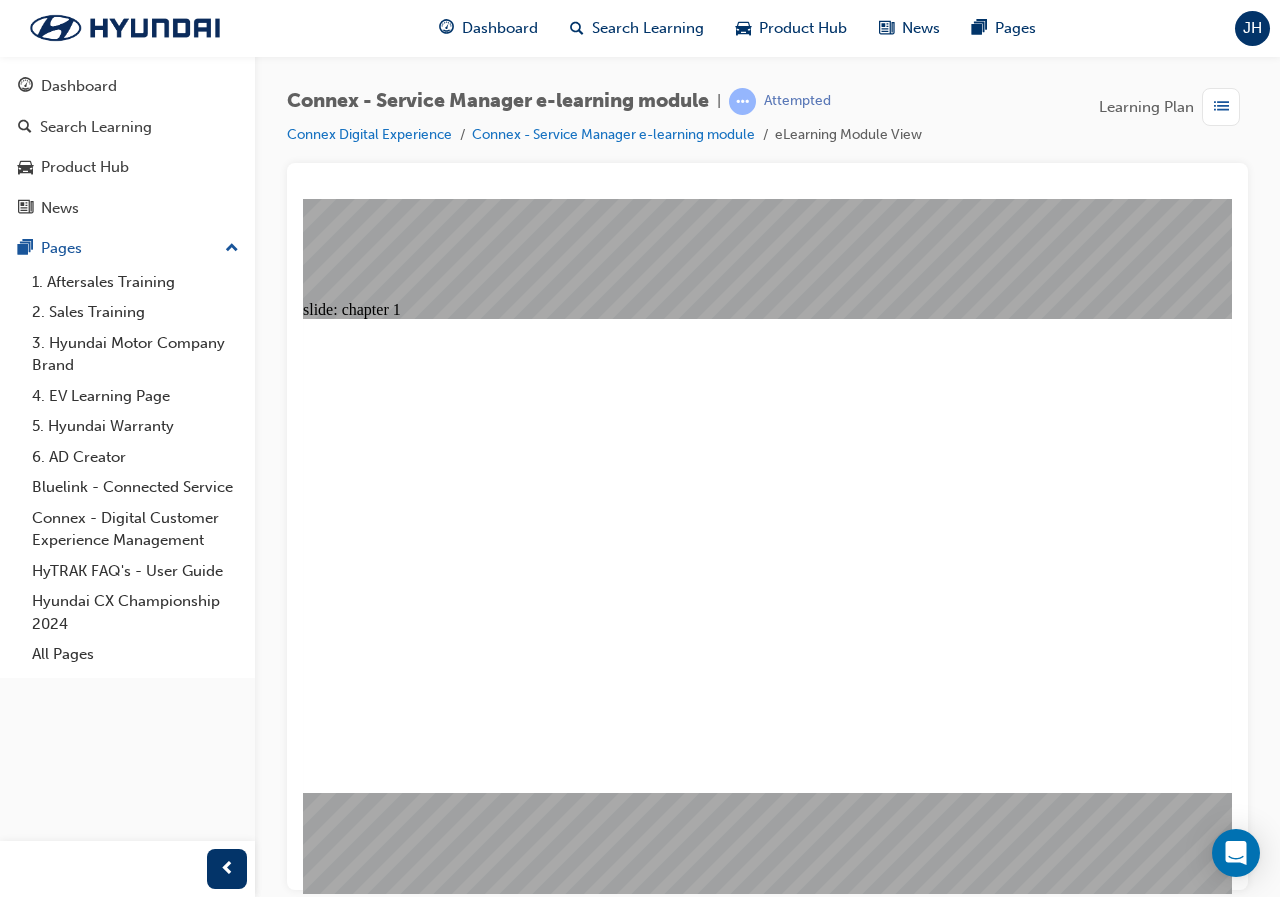 click 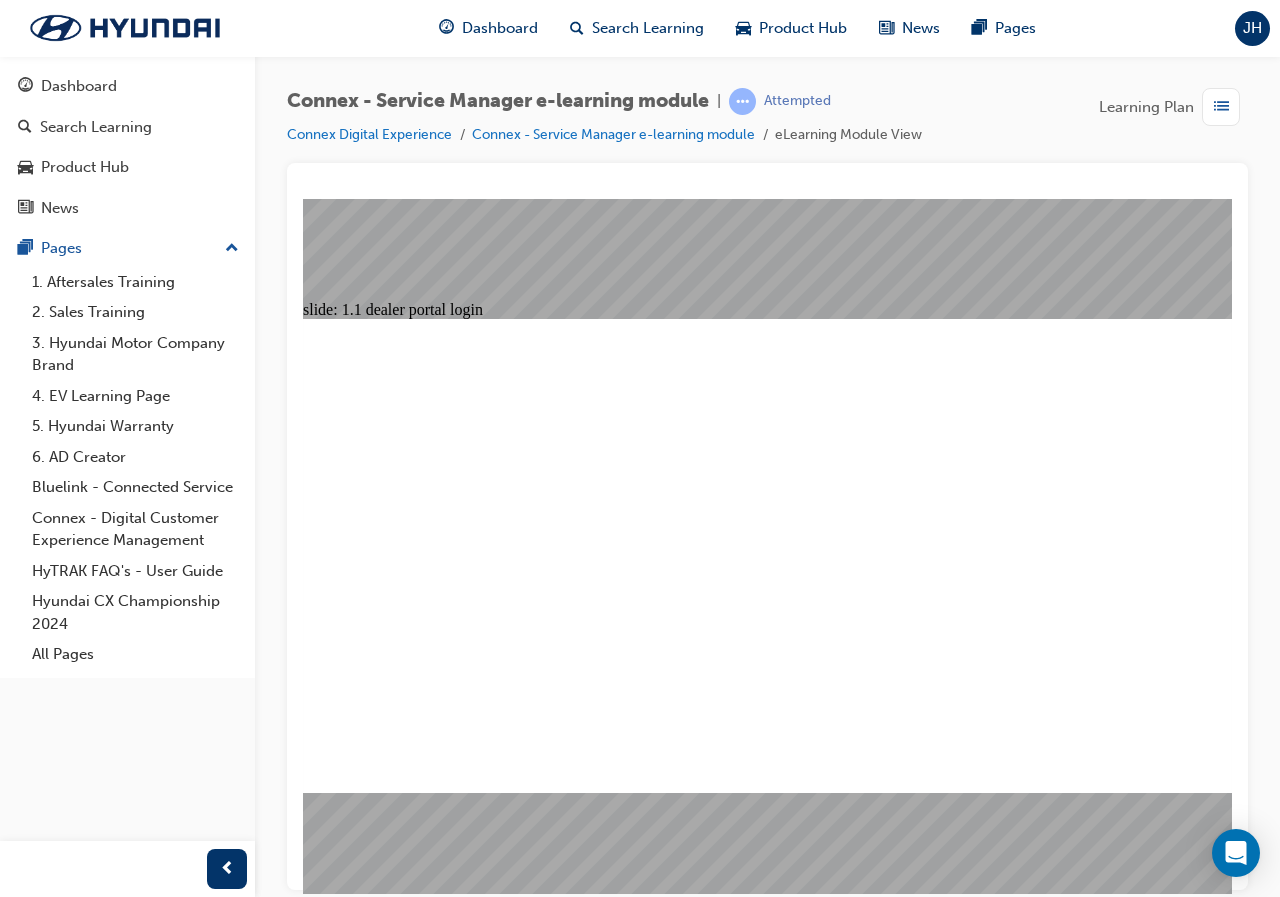 click 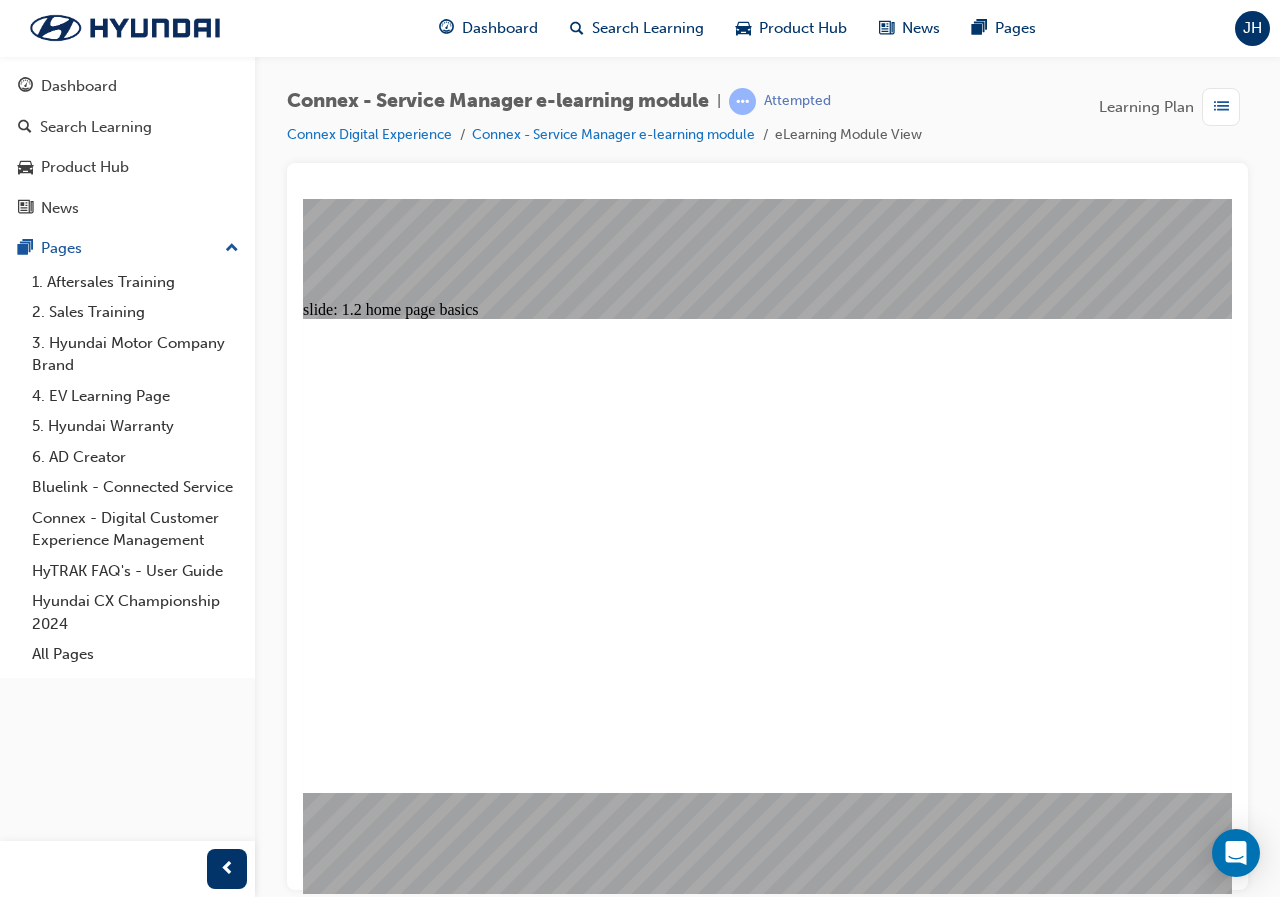click 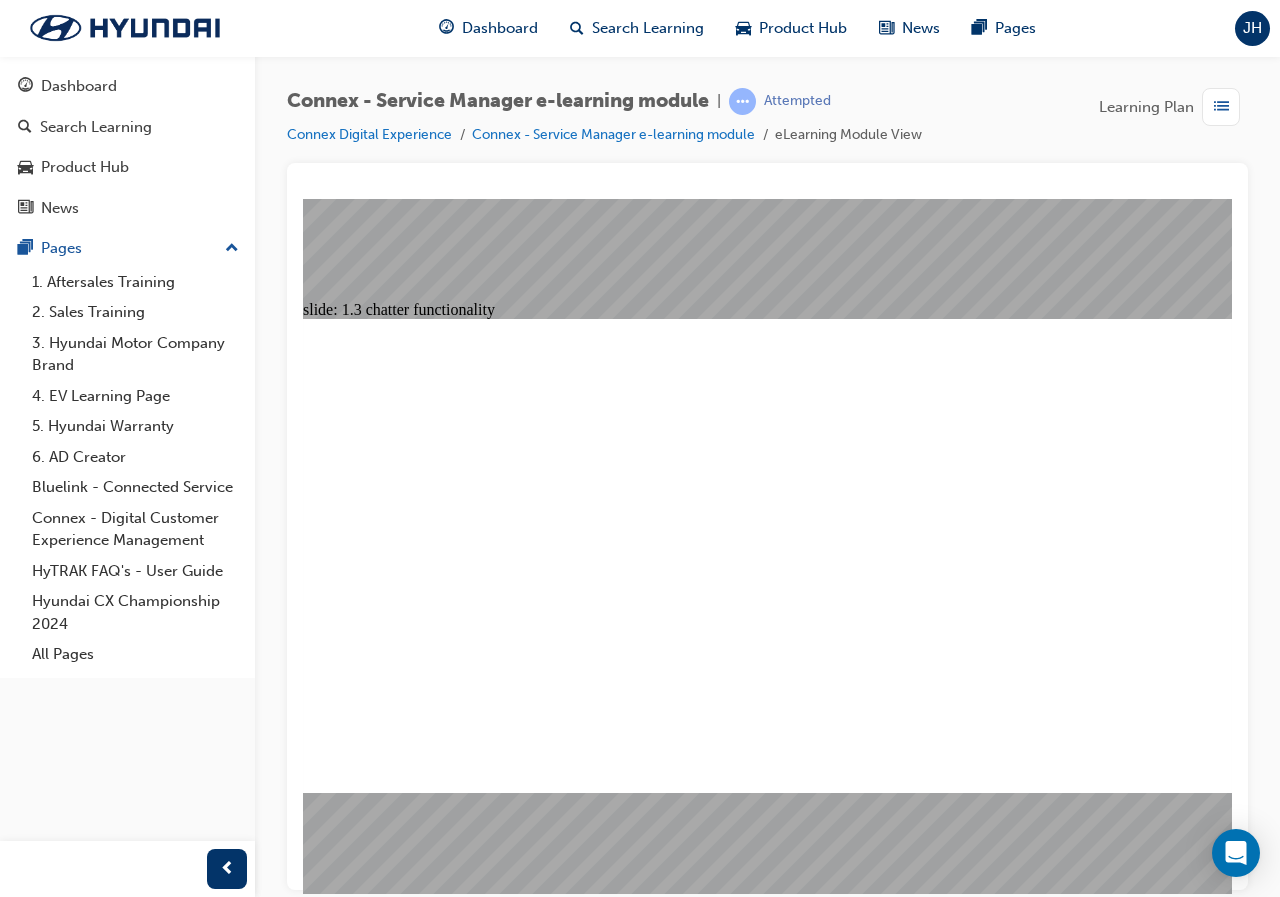 click 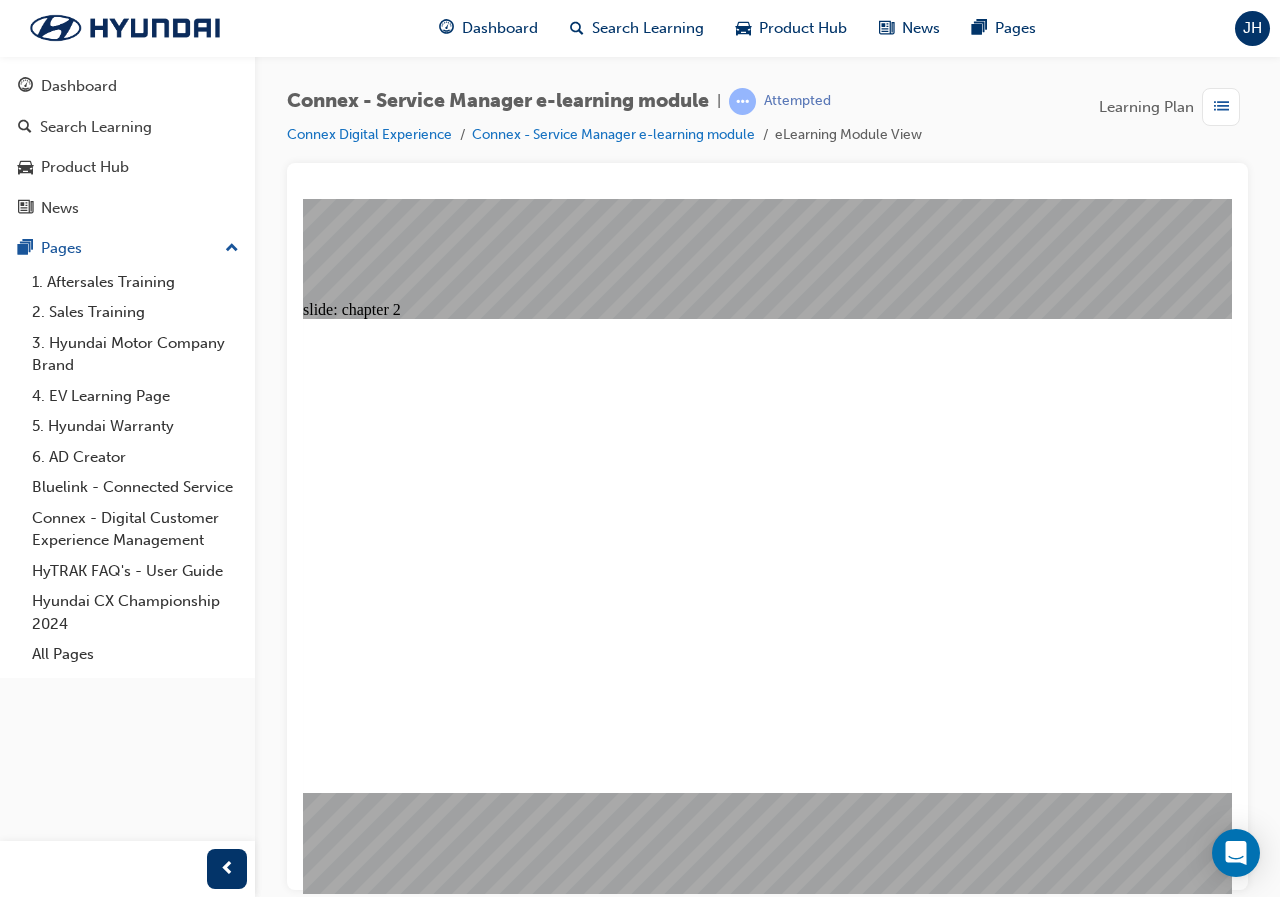 click at bounding box center (927, 2670) 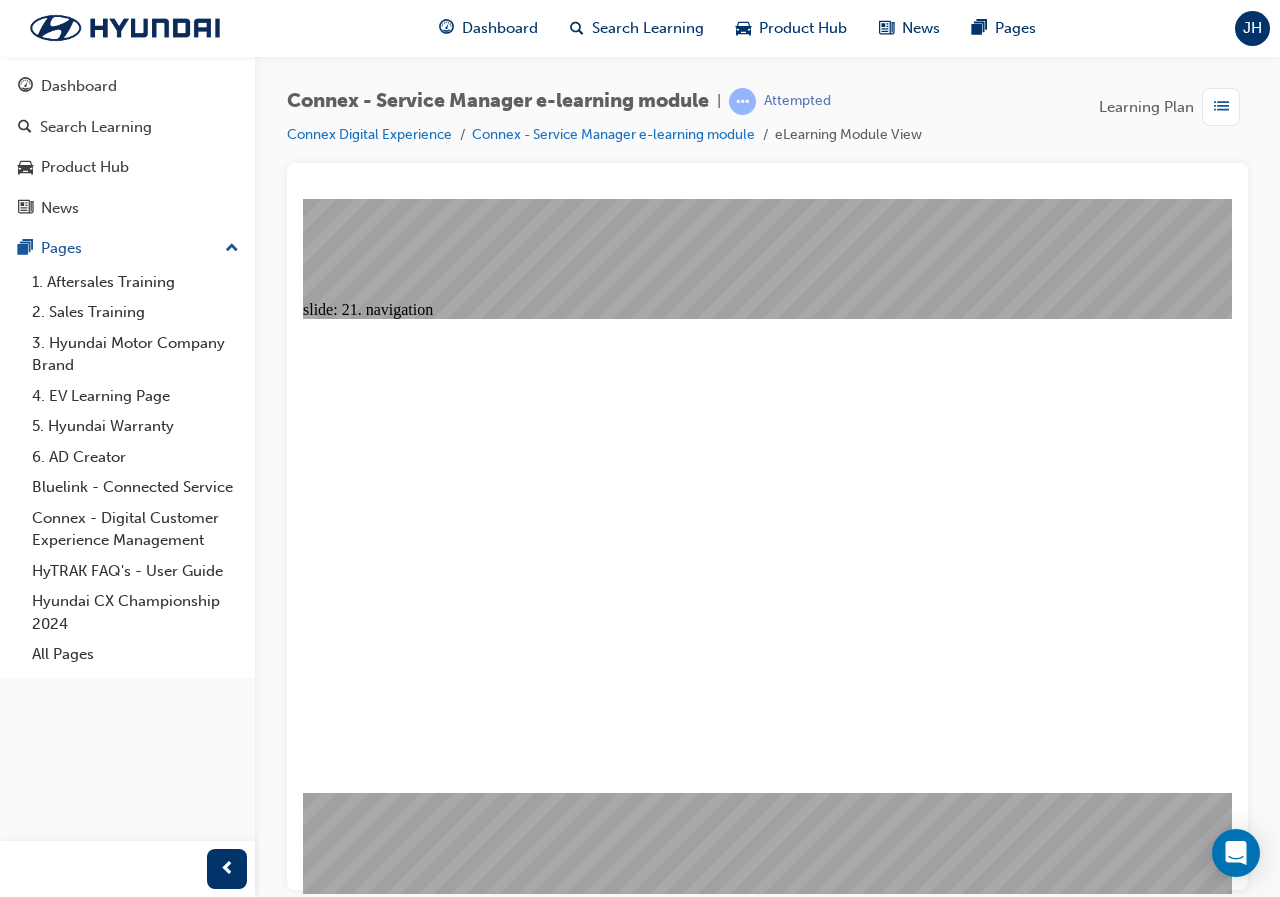 click 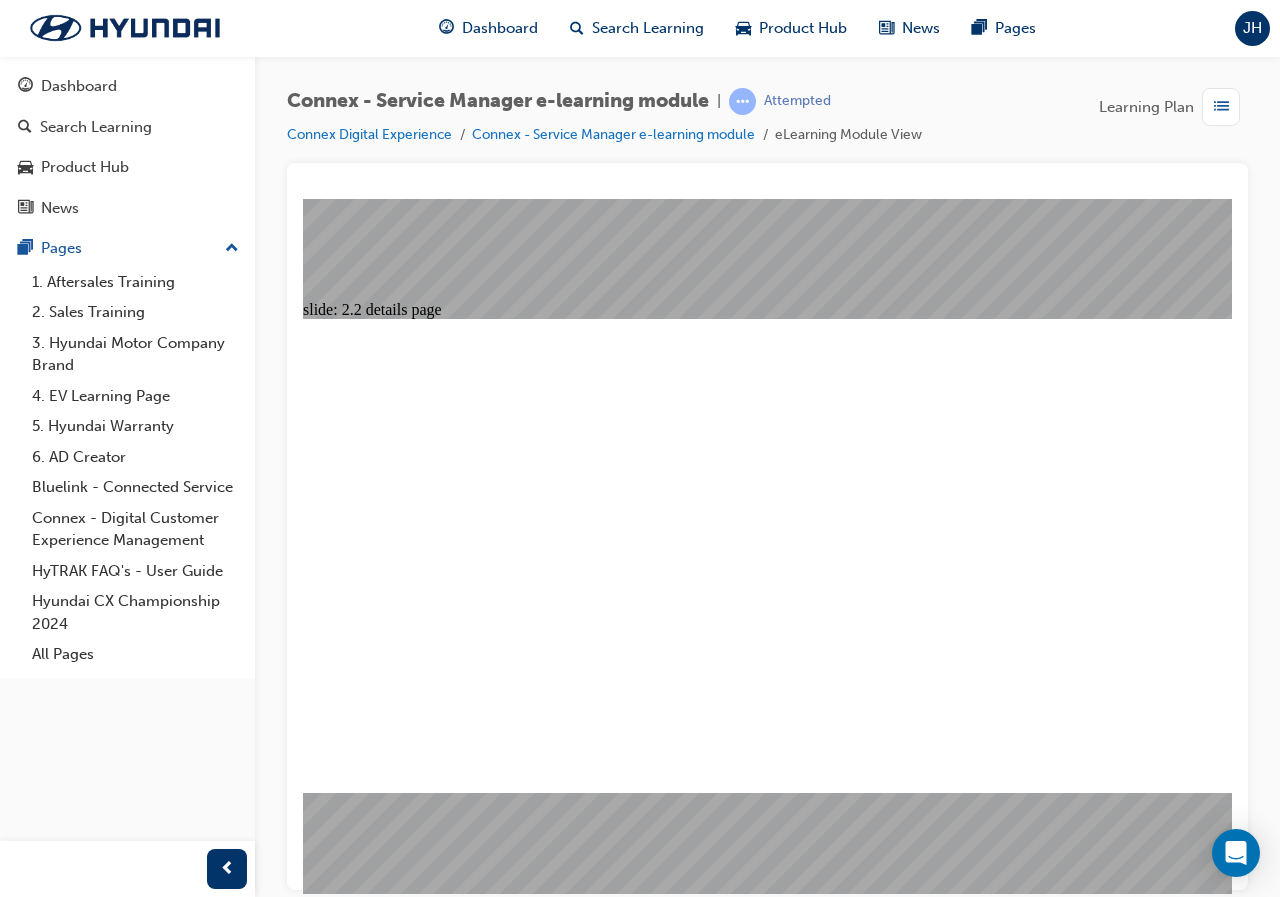 click 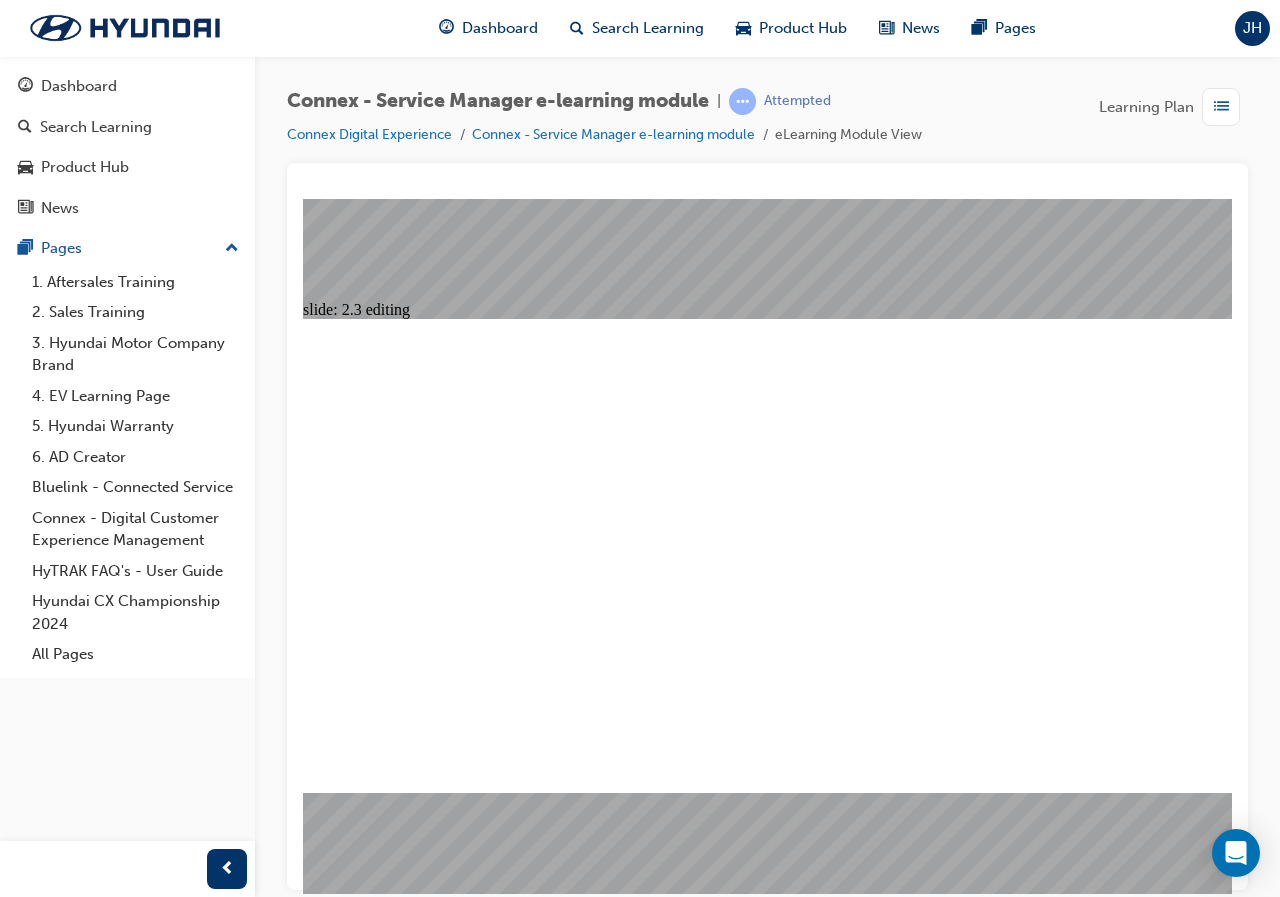 click 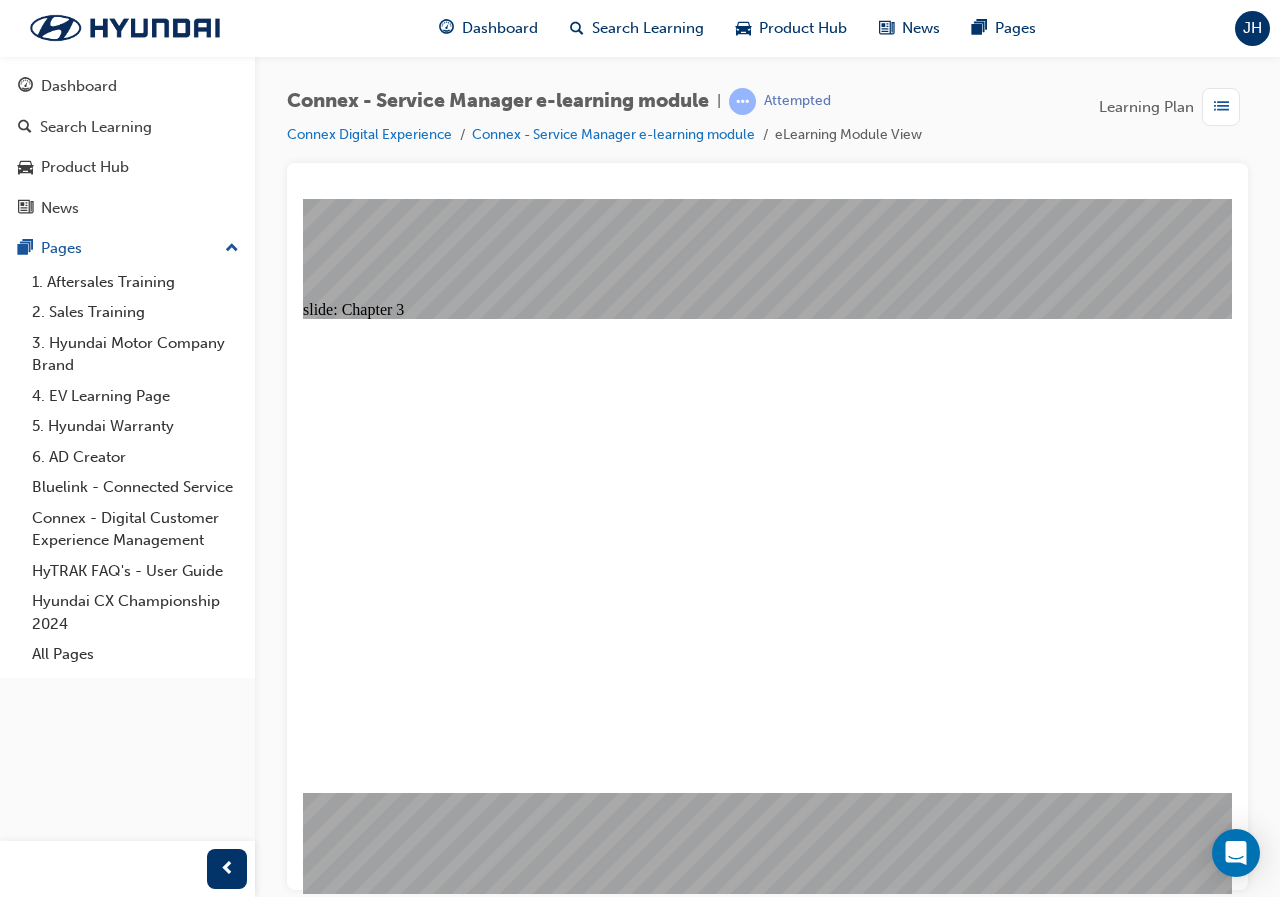 click 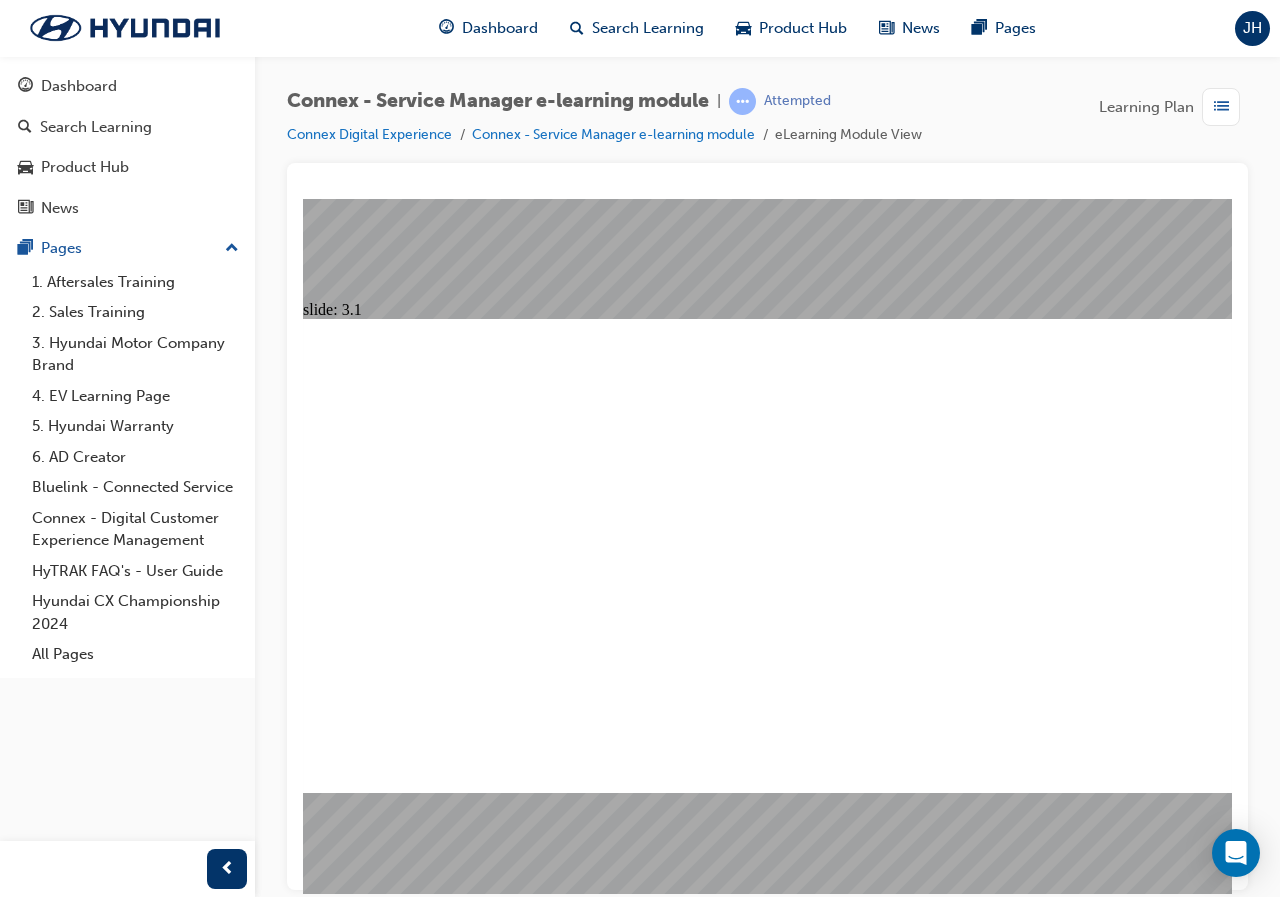 click 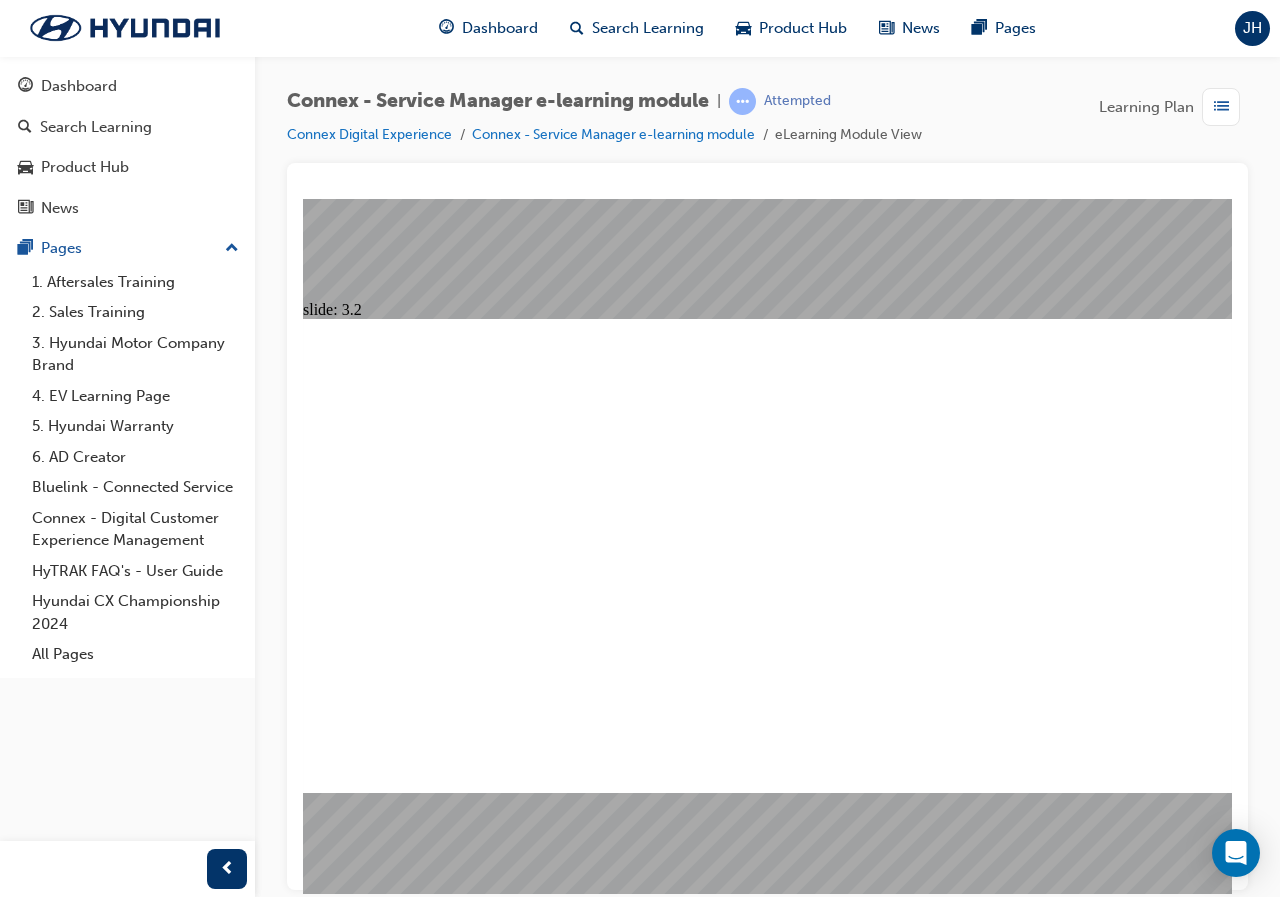 click 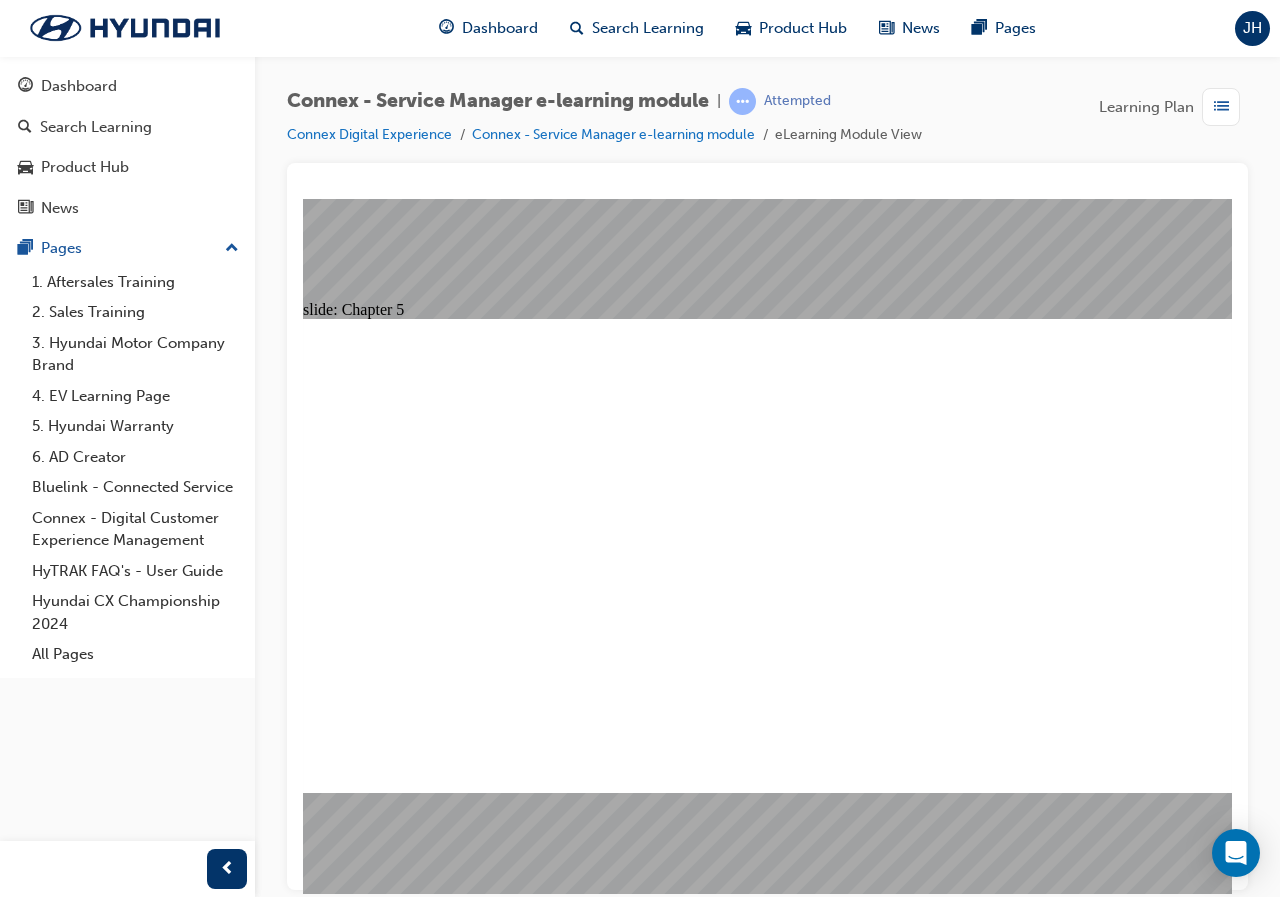 click 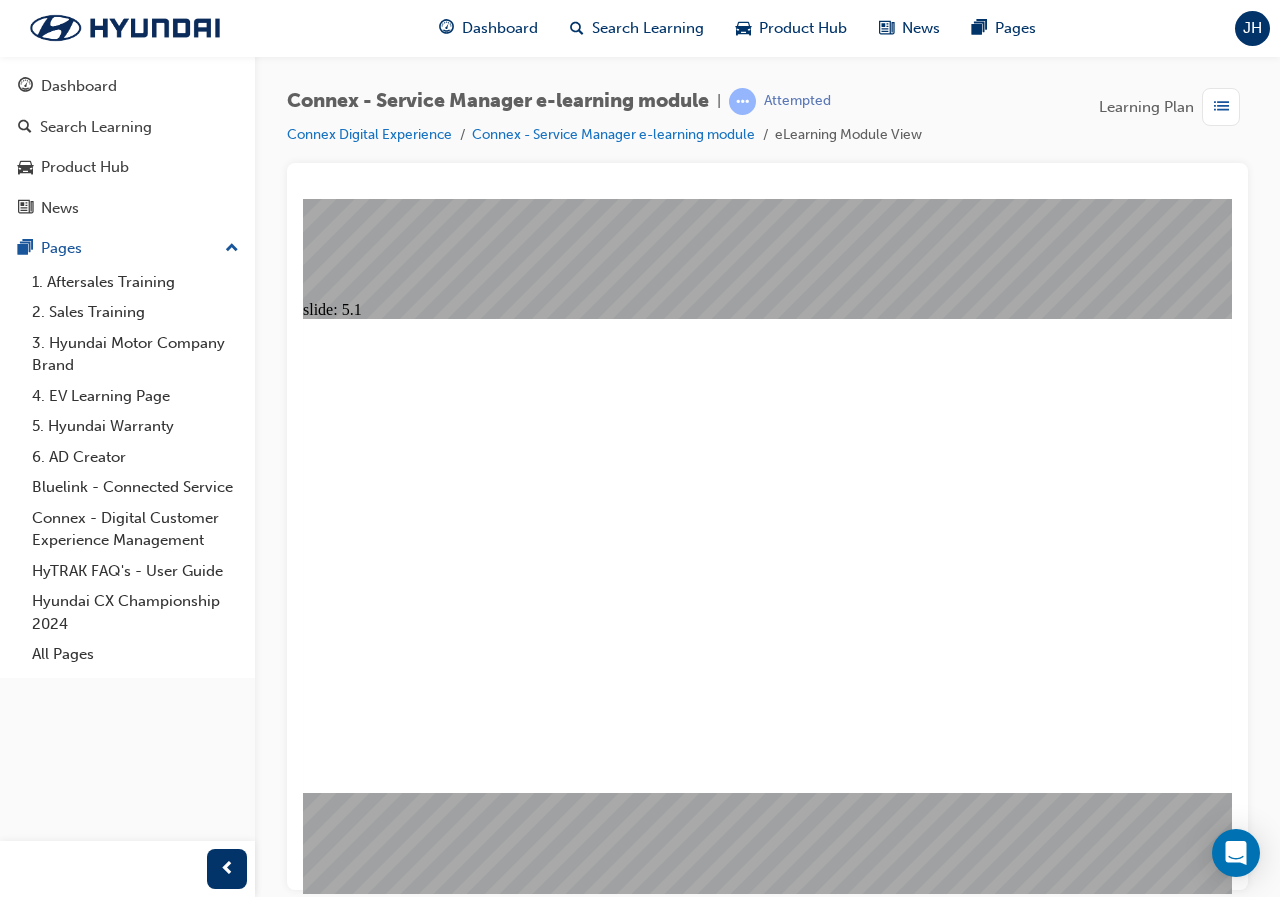 click 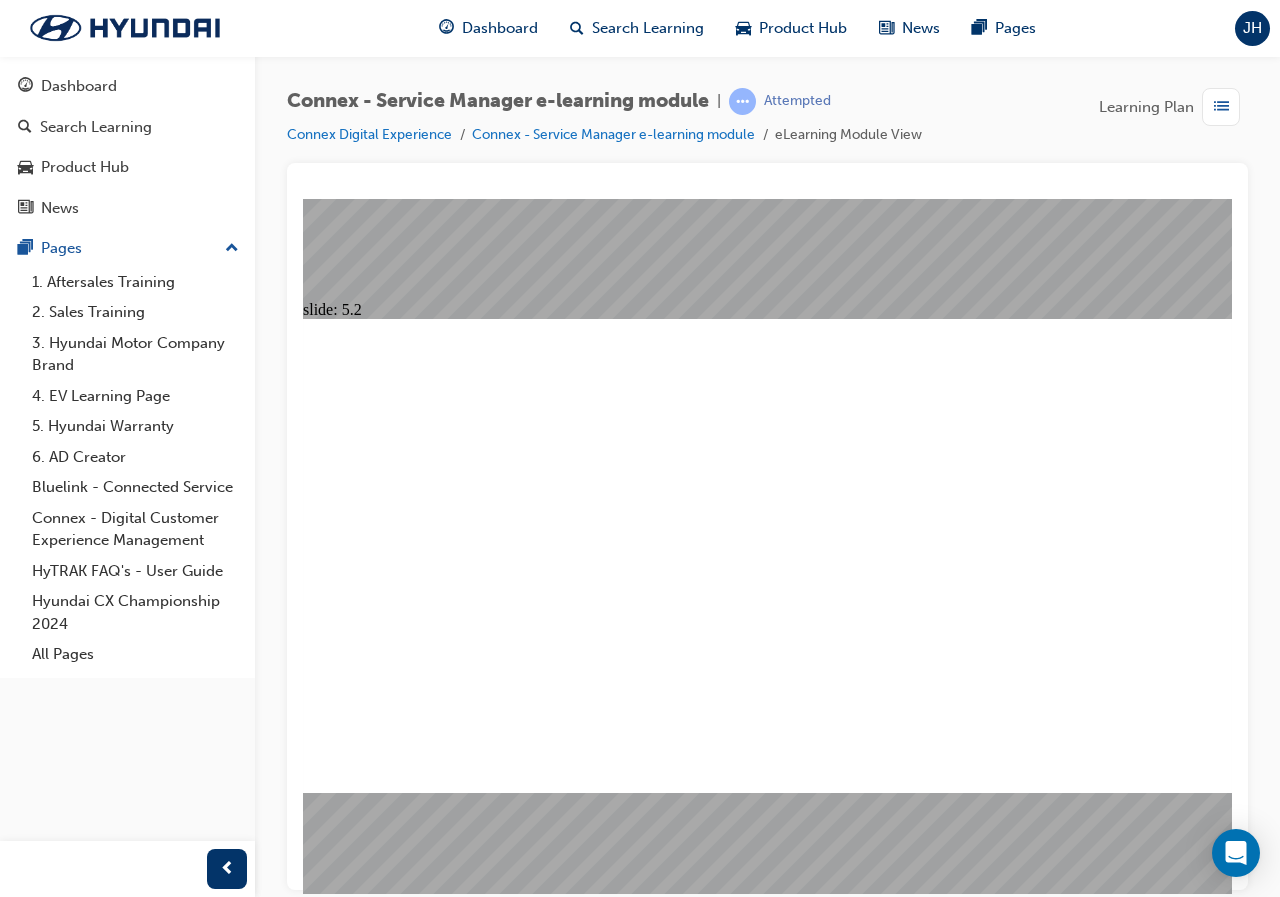 click 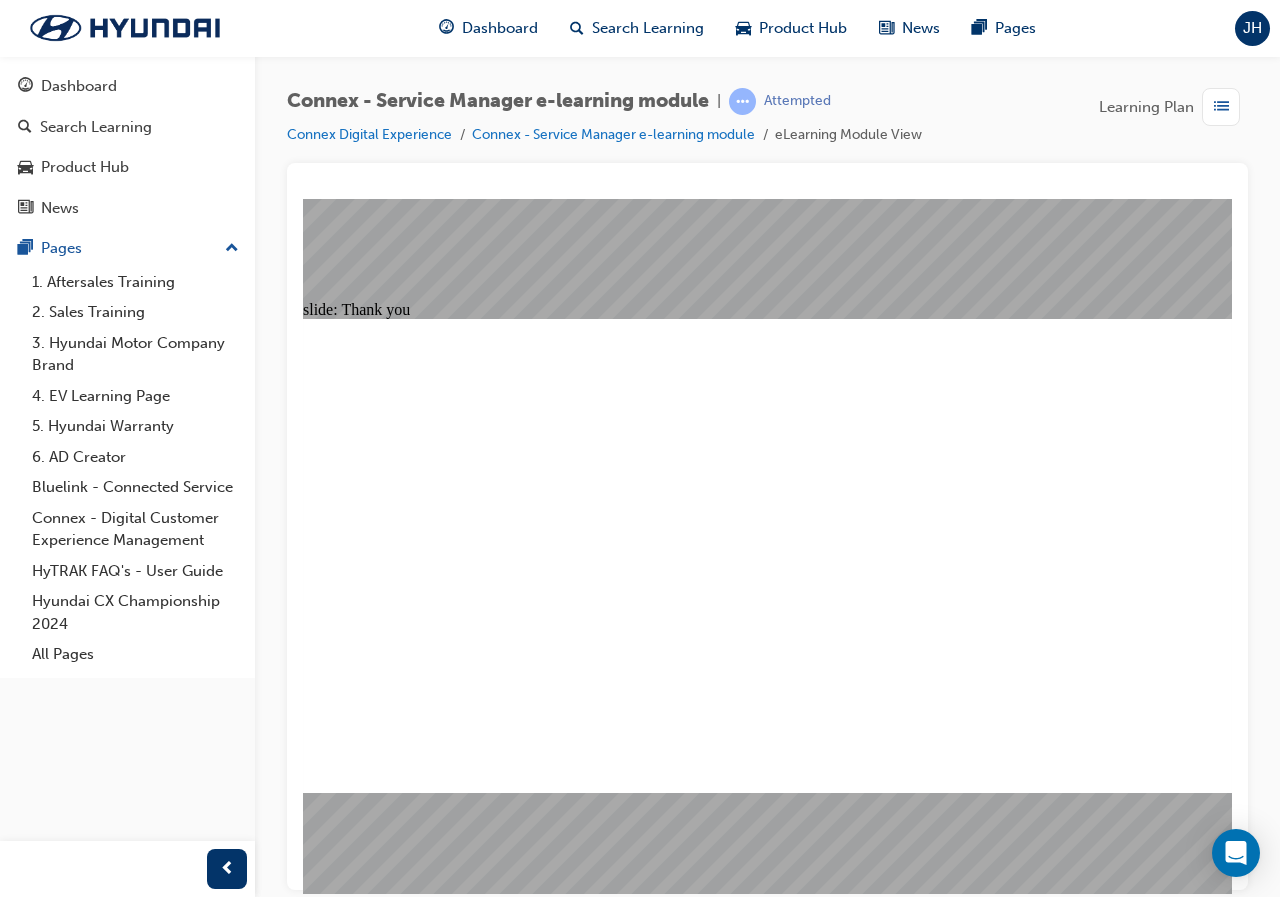 click 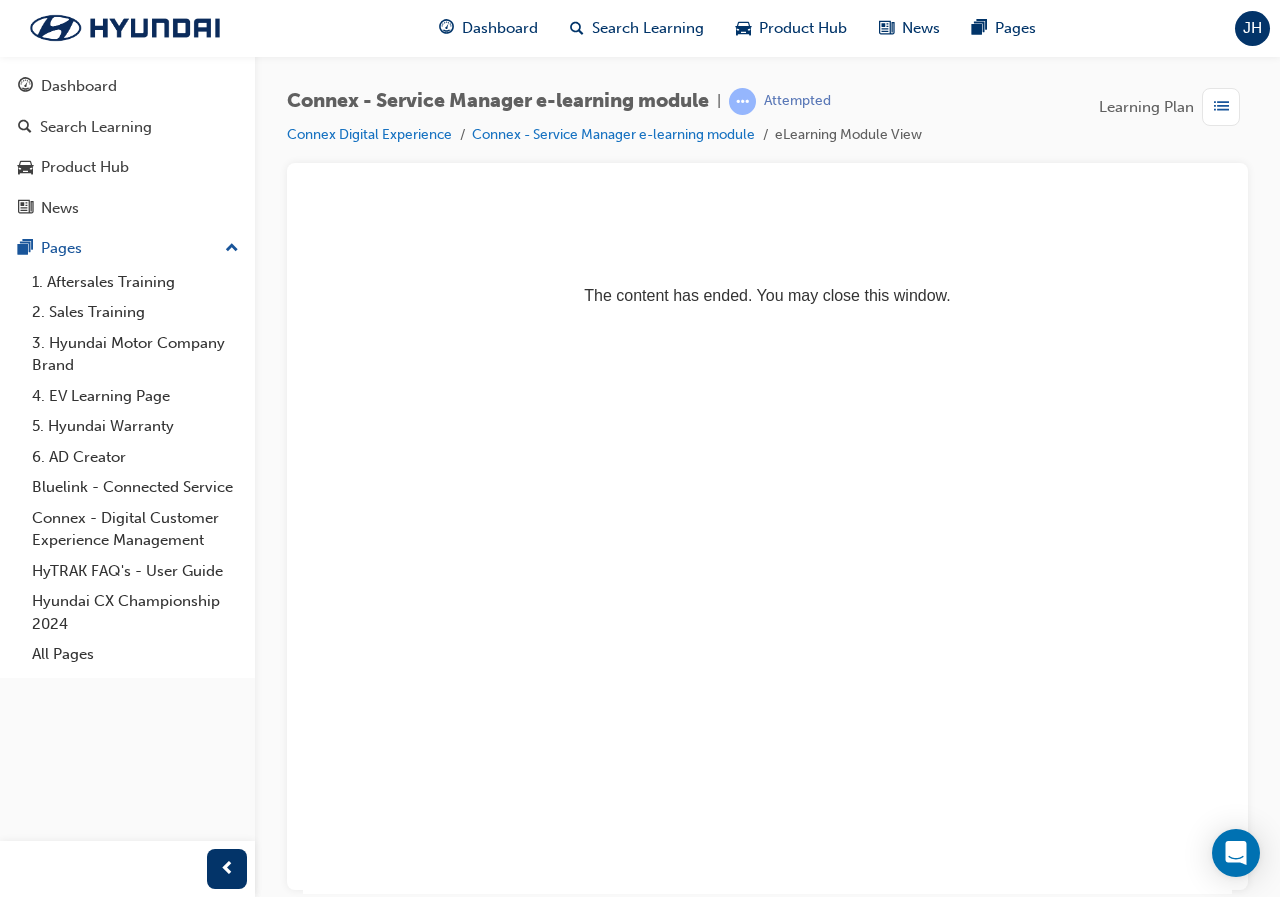 scroll, scrollTop: 0, scrollLeft: 0, axis: both 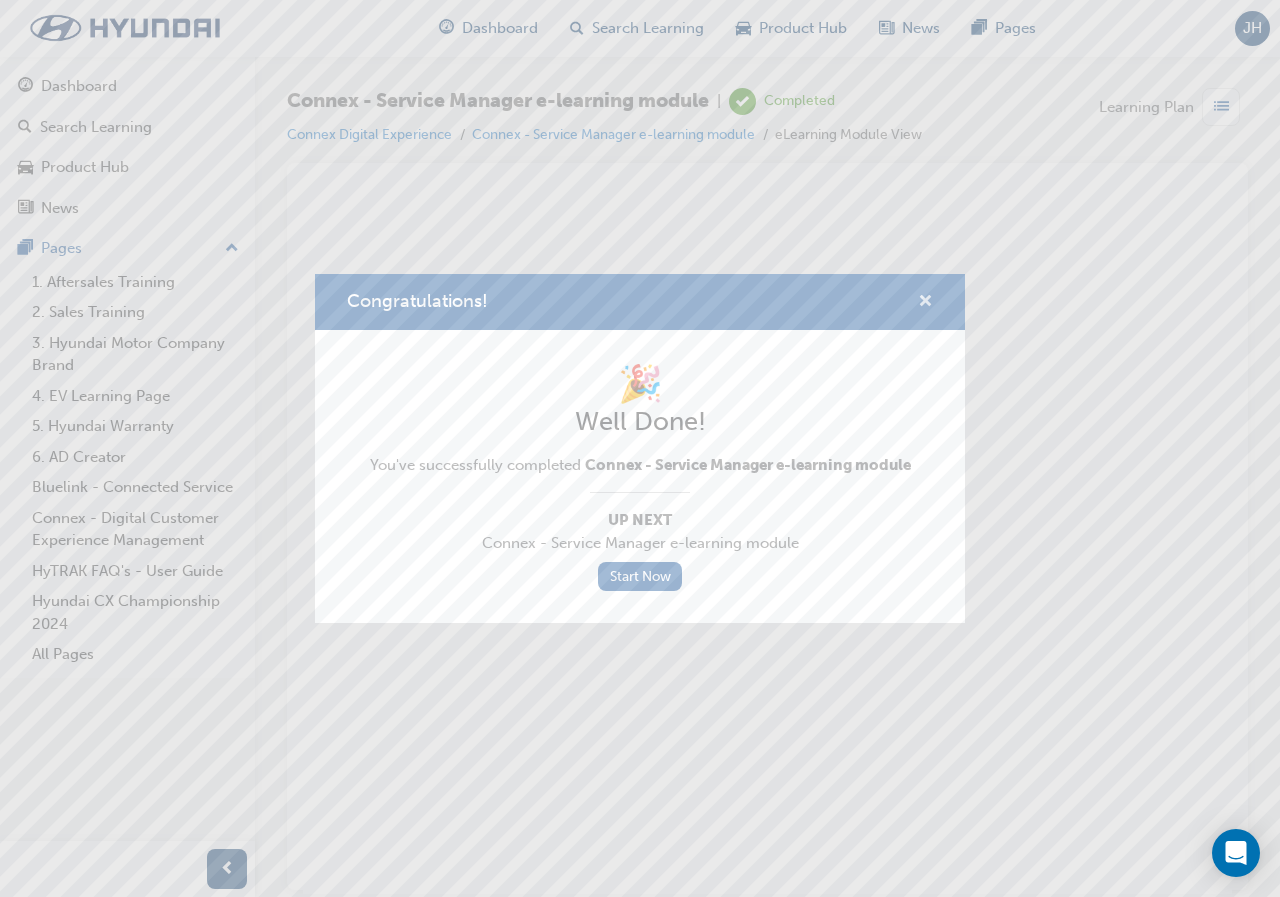 click at bounding box center [925, 303] 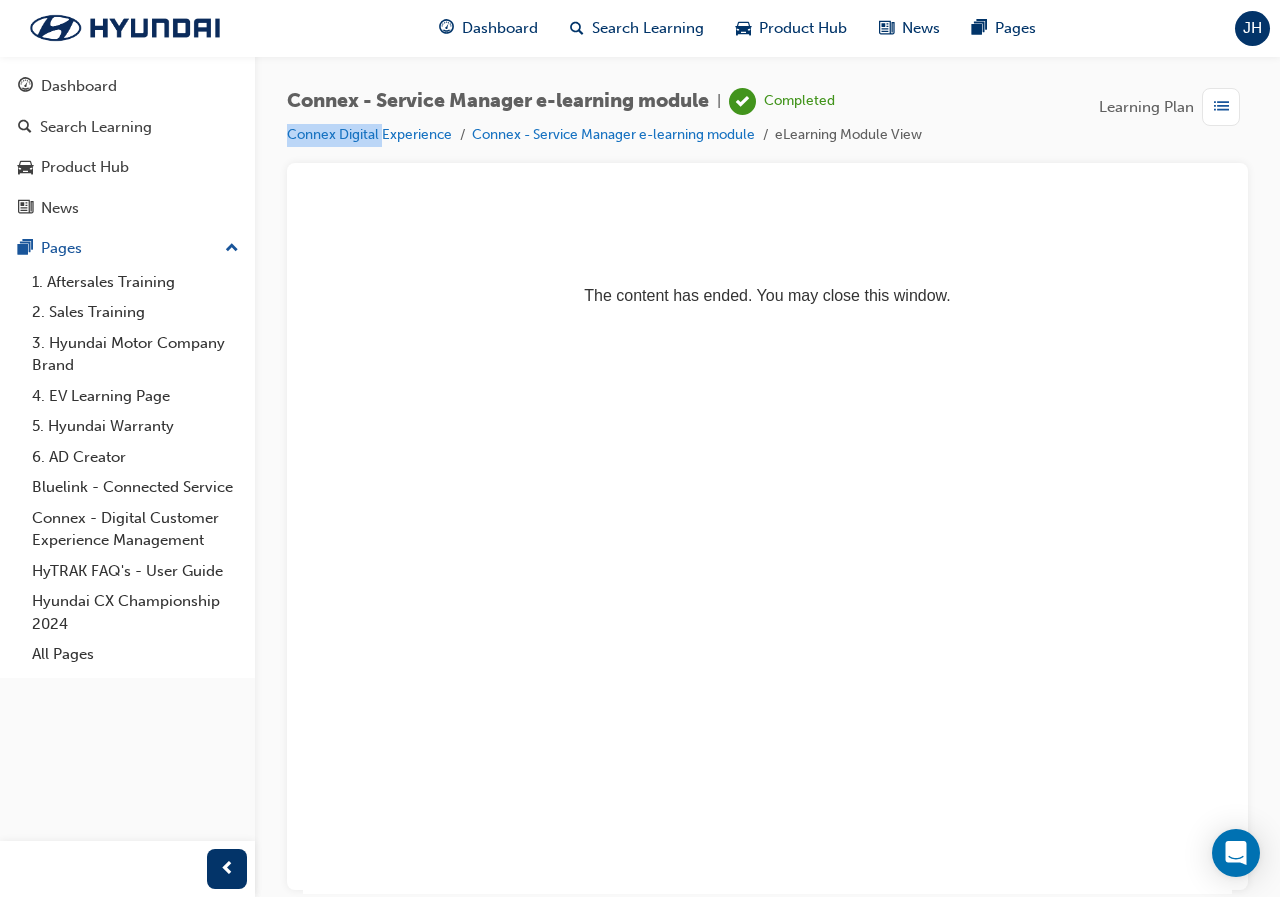 click on "Connex Digital Experience Connex - Service Manager e-learning module  eLearning Module View" at bounding box center (604, 135) 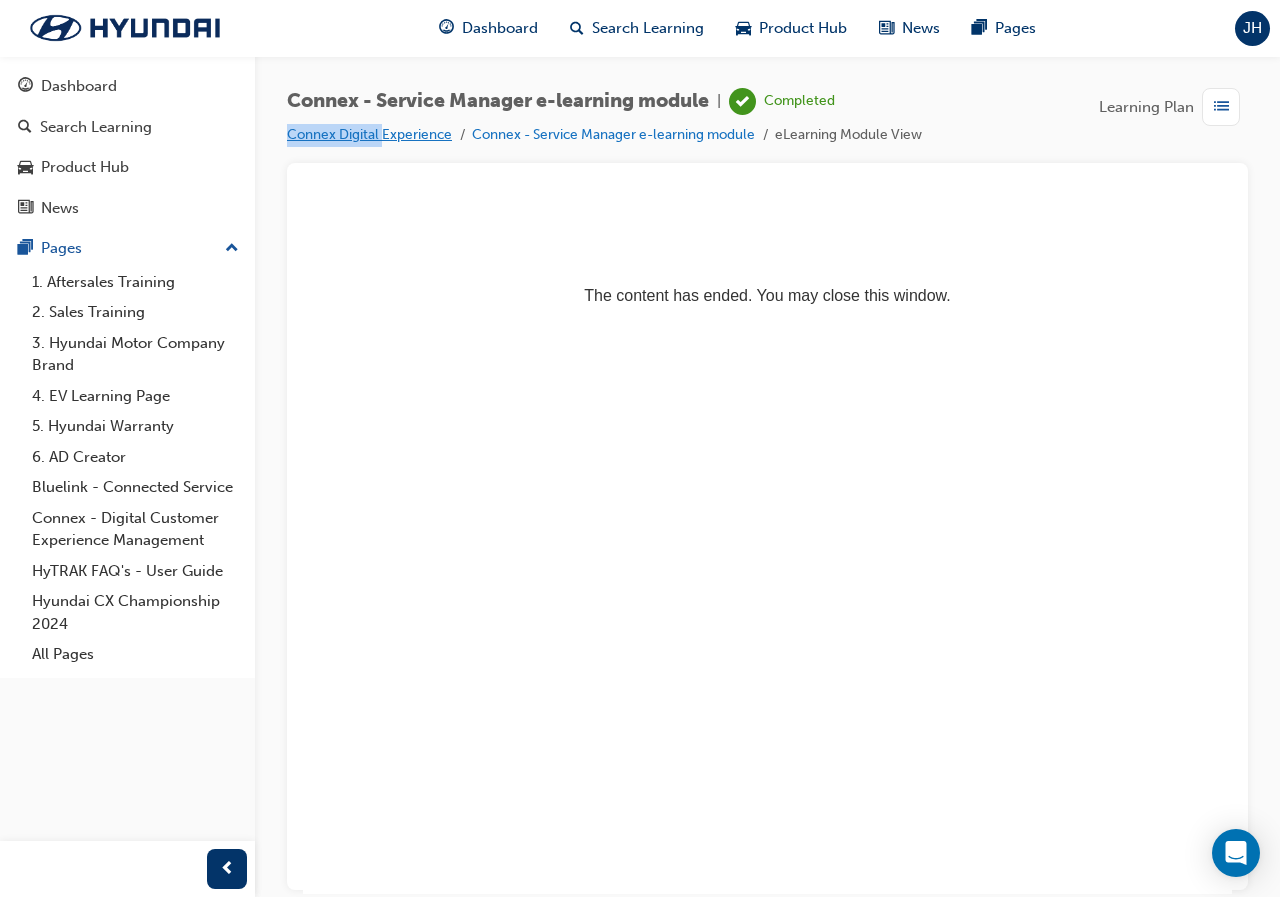 click on "Connex Digital Experience" at bounding box center (369, 134) 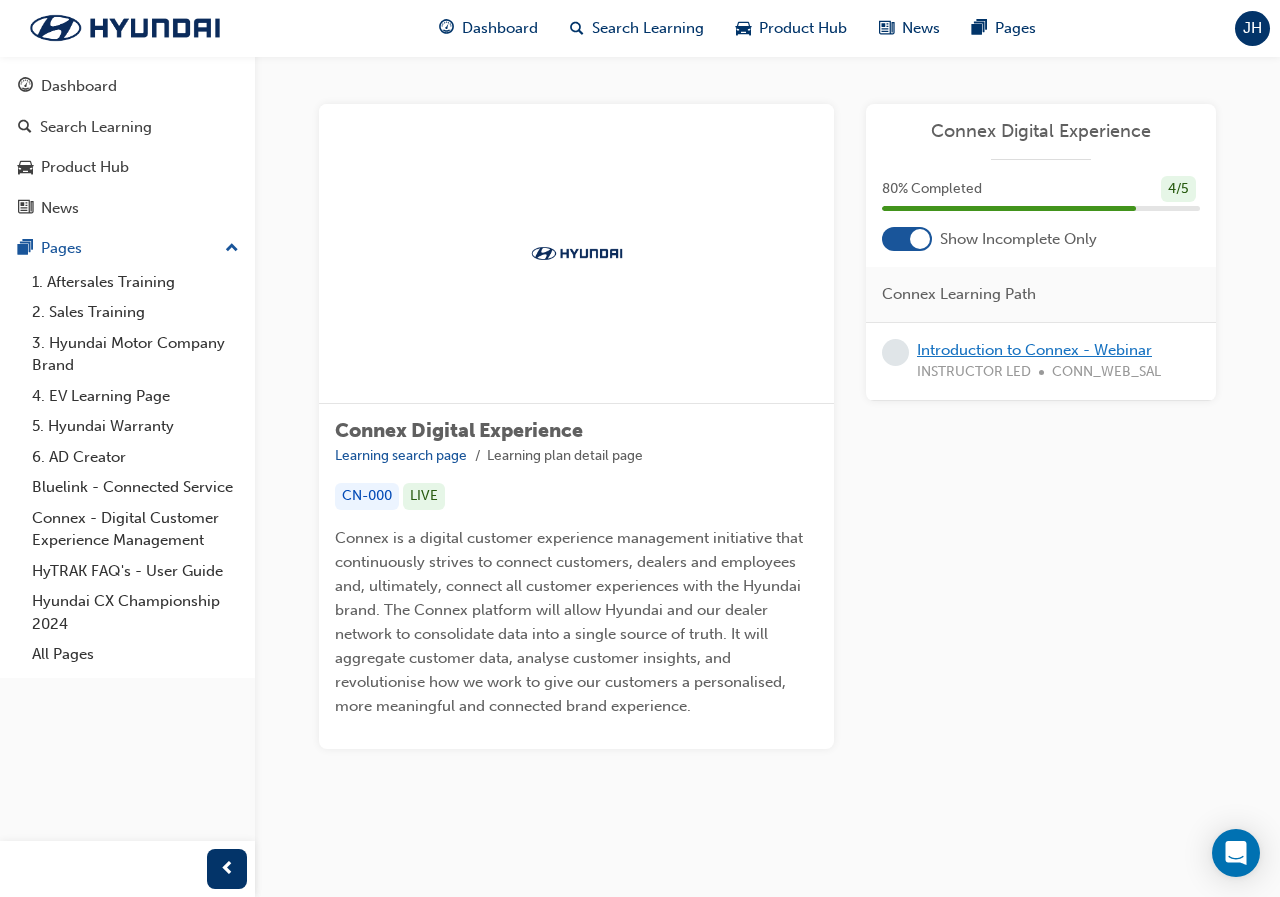 click on "Introduction to Connex - Webinar" at bounding box center (1034, 350) 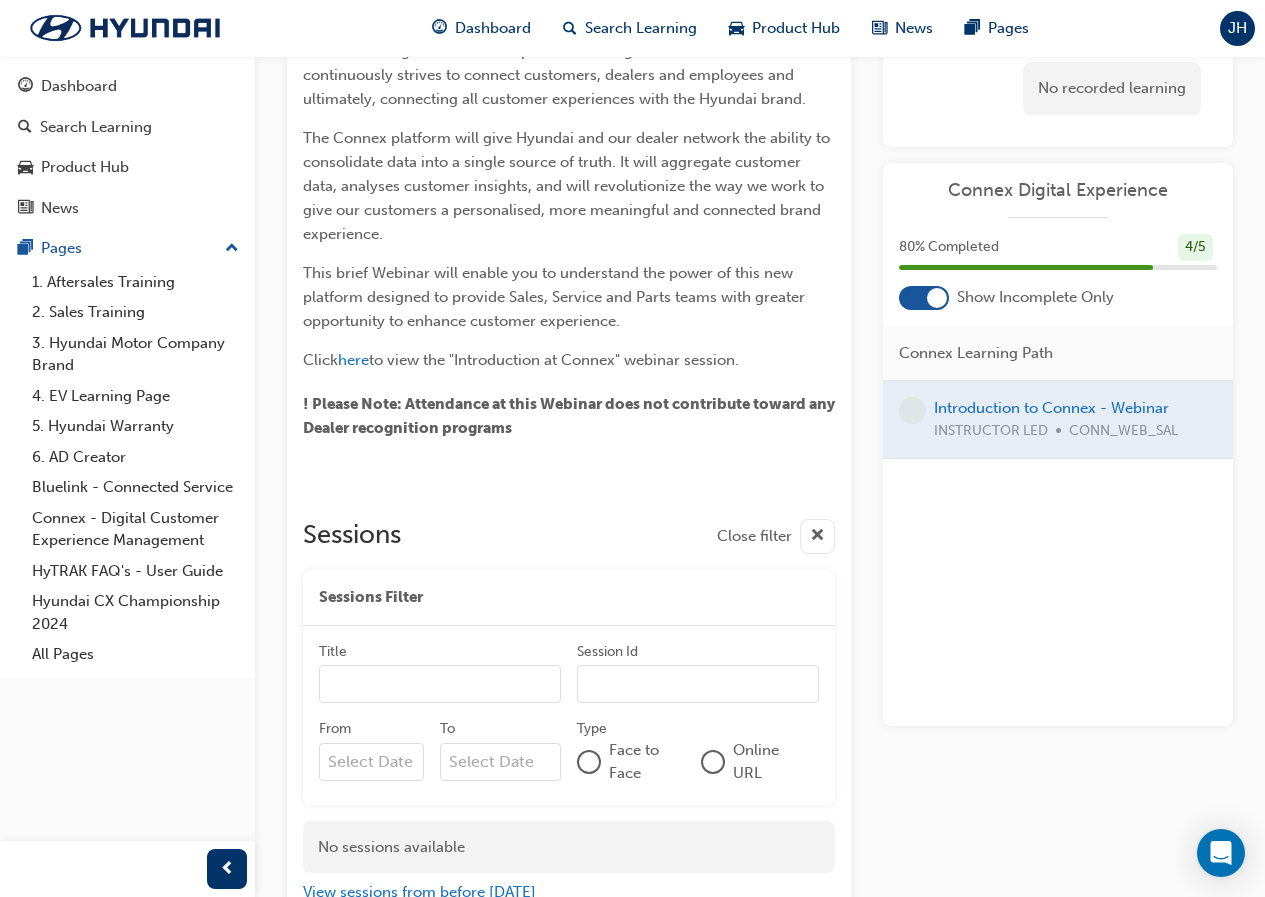 scroll, scrollTop: 0, scrollLeft: 0, axis: both 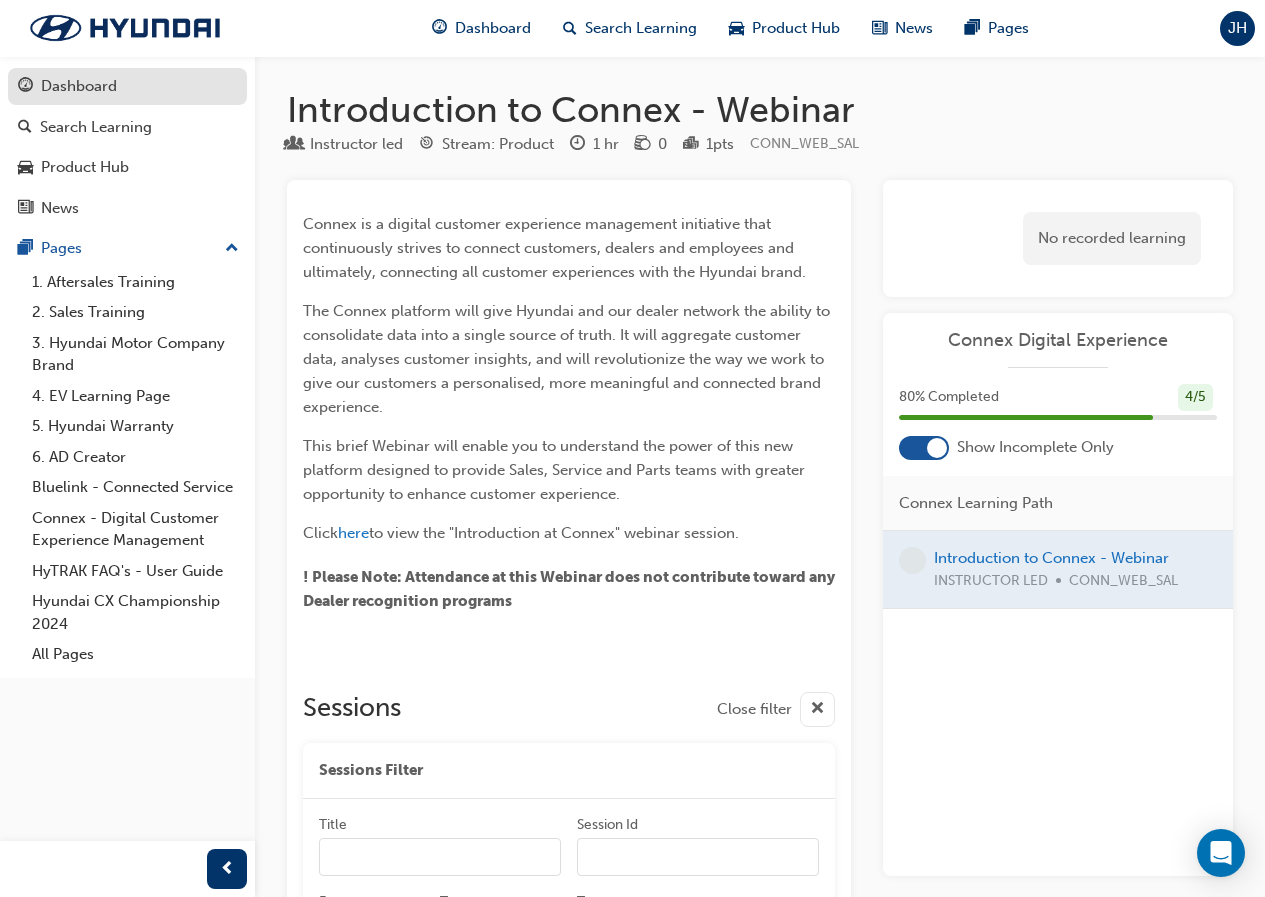 click on "Dashboard" at bounding box center [127, 86] 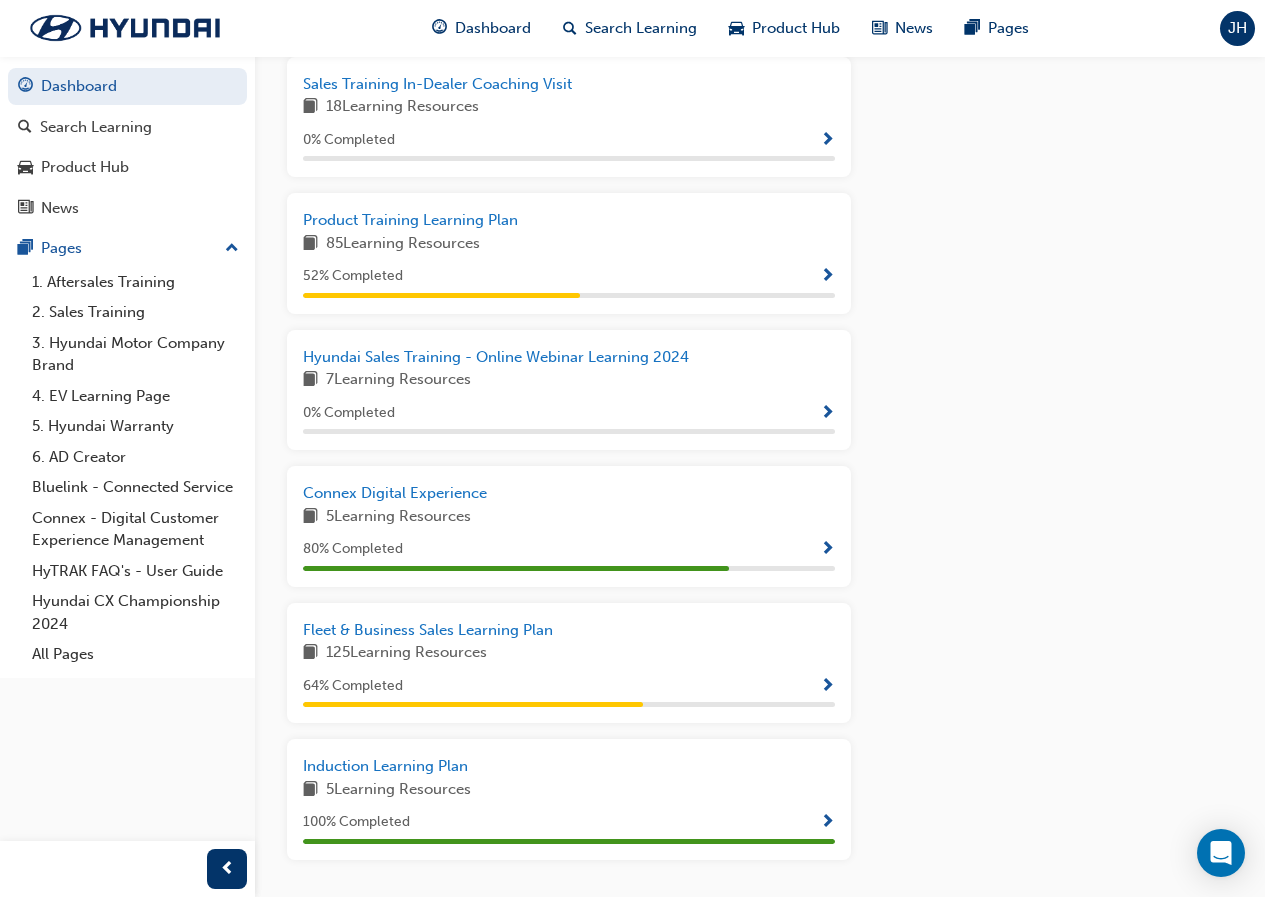 scroll, scrollTop: 1513, scrollLeft: 0, axis: vertical 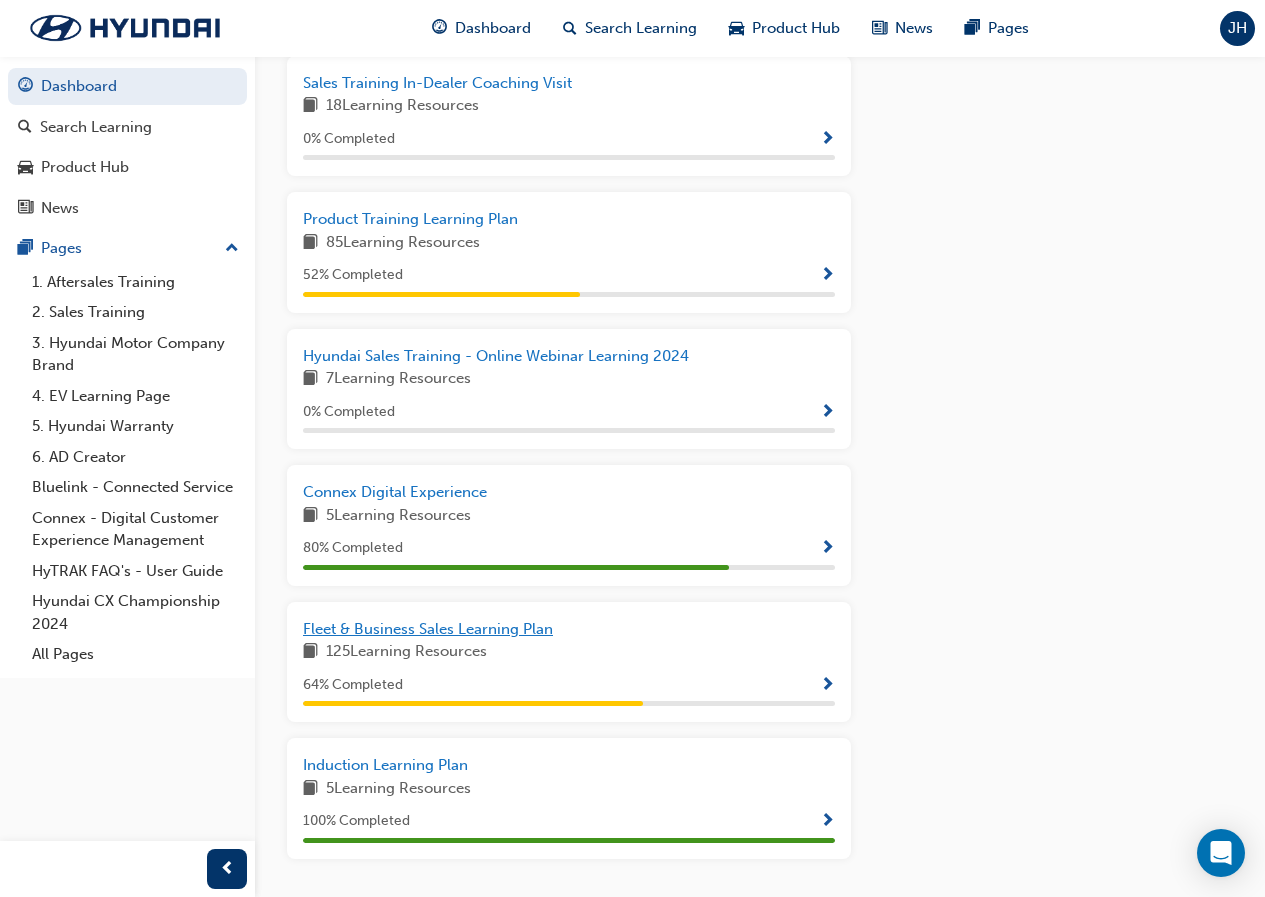 click on "Fleet & Business Sales Learning Plan" at bounding box center (569, 629) 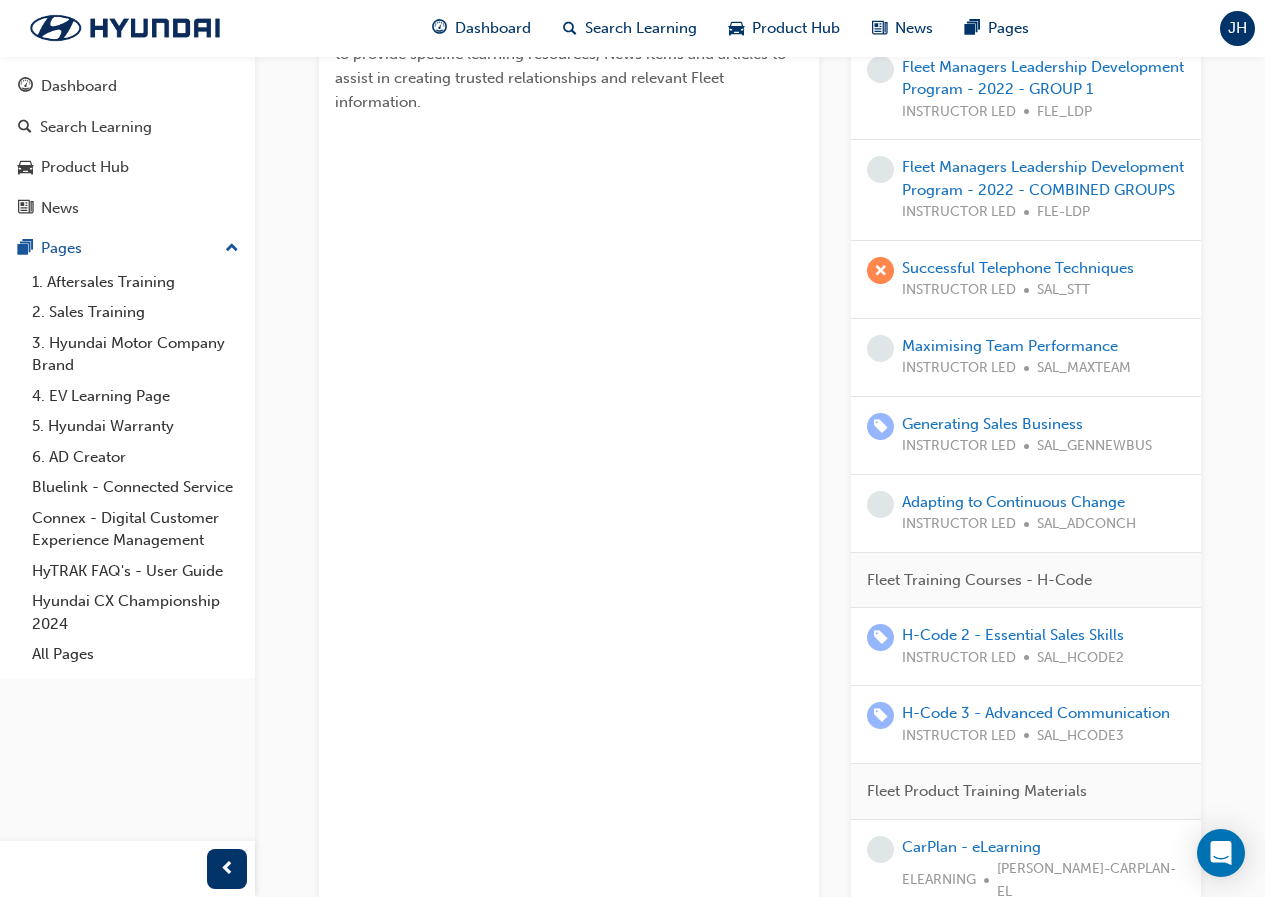 scroll, scrollTop: 600, scrollLeft: 0, axis: vertical 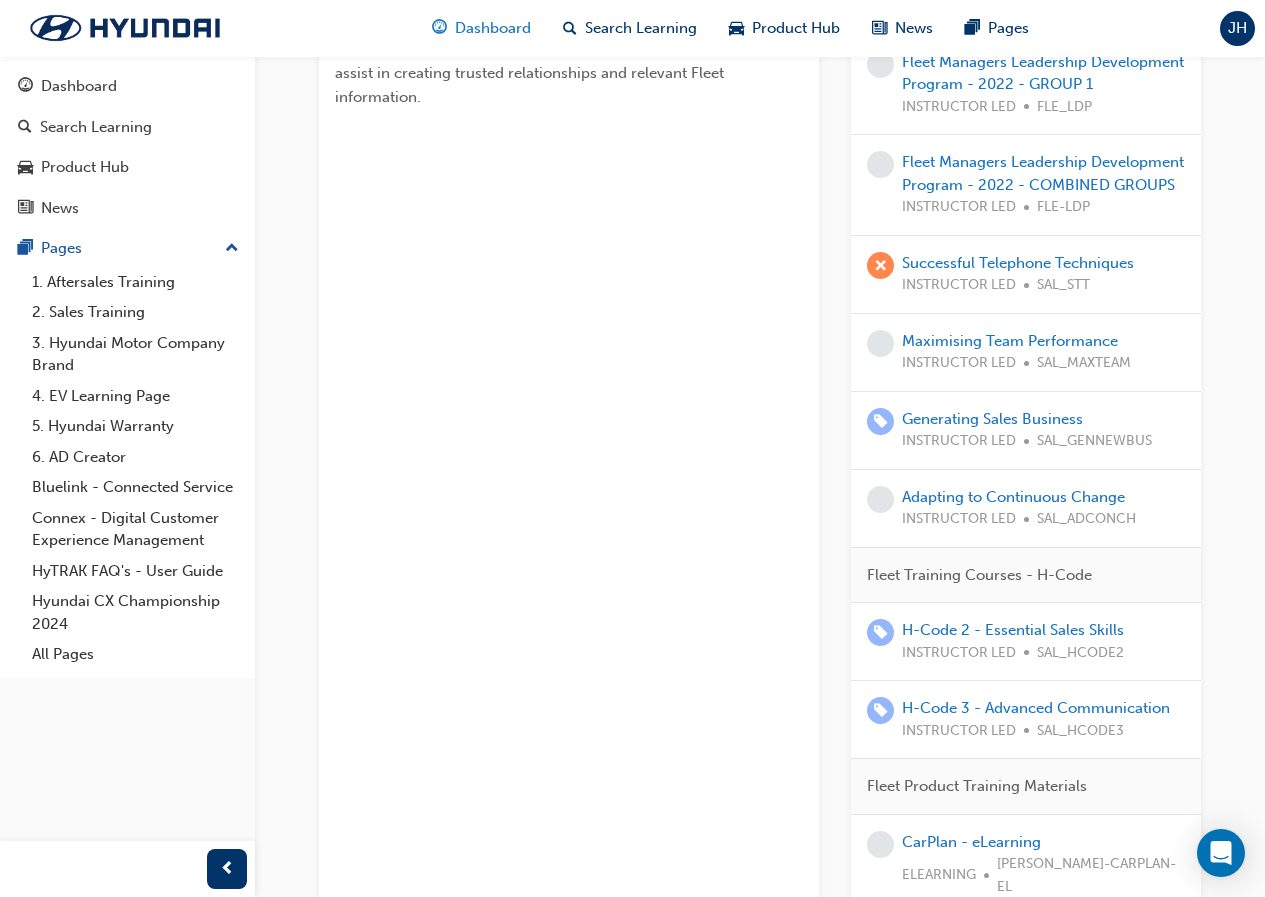 click on "Dashboard" at bounding box center (493, 28) 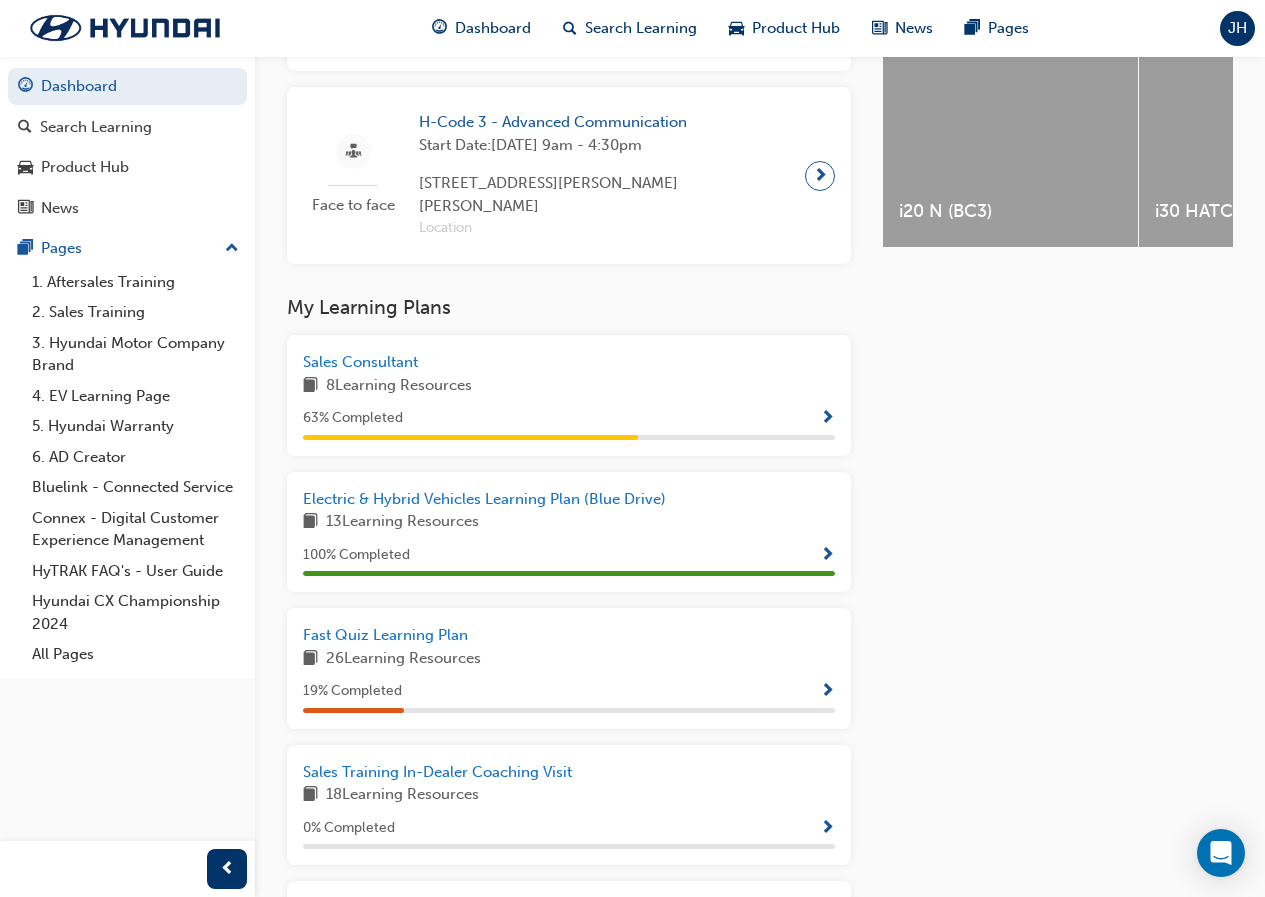 scroll, scrollTop: 900, scrollLeft: 0, axis: vertical 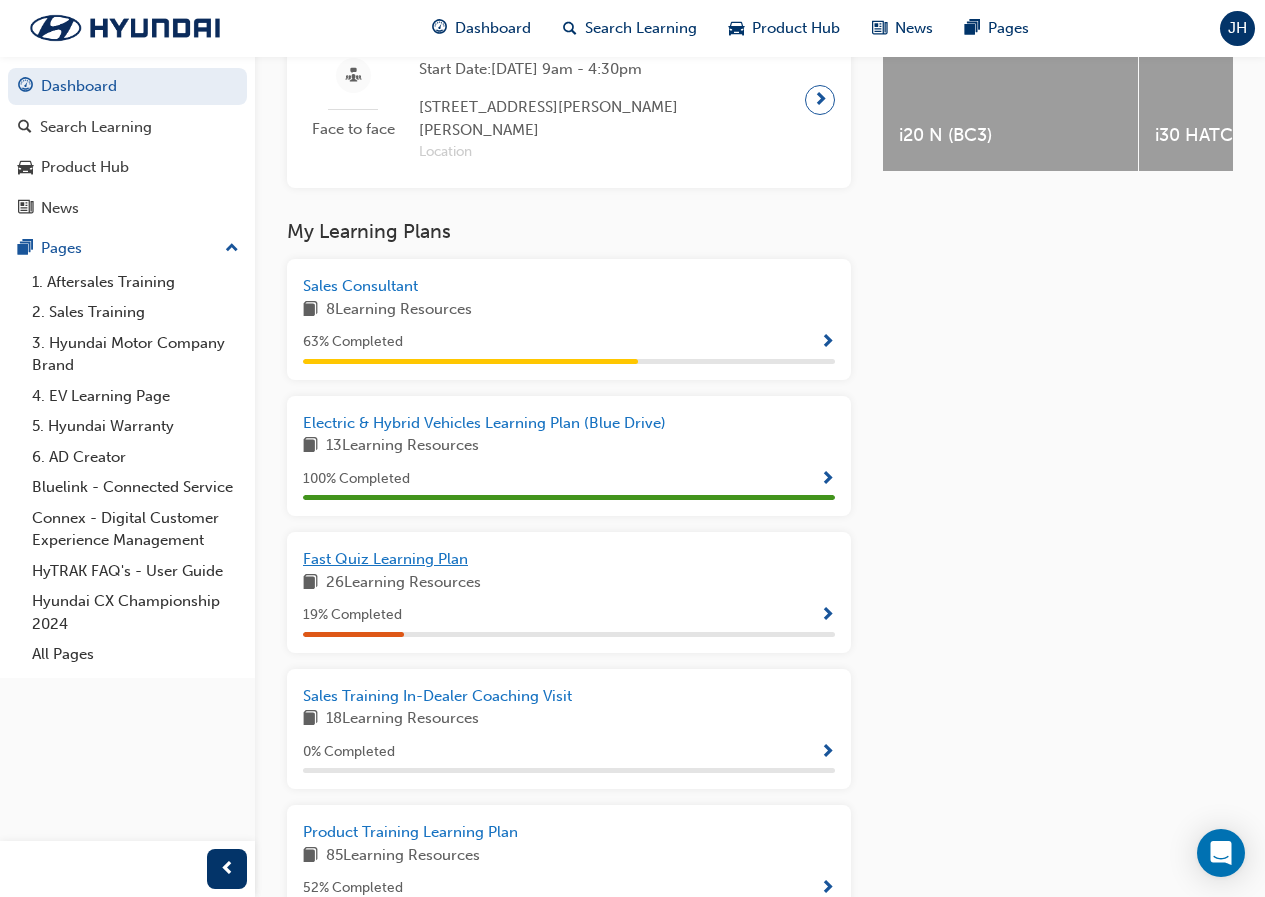 click on "Fast Quiz Learning Plan" at bounding box center (569, 559) 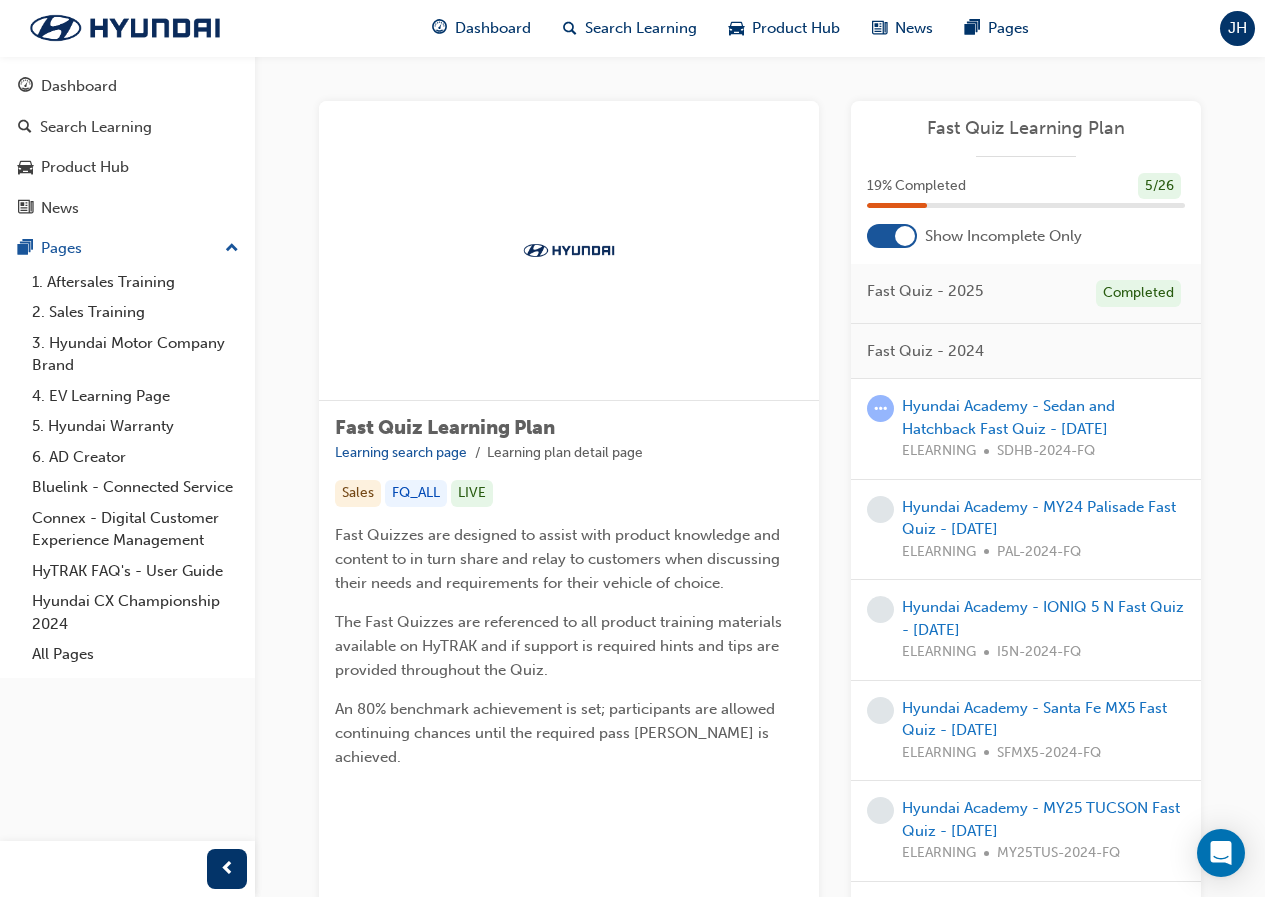 scroll, scrollTop: 0, scrollLeft: 0, axis: both 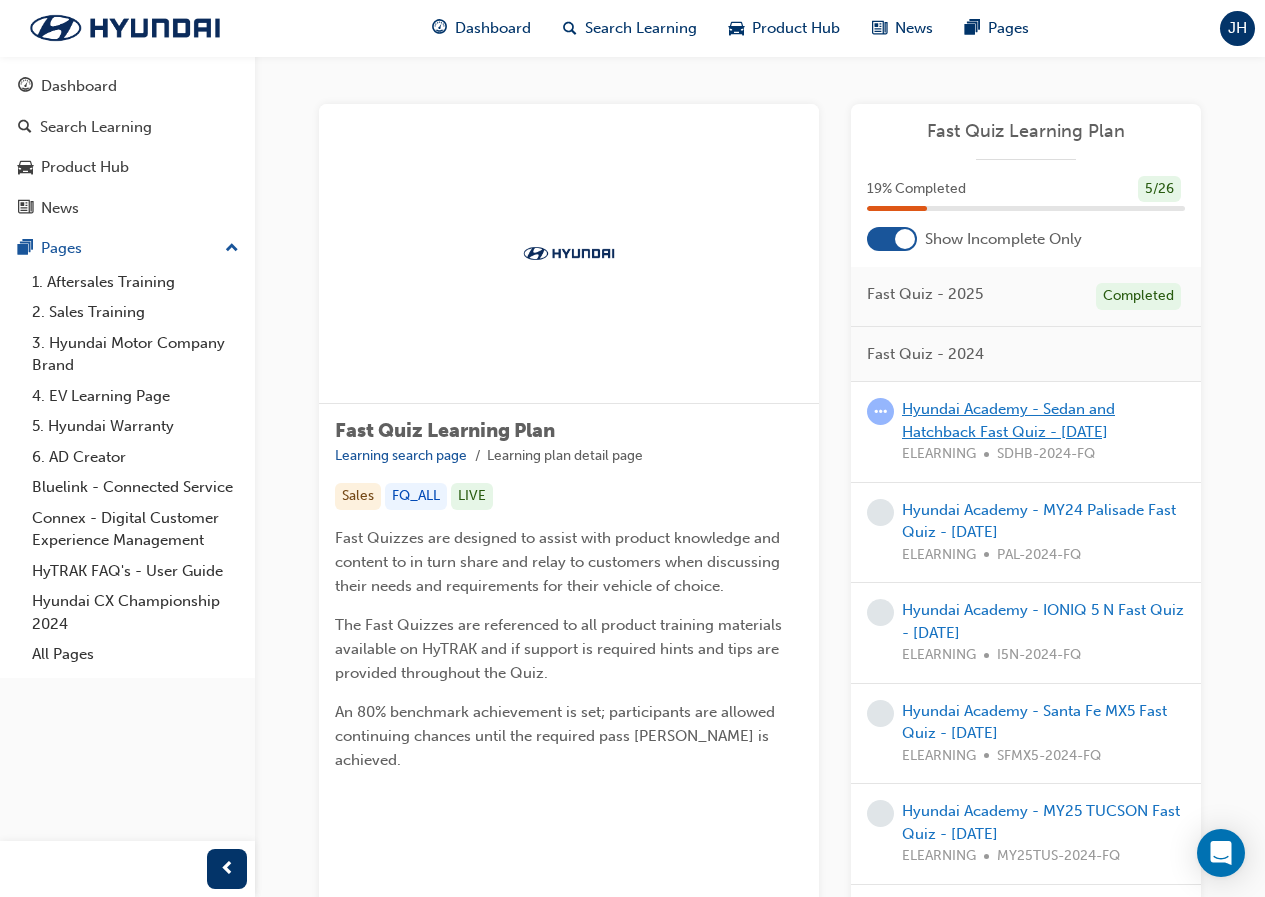 click on "Hyundai Academy - Sedan and Hatchback Fast Quiz - [DATE]" at bounding box center [1008, 420] 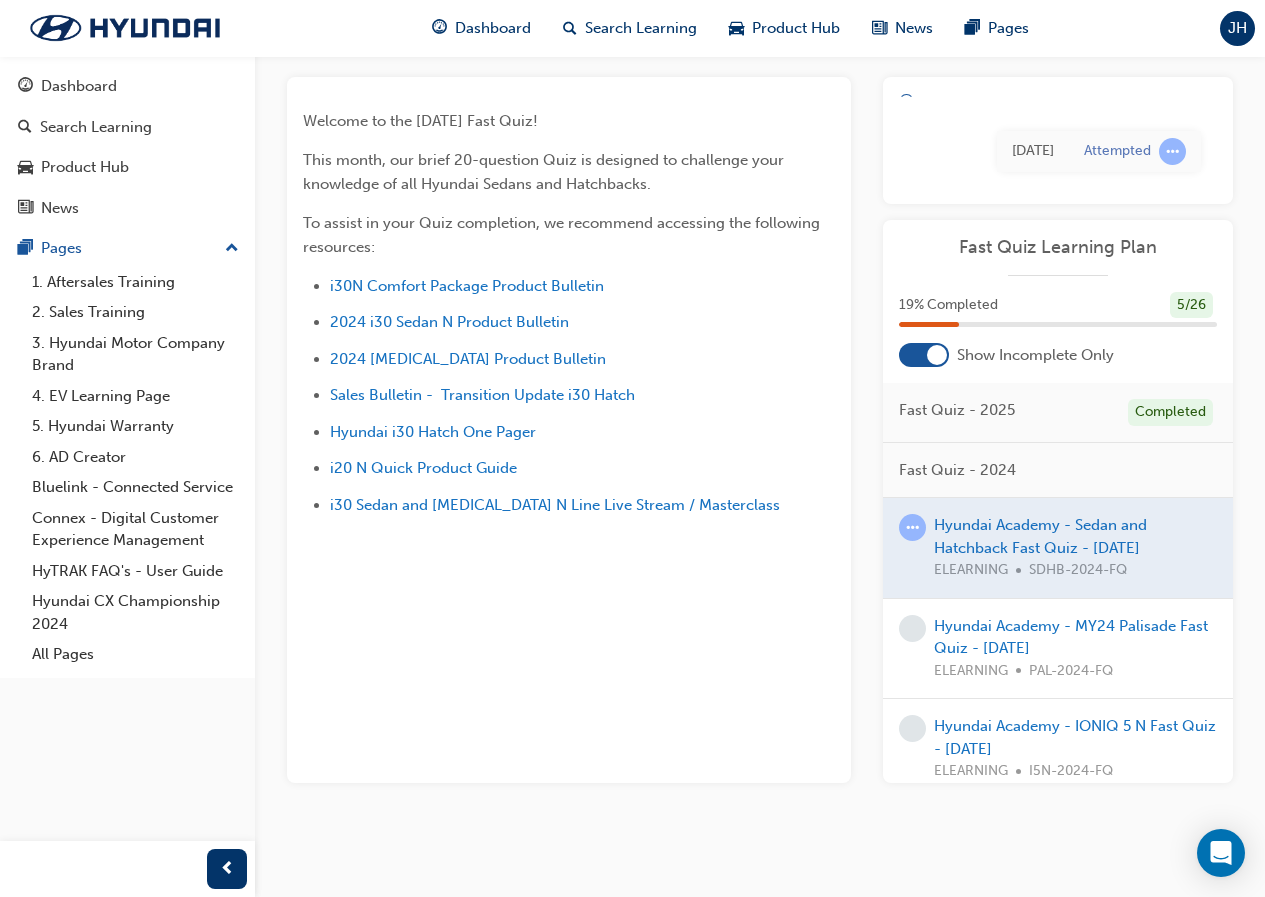 scroll, scrollTop: 0, scrollLeft: 0, axis: both 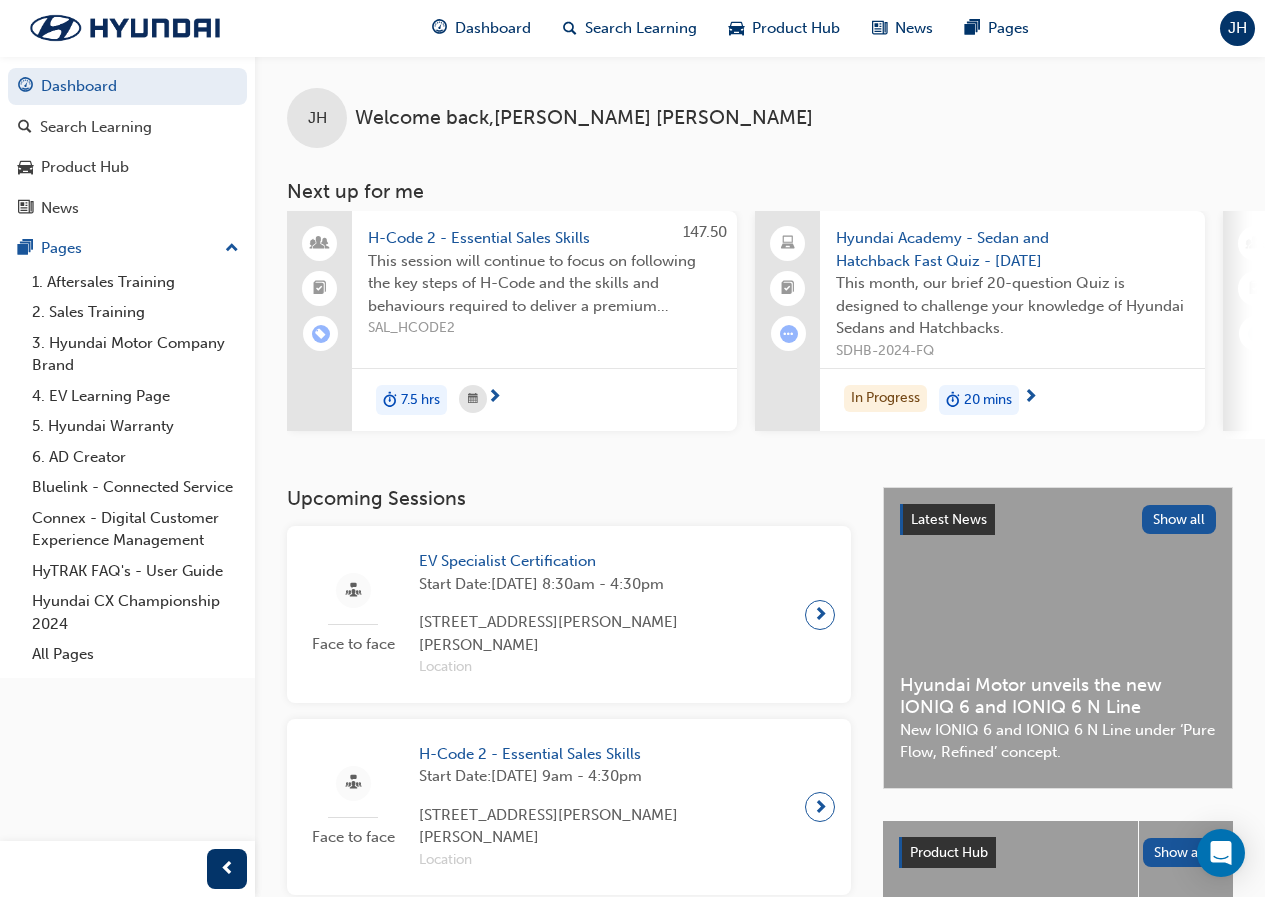 click on "SDHB-2024-FQ" at bounding box center (1012, 351) 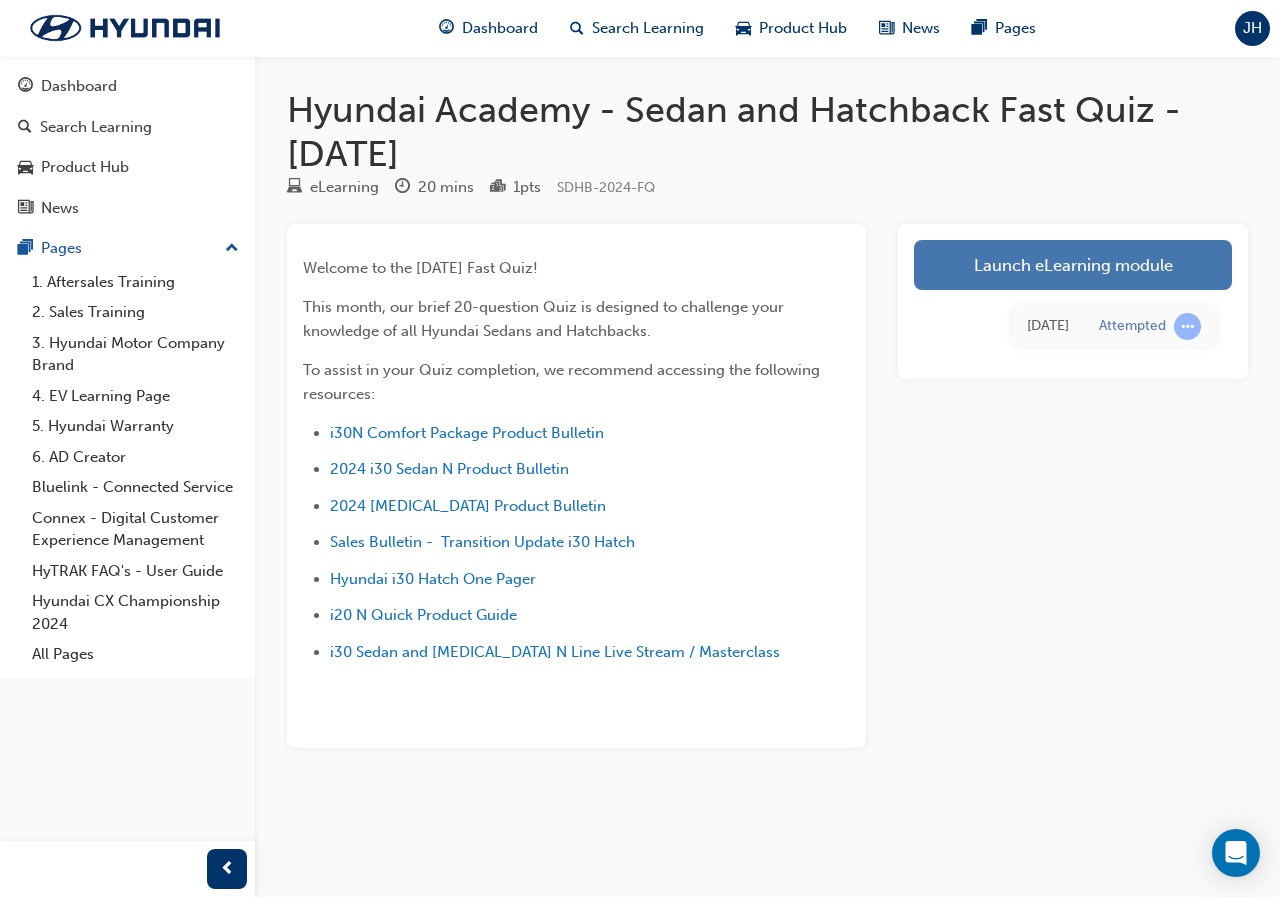 click on "Launch eLearning module" at bounding box center [1073, 265] 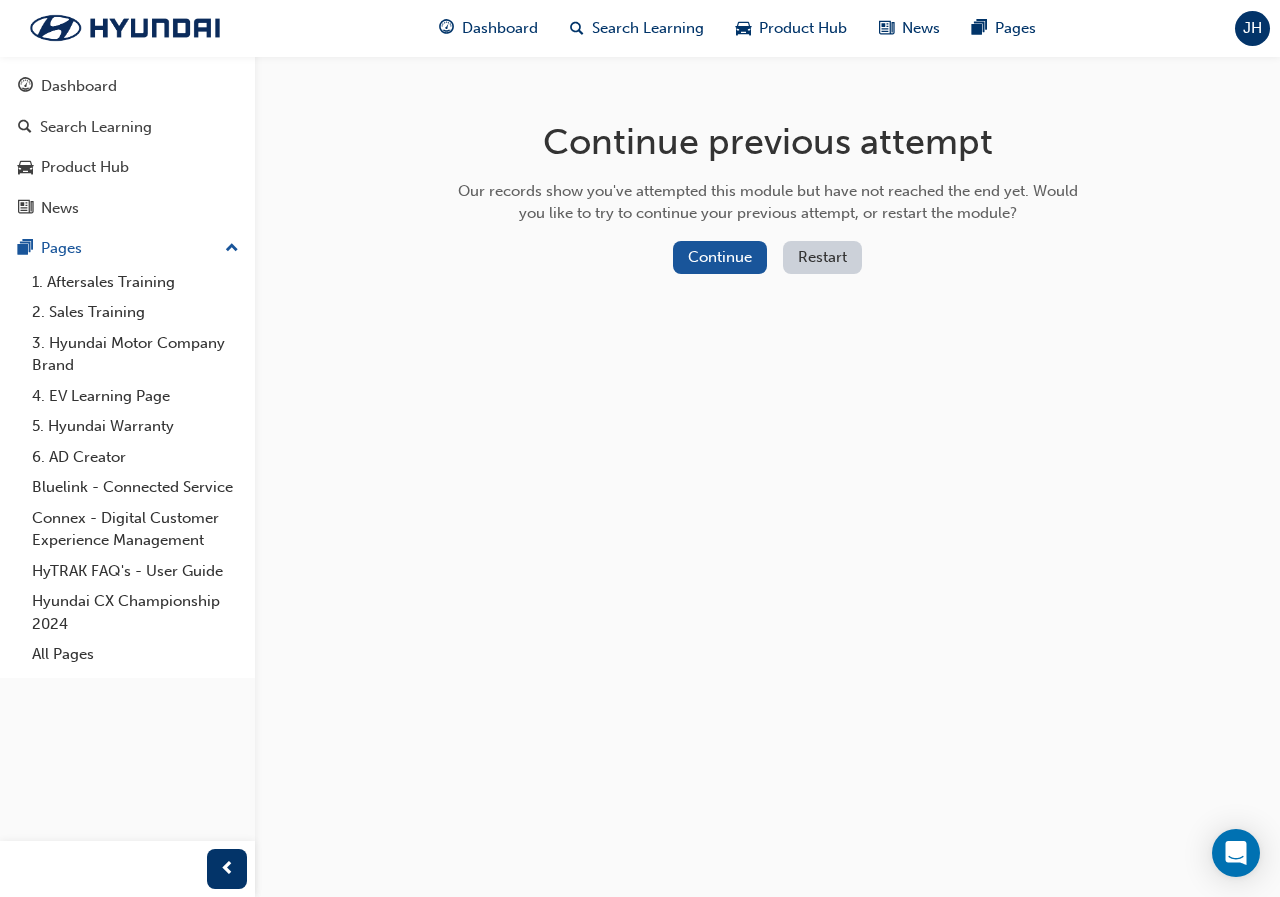 click on "Restart" at bounding box center (822, 257) 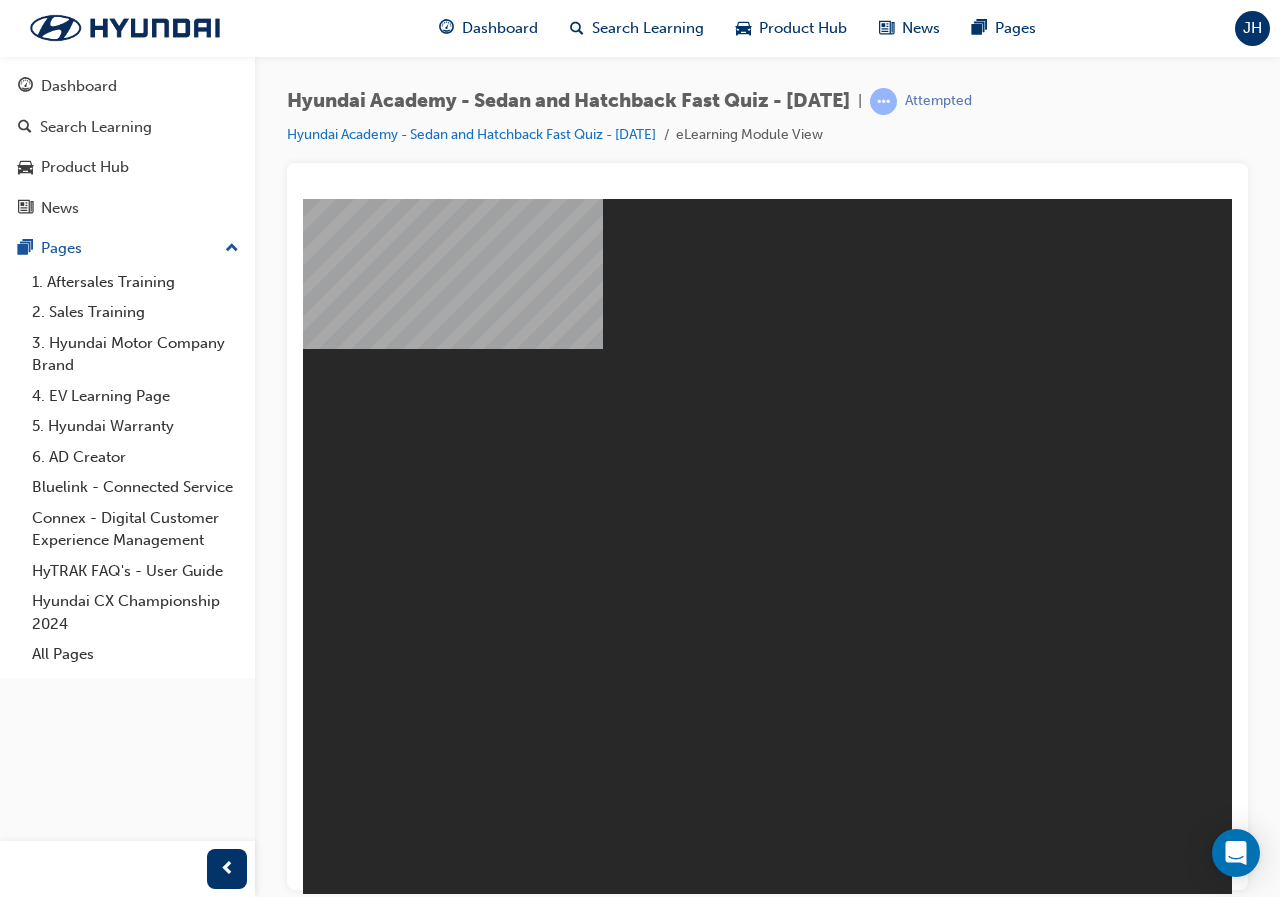 scroll, scrollTop: 0, scrollLeft: 0, axis: both 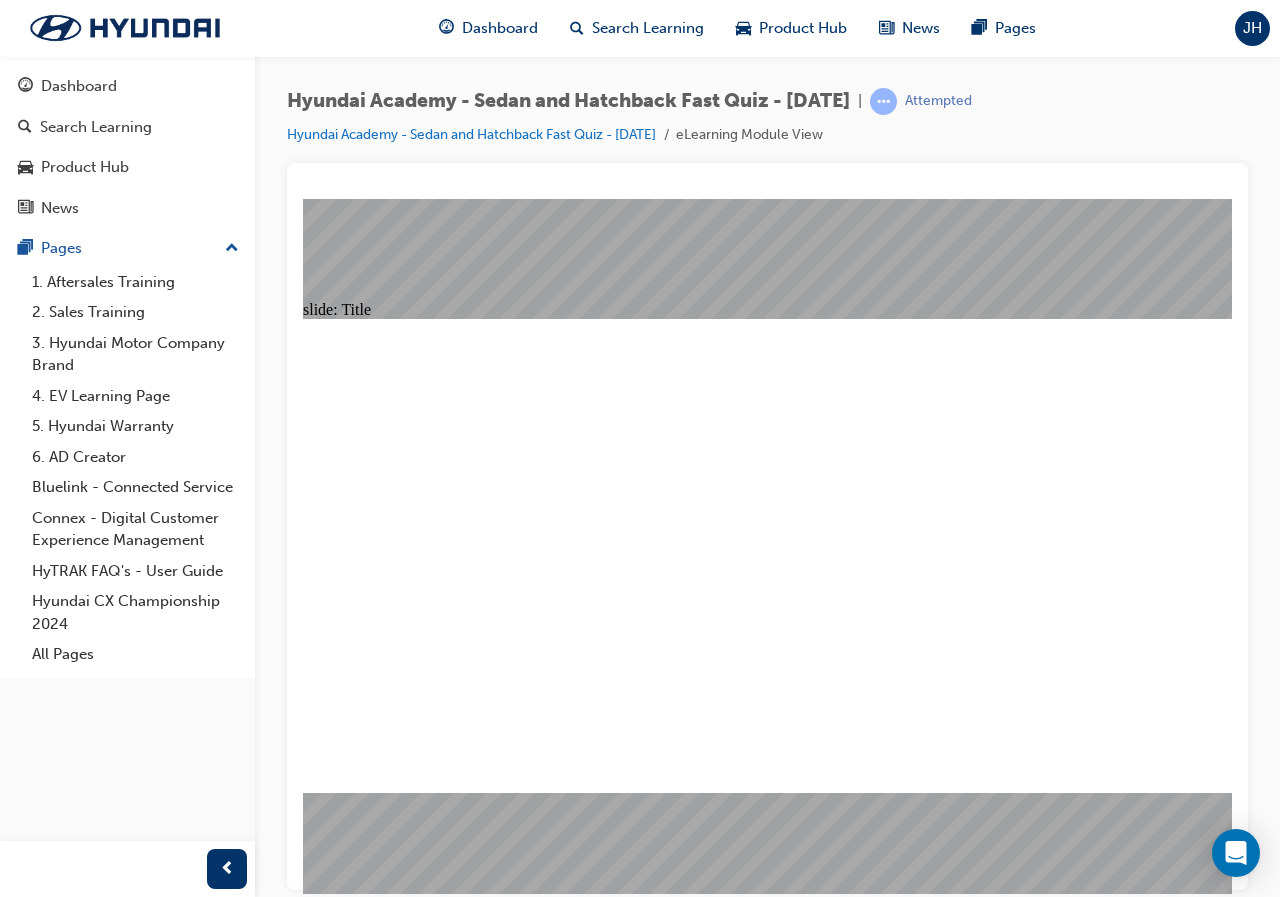 click 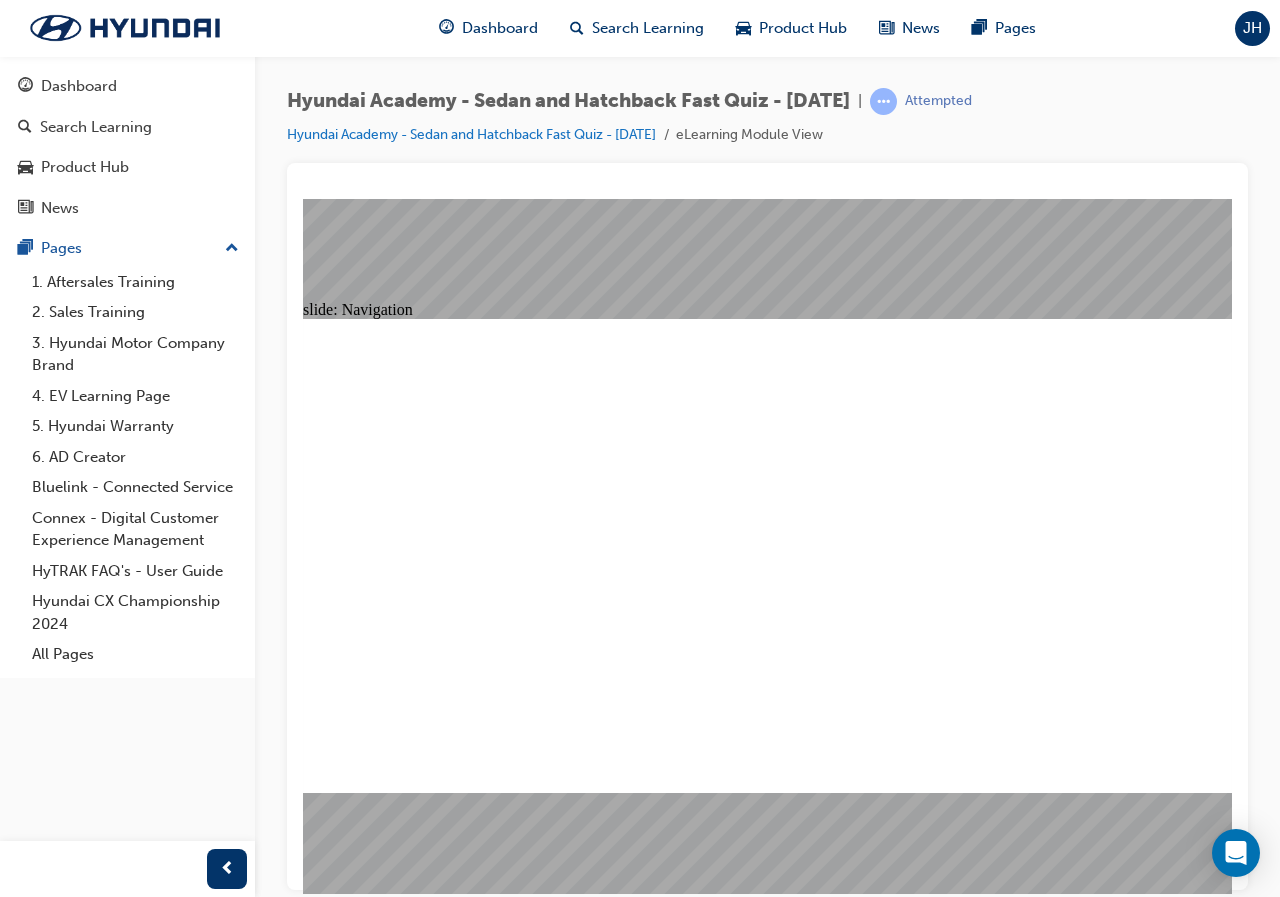 click 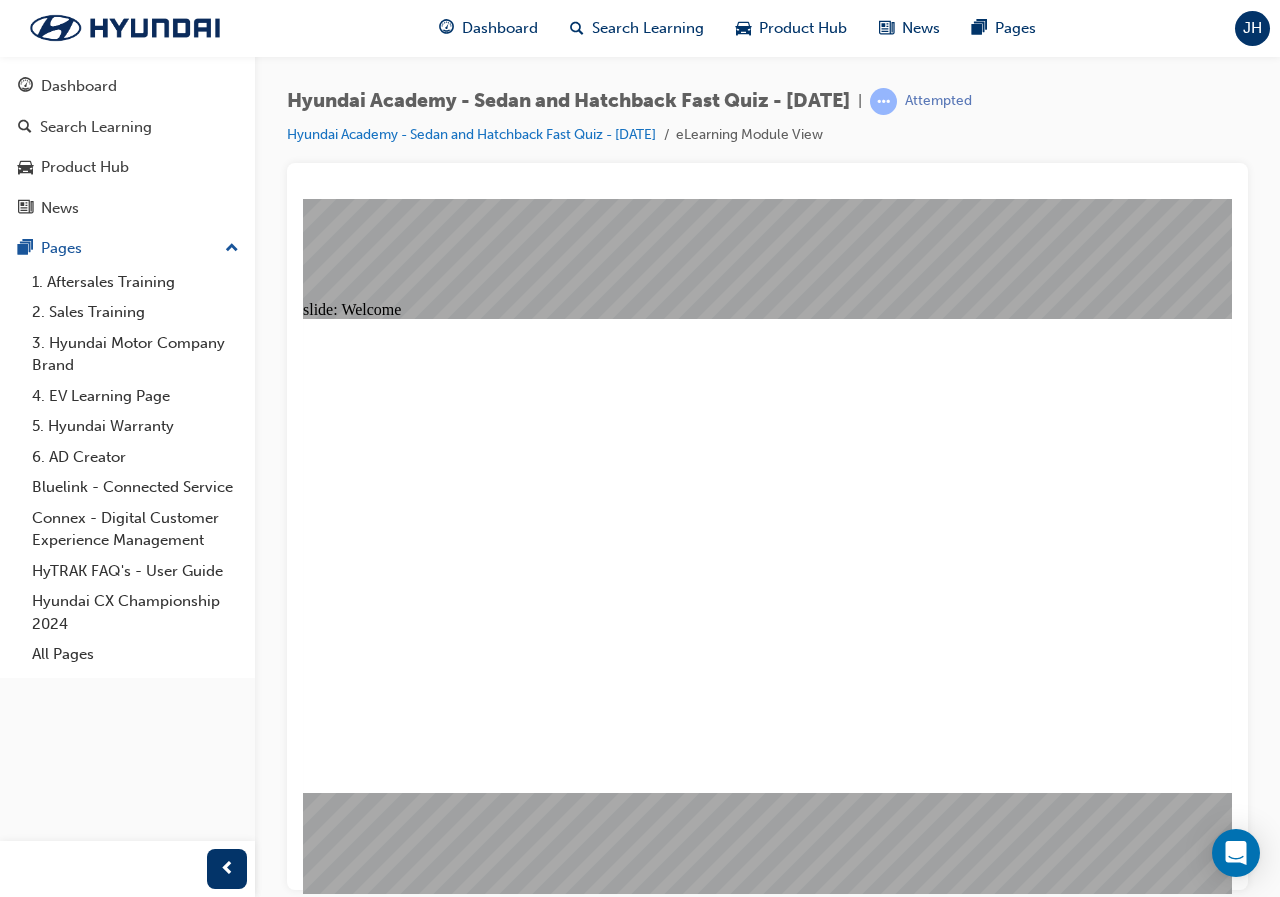 click 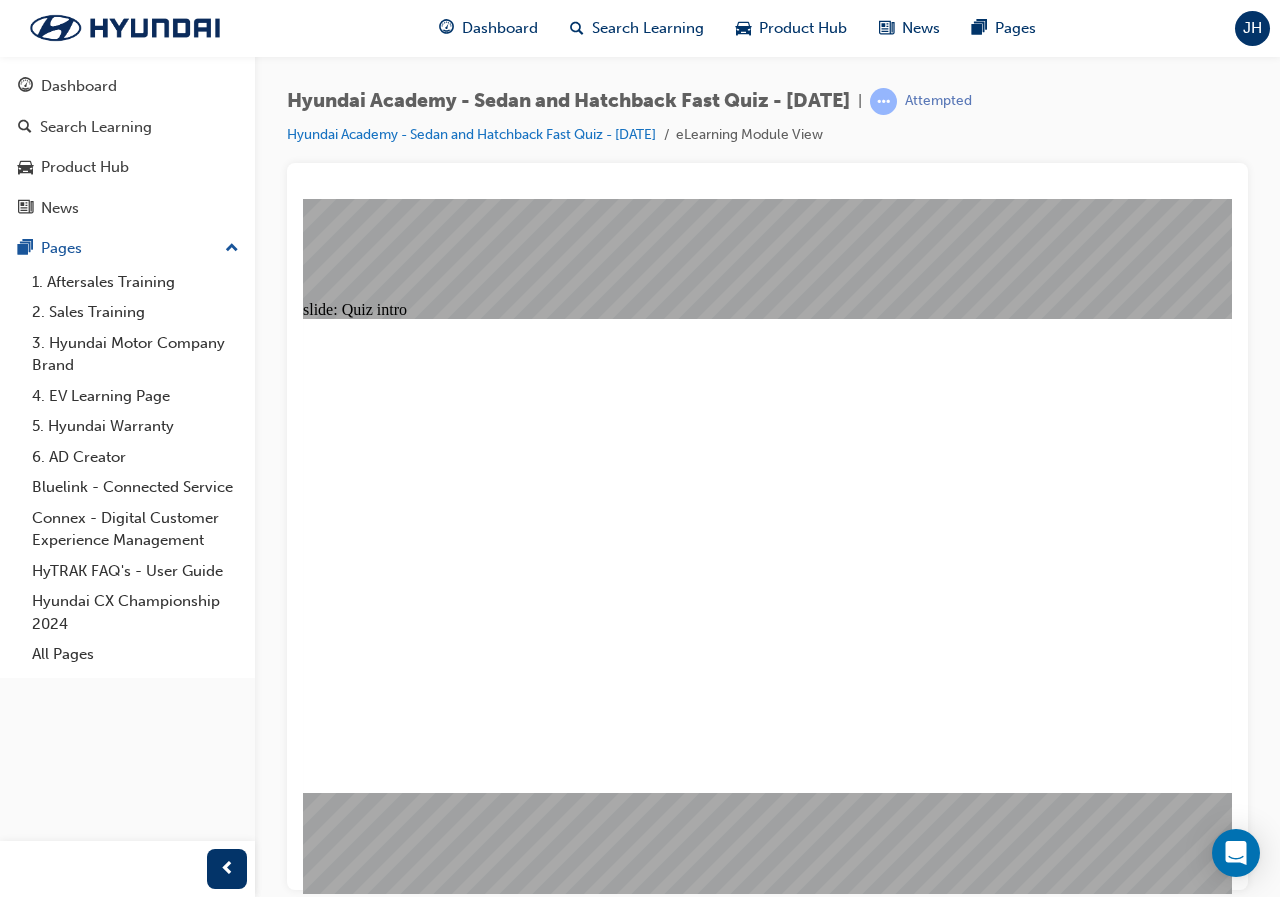 click 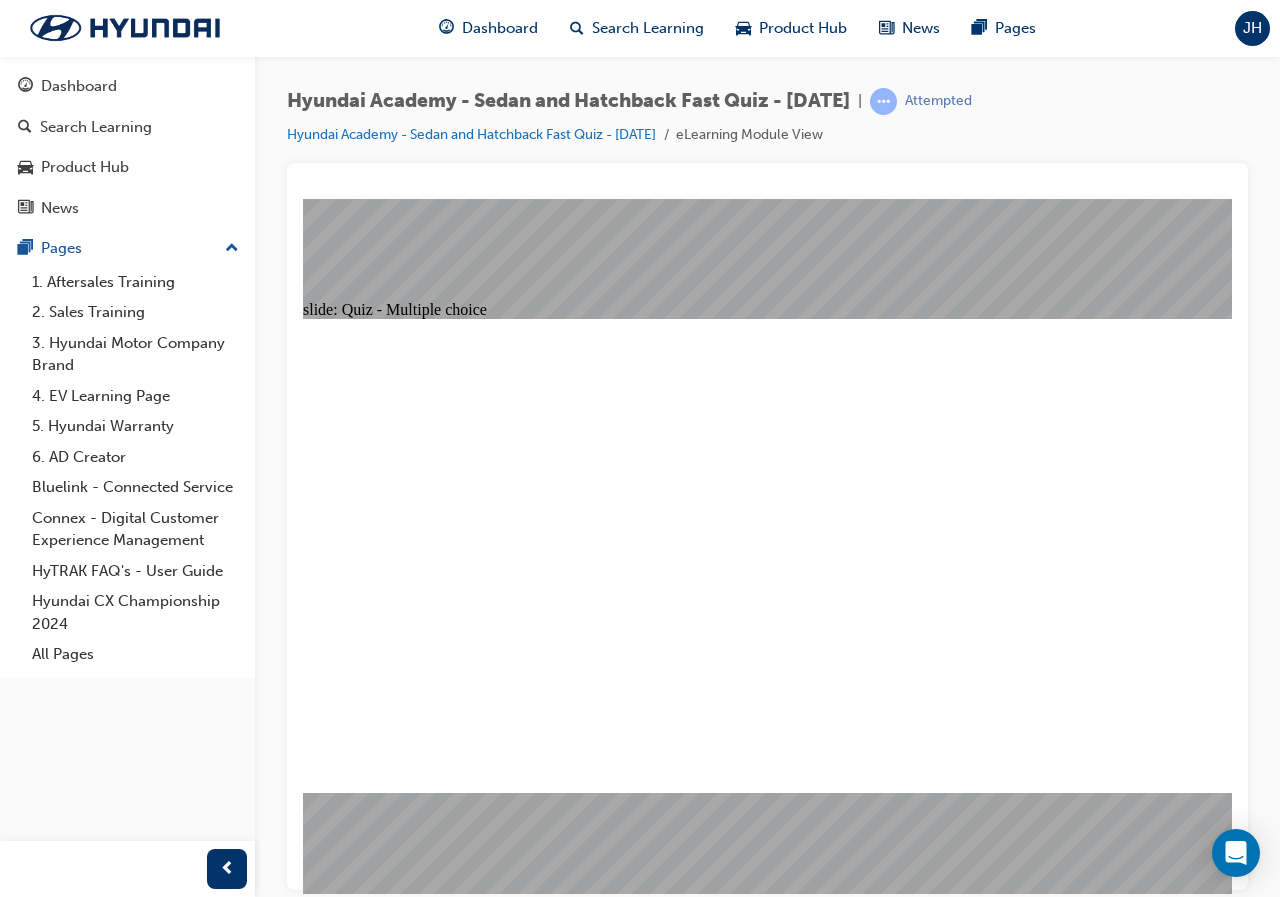 click 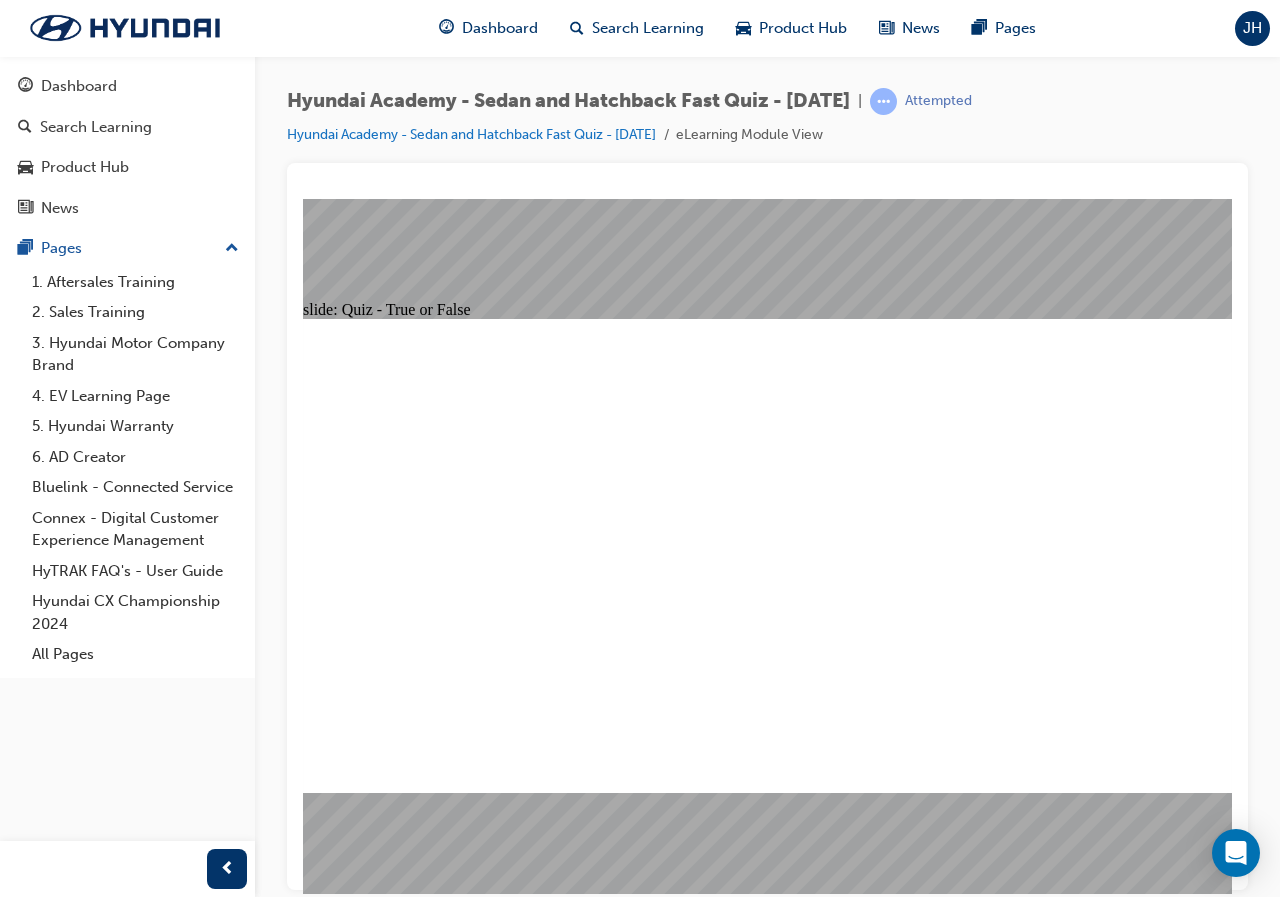 click 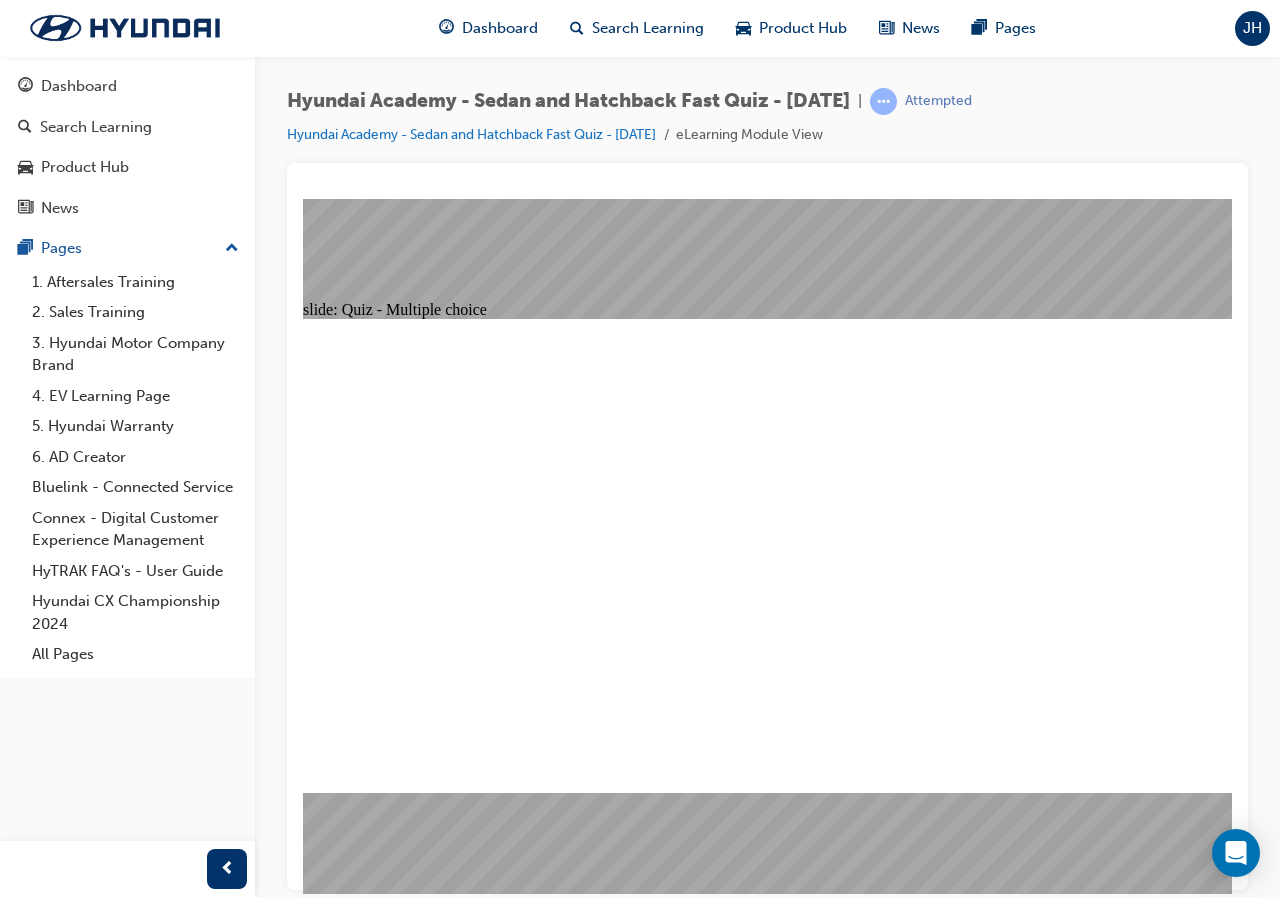 click 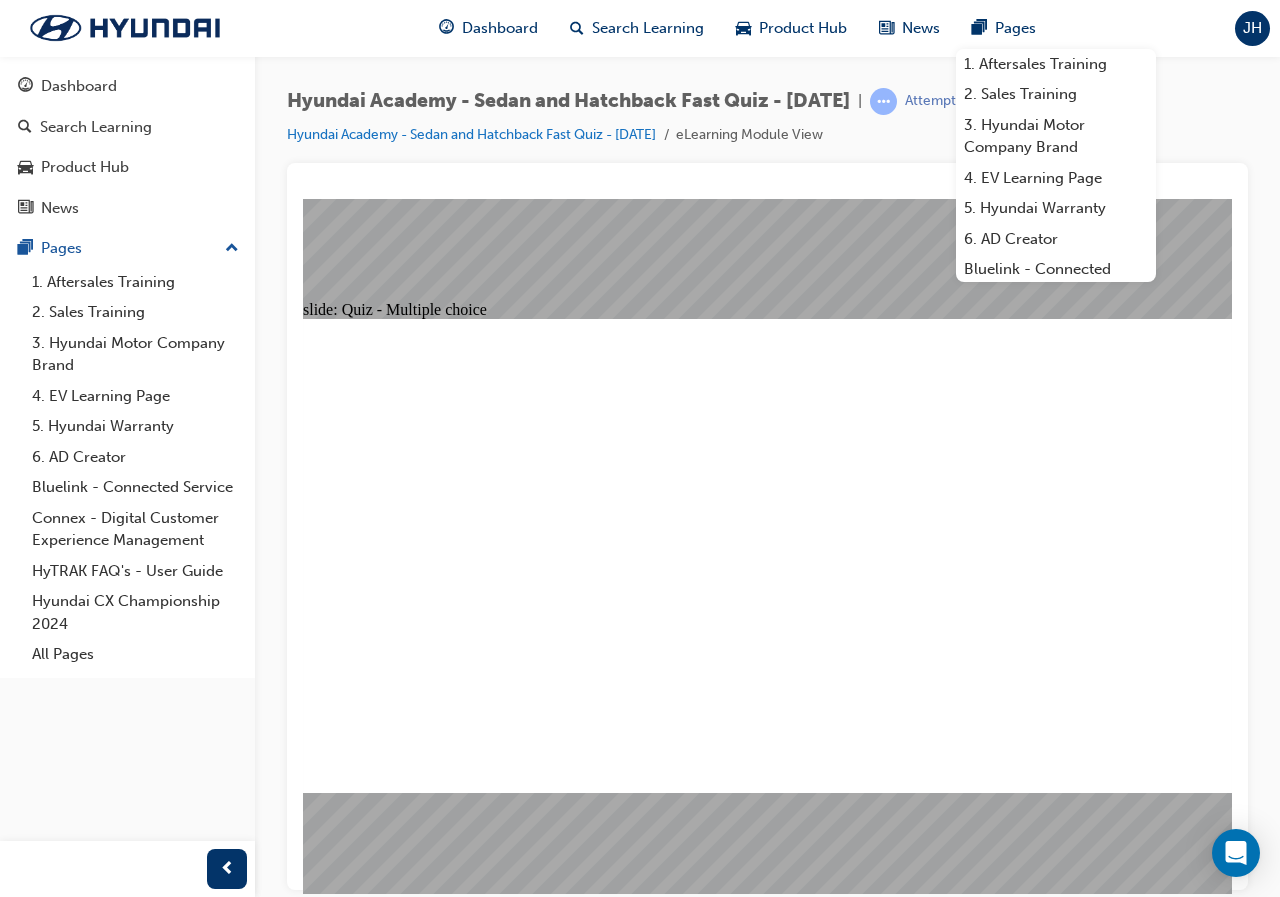 click 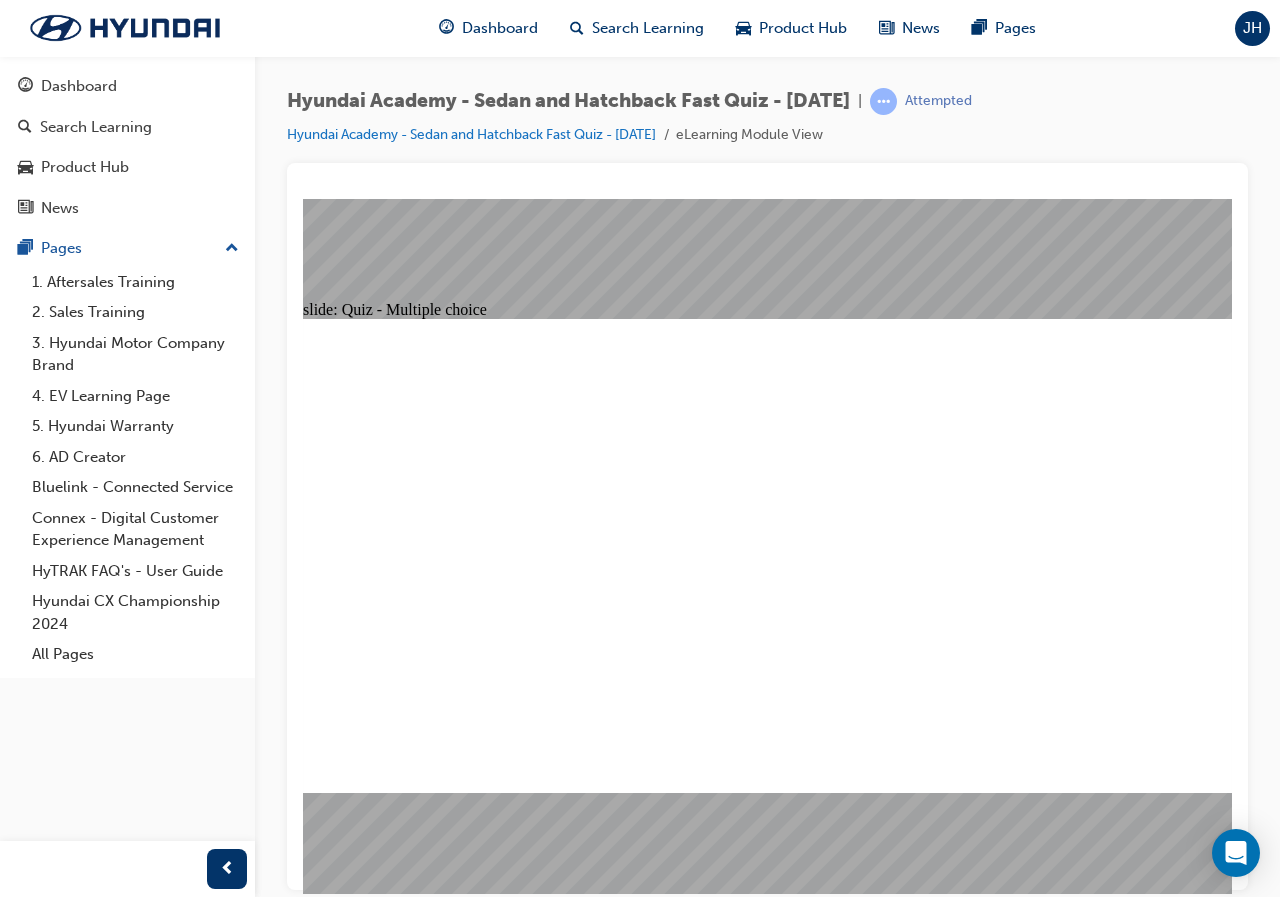 click 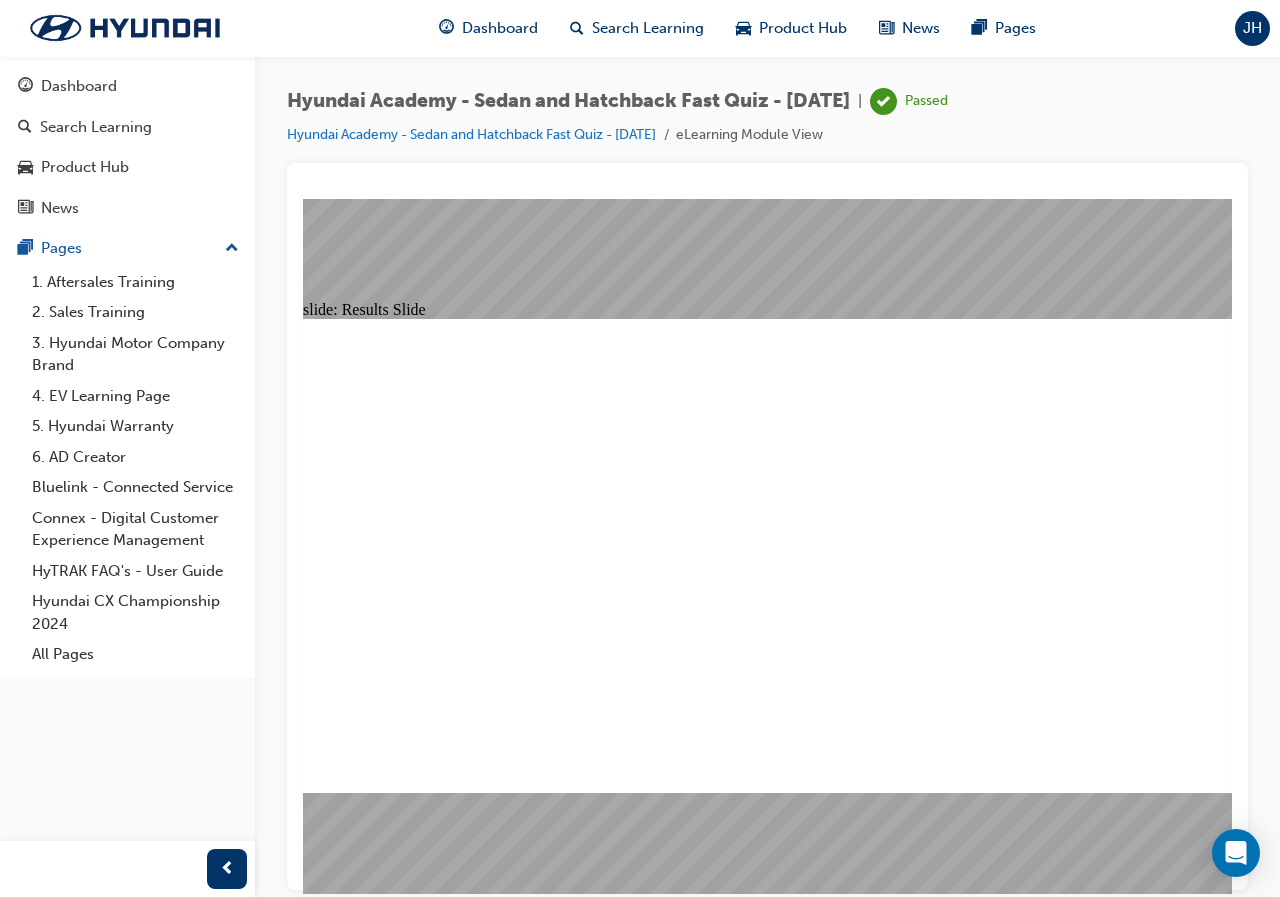 click 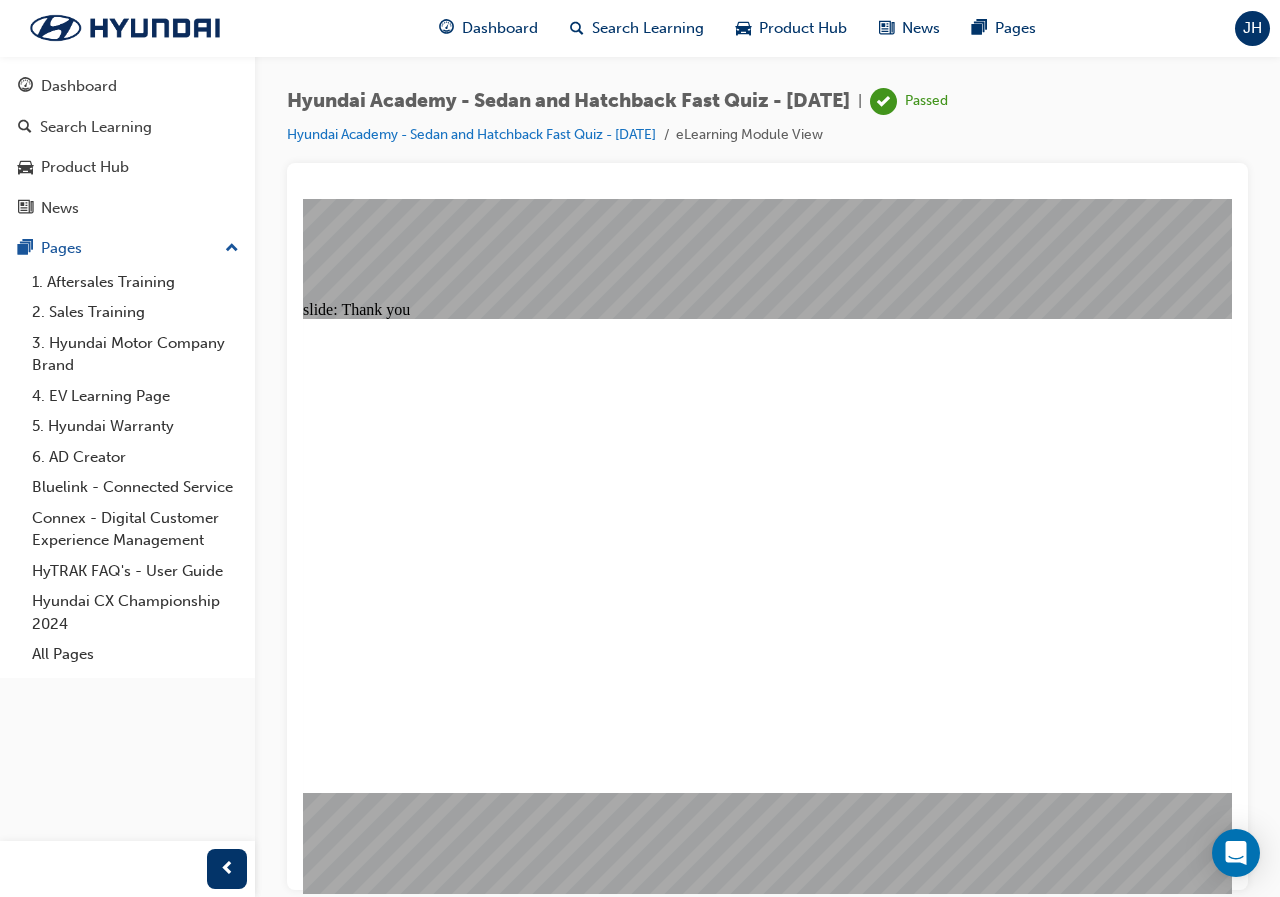 click 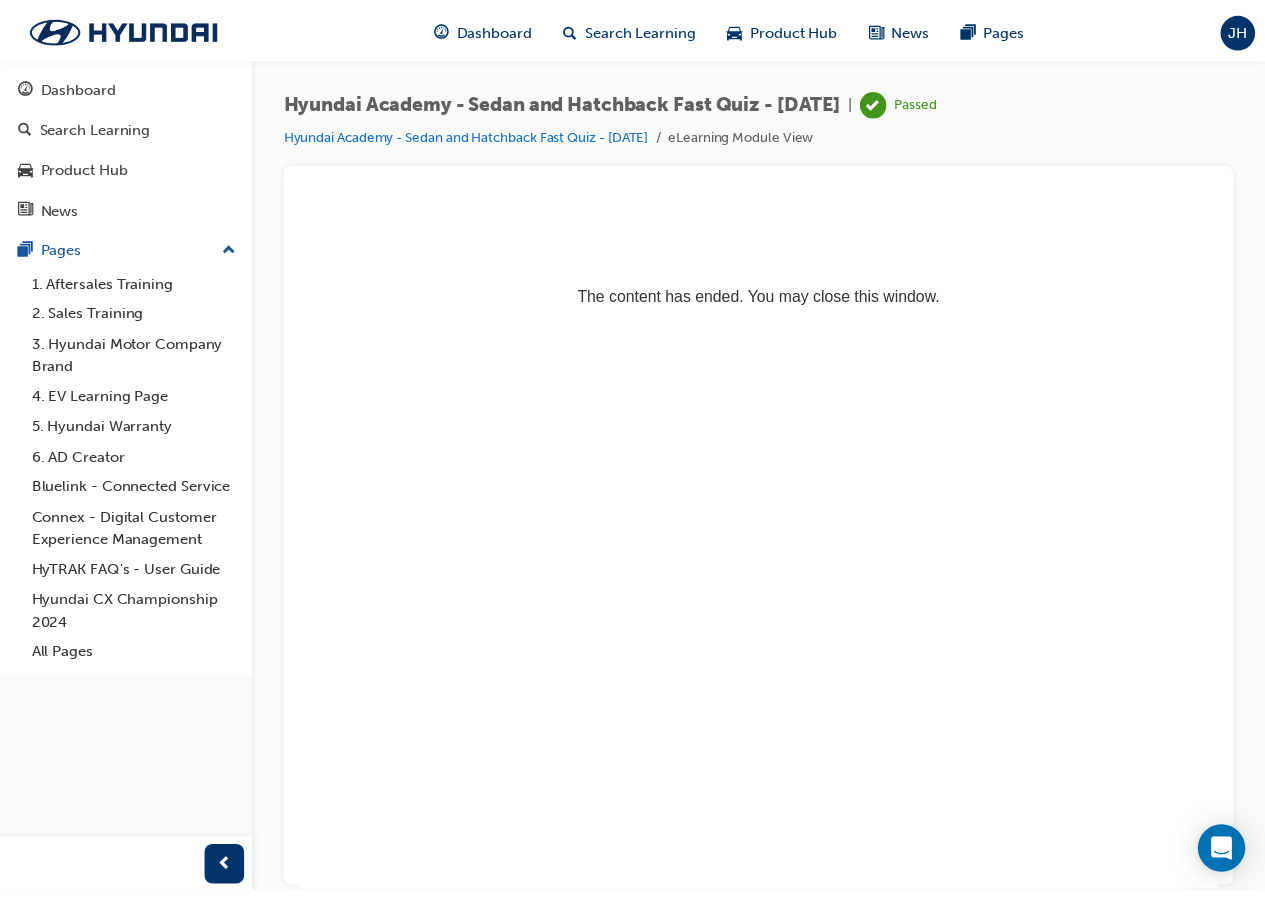 scroll, scrollTop: 0, scrollLeft: 0, axis: both 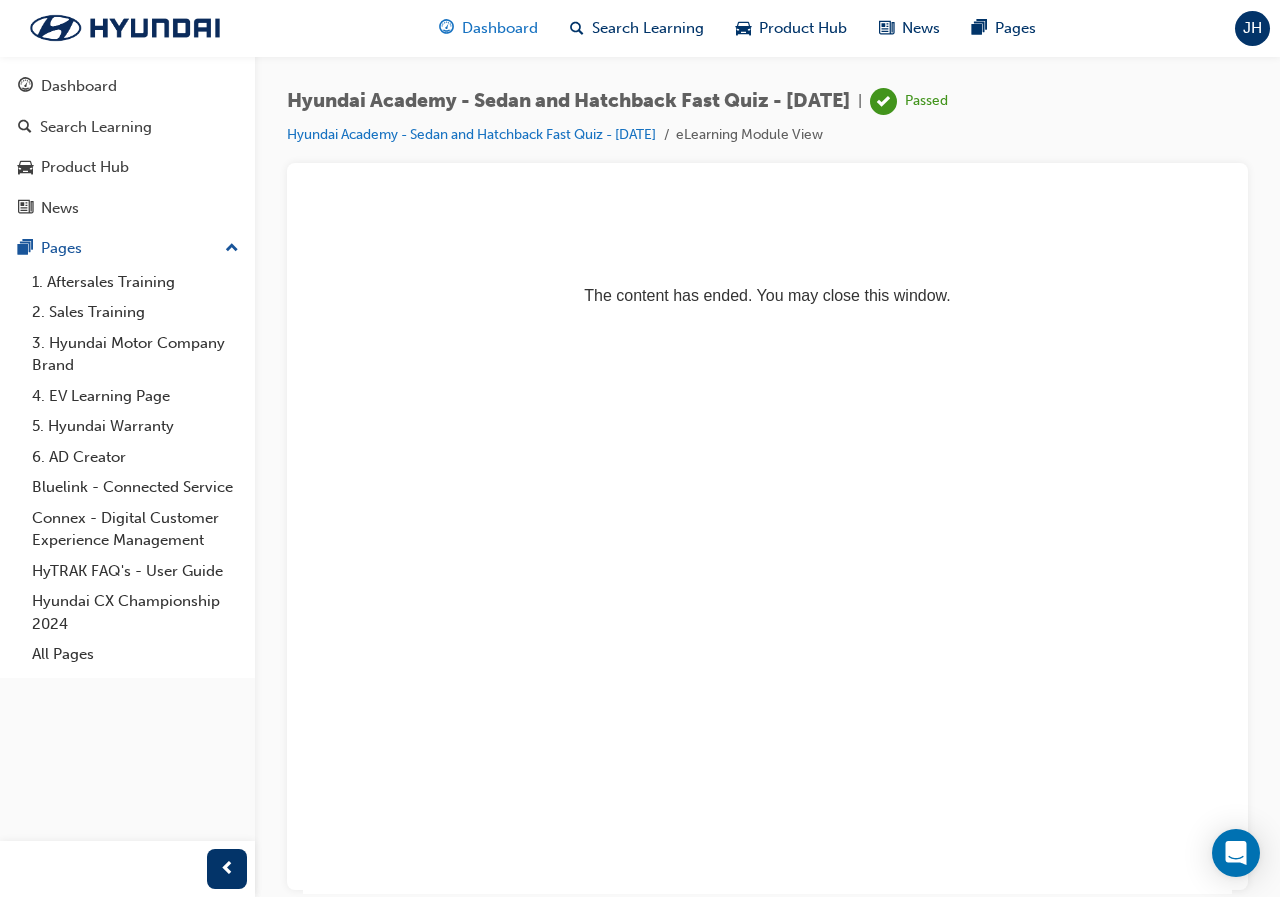 click on "Dashboard" at bounding box center (488, 28) 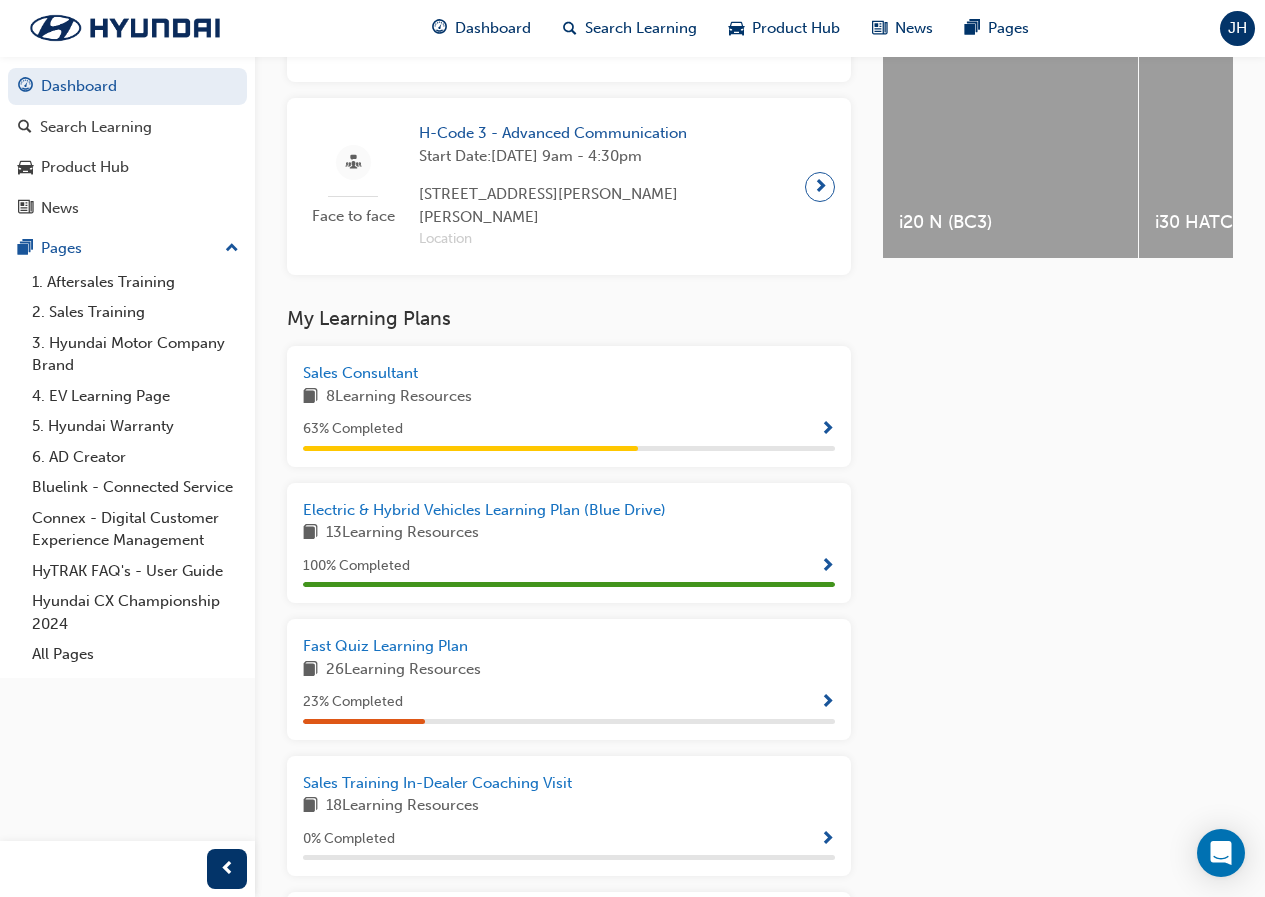 scroll, scrollTop: 900, scrollLeft: 0, axis: vertical 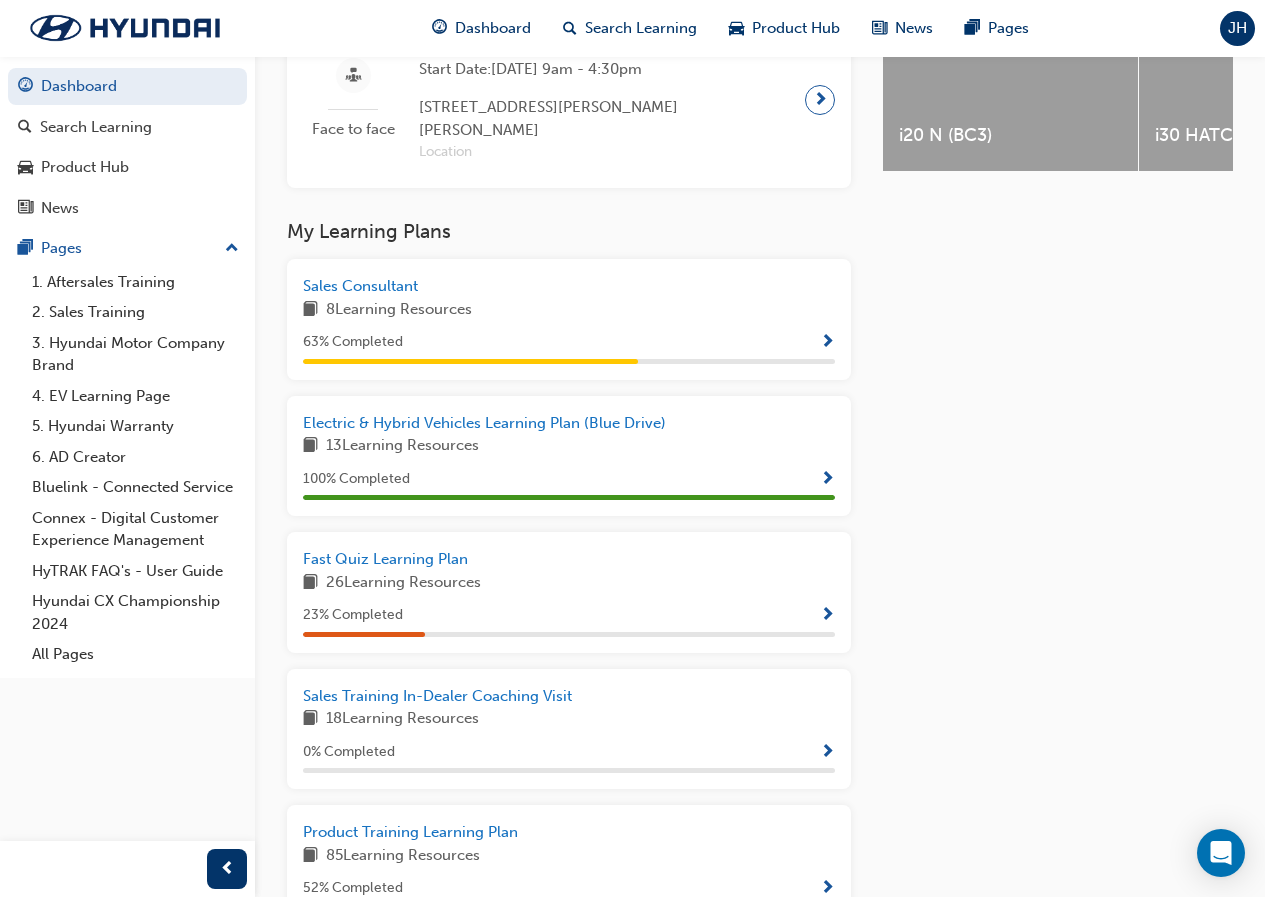 click at bounding box center [827, 616] 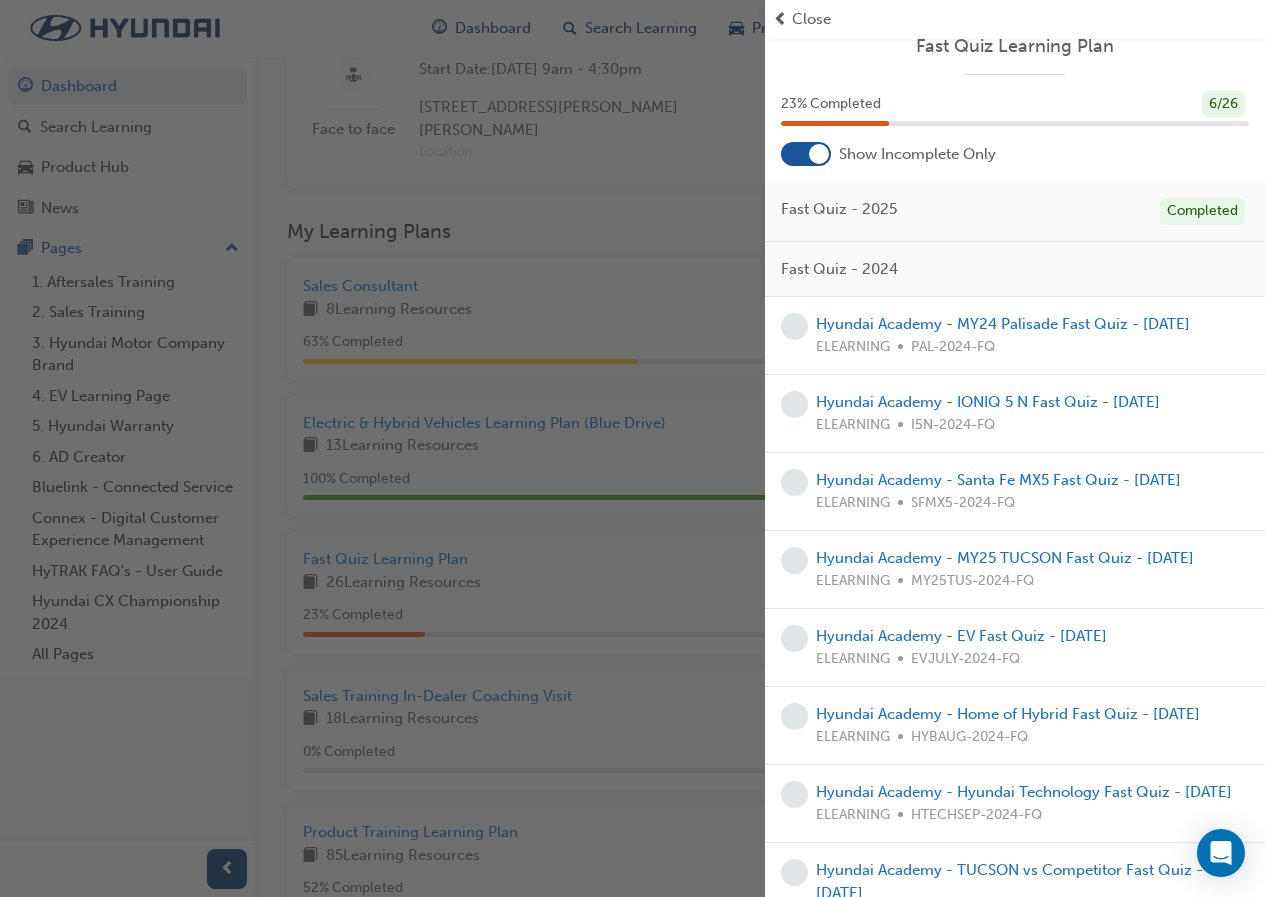 scroll, scrollTop: 0, scrollLeft: 0, axis: both 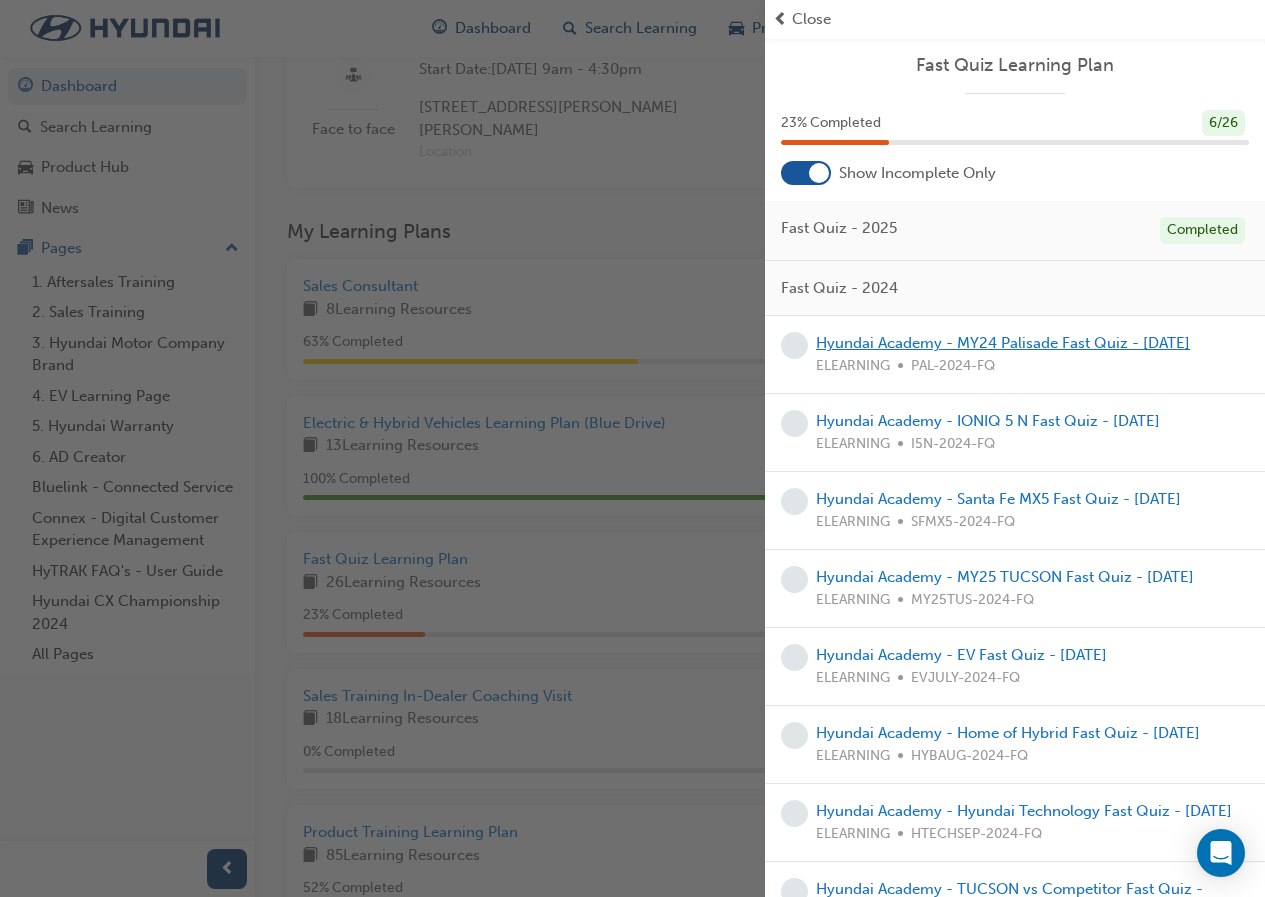 click on "Hyundai Academy - MY24 Palisade Fast Quiz - [DATE]" at bounding box center [1003, 343] 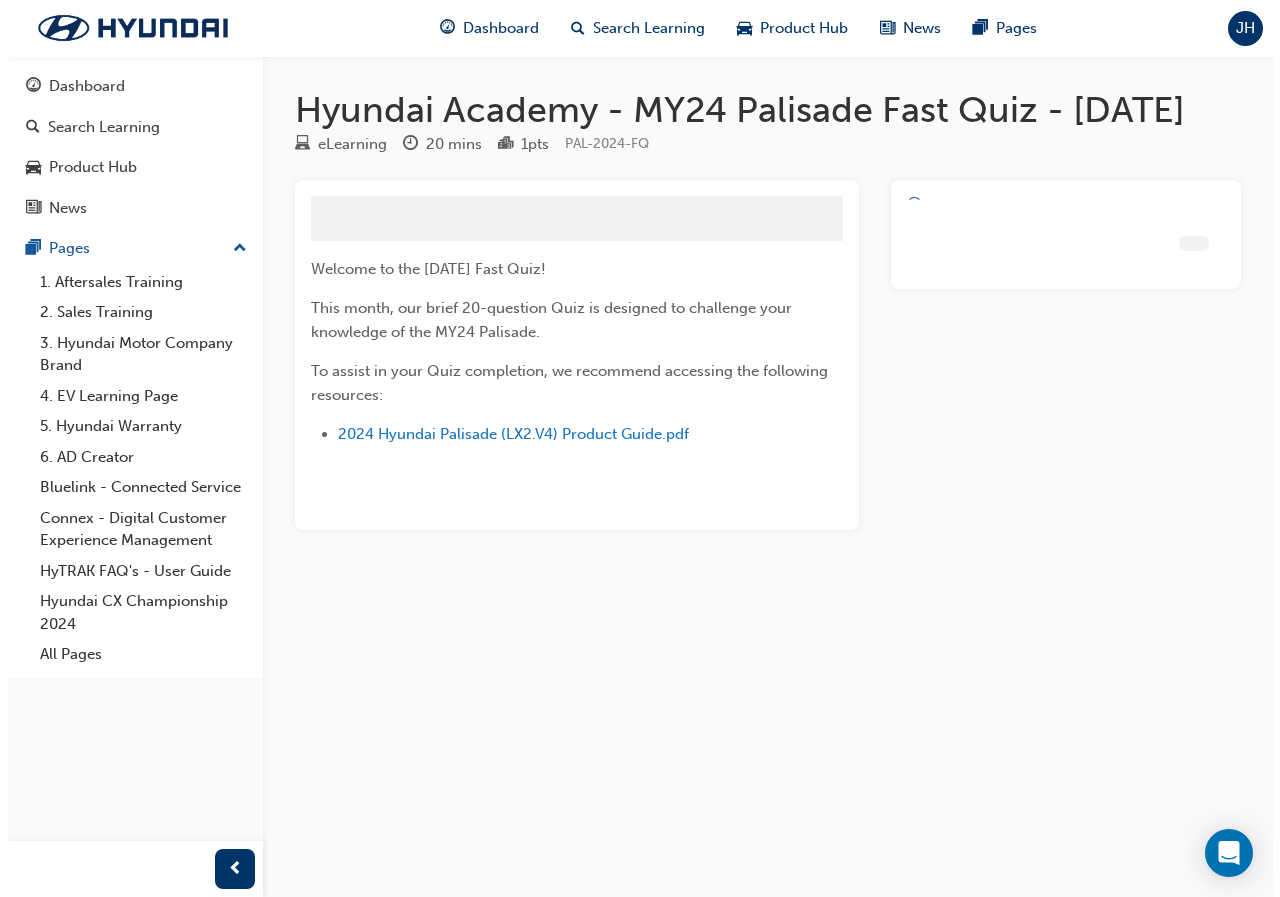 scroll, scrollTop: 0, scrollLeft: 0, axis: both 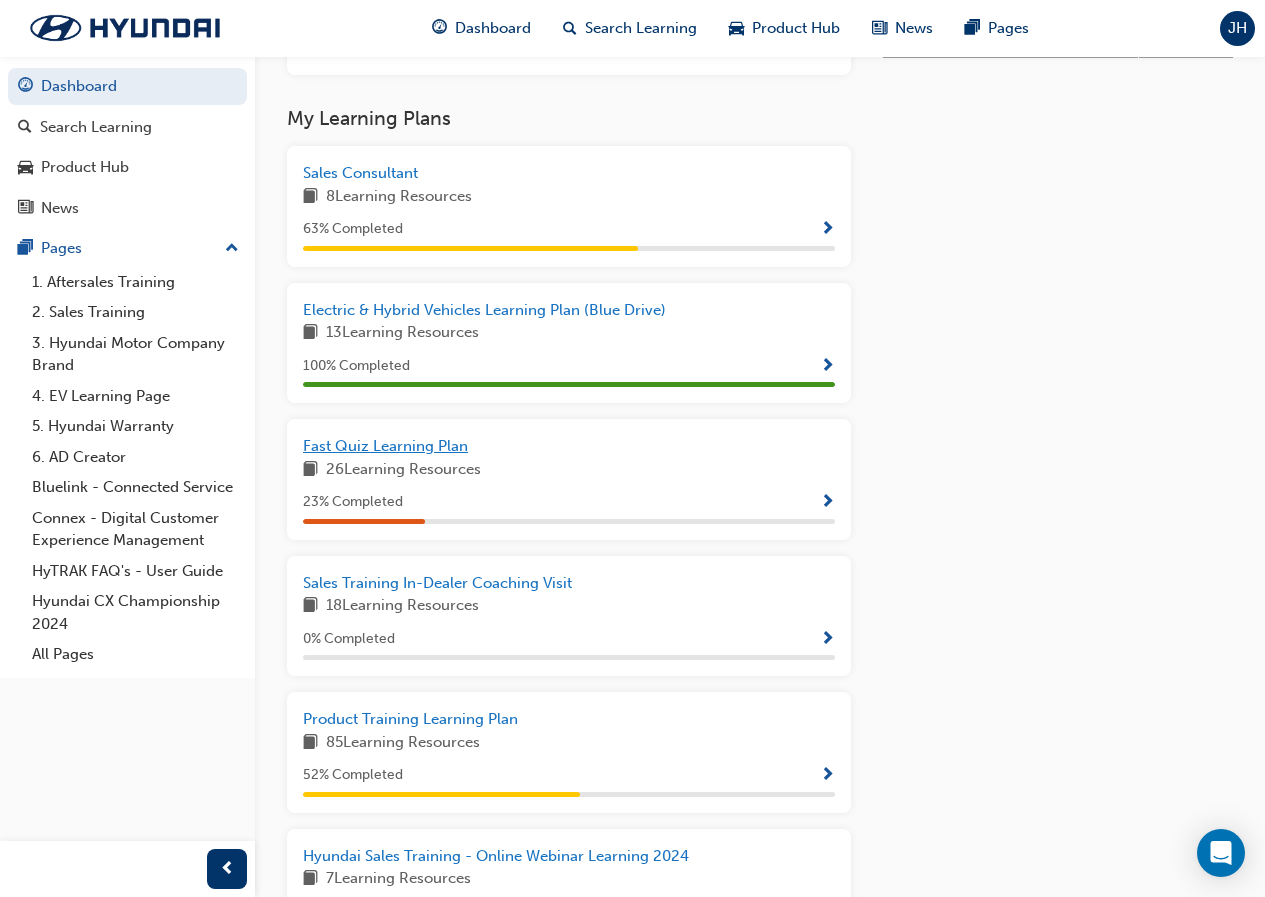 click on "Fast Quiz Learning Plan" at bounding box center (385, 446) 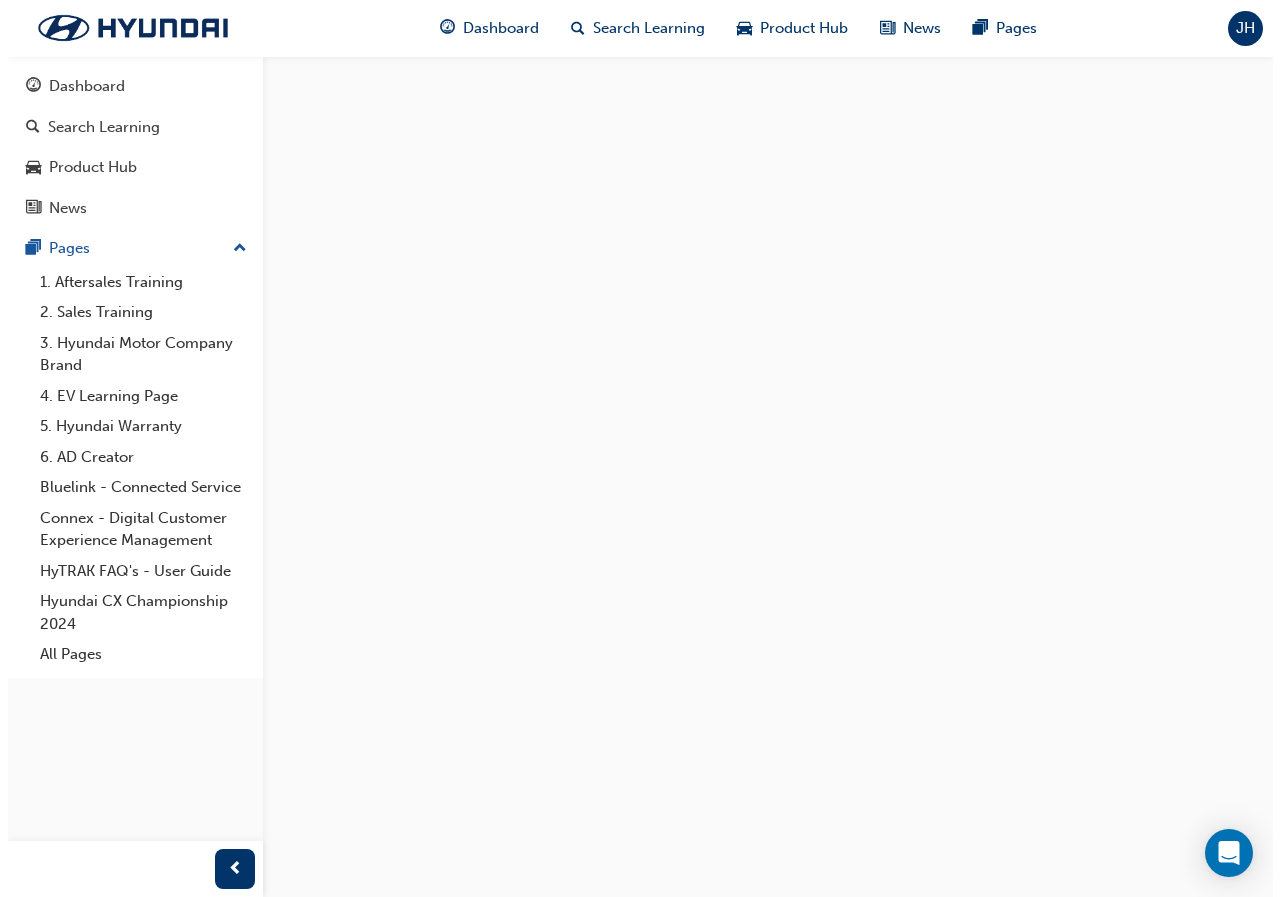 scroll, scrollTop: 0, scrollLeft: 0, axis: both 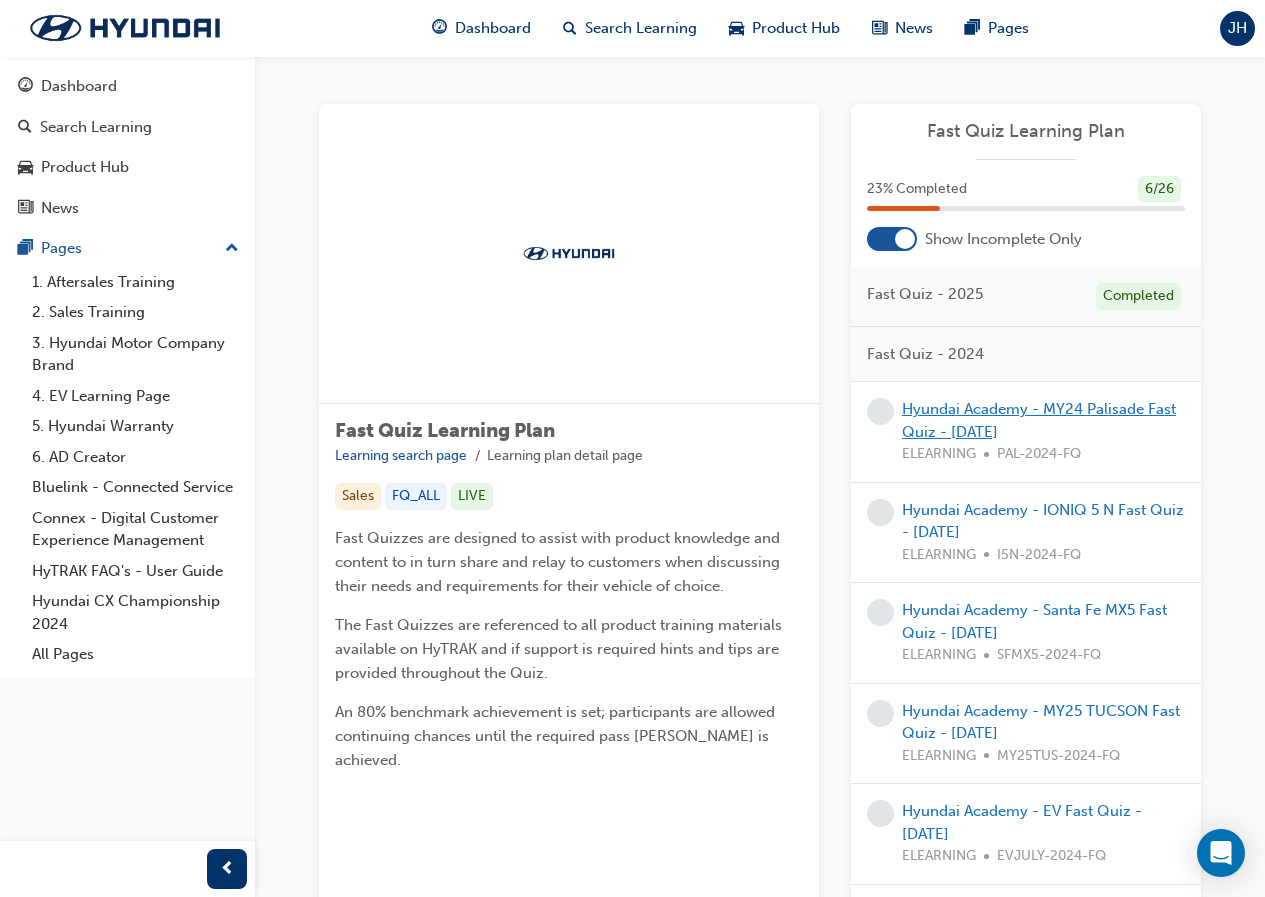 click on "Hyundai Academy - MY24 Palisade Fast Quiz - [DATE]" at bounding box center (1039, 420) 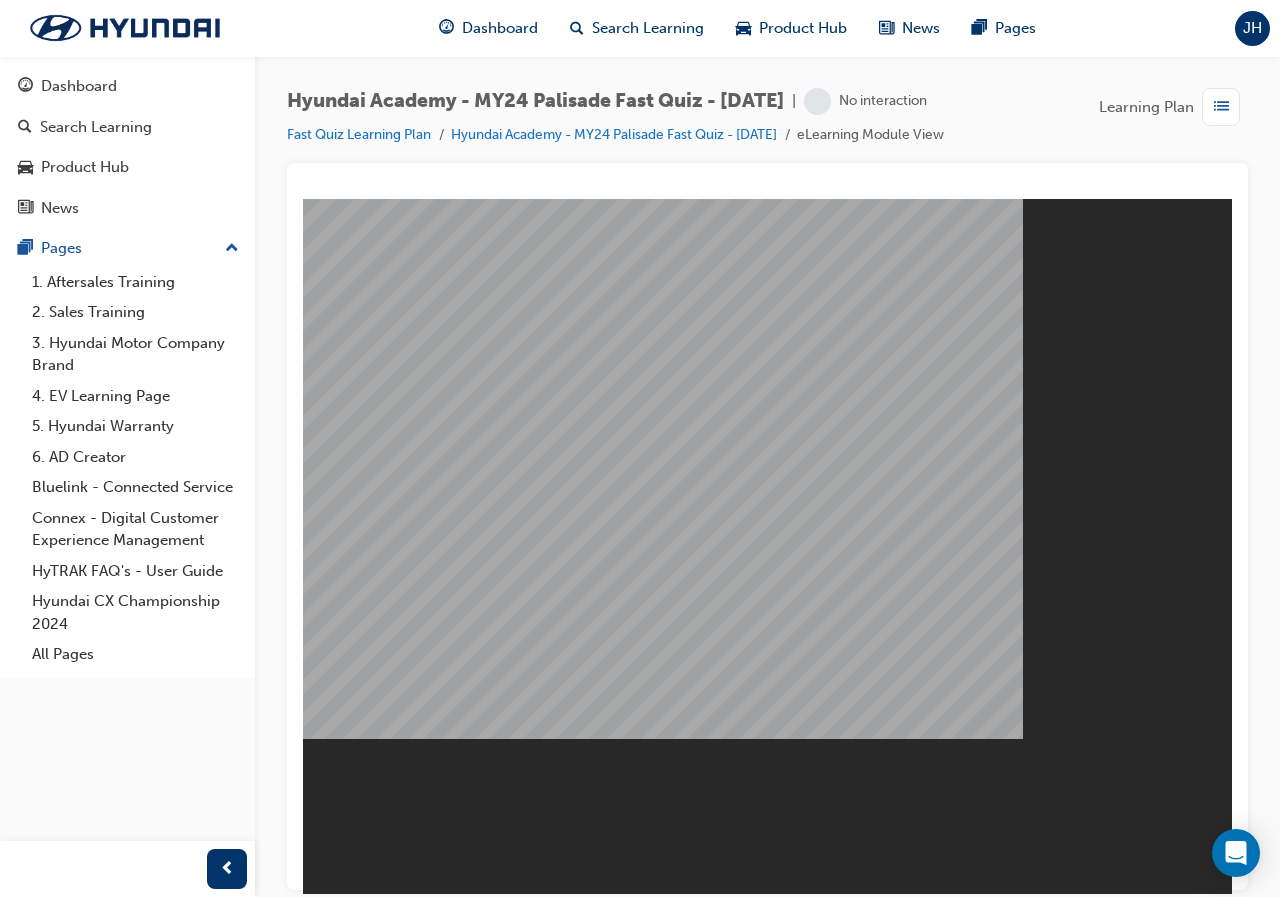 scroll, scrollTop: 0, scrollLeft: 0, axis: both 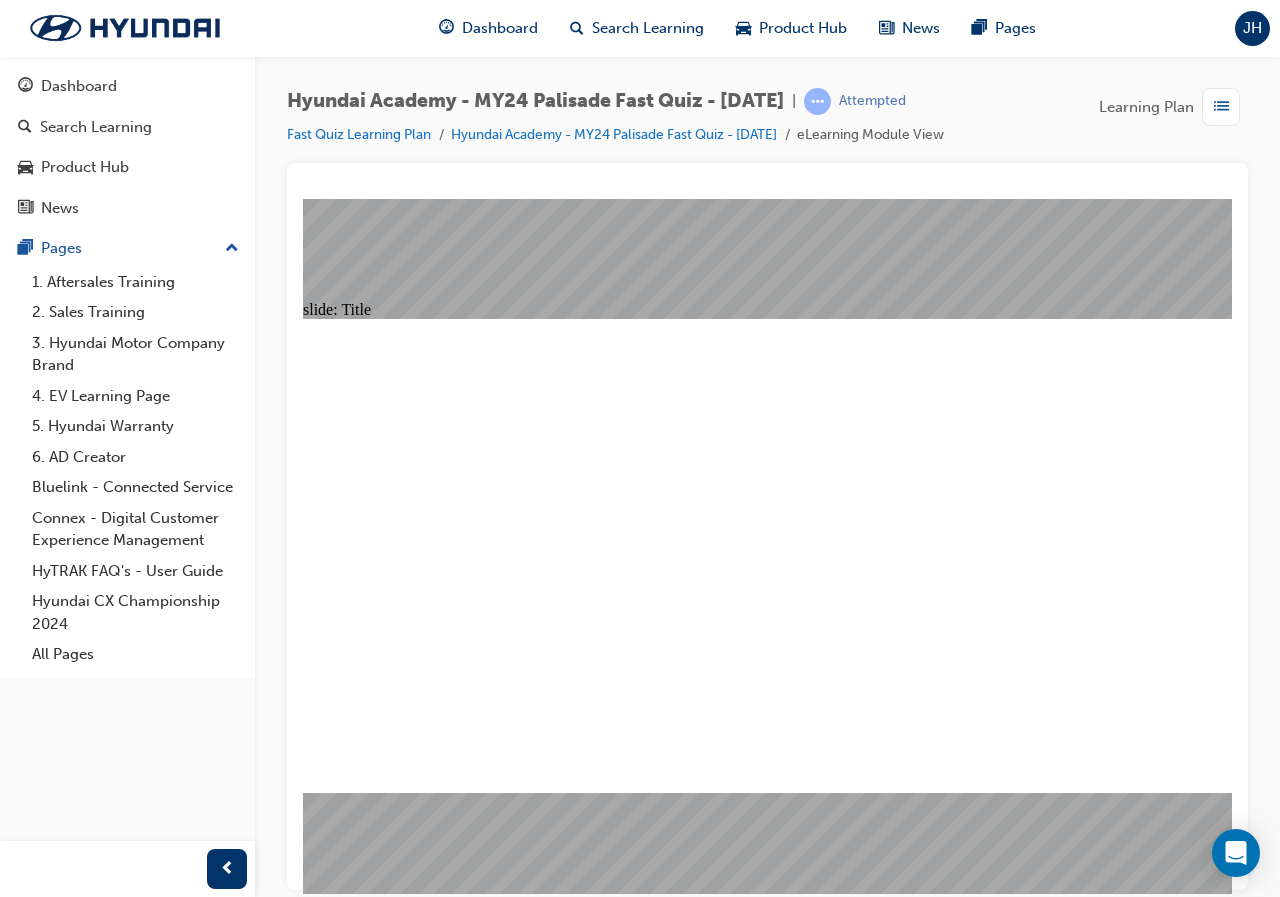 click 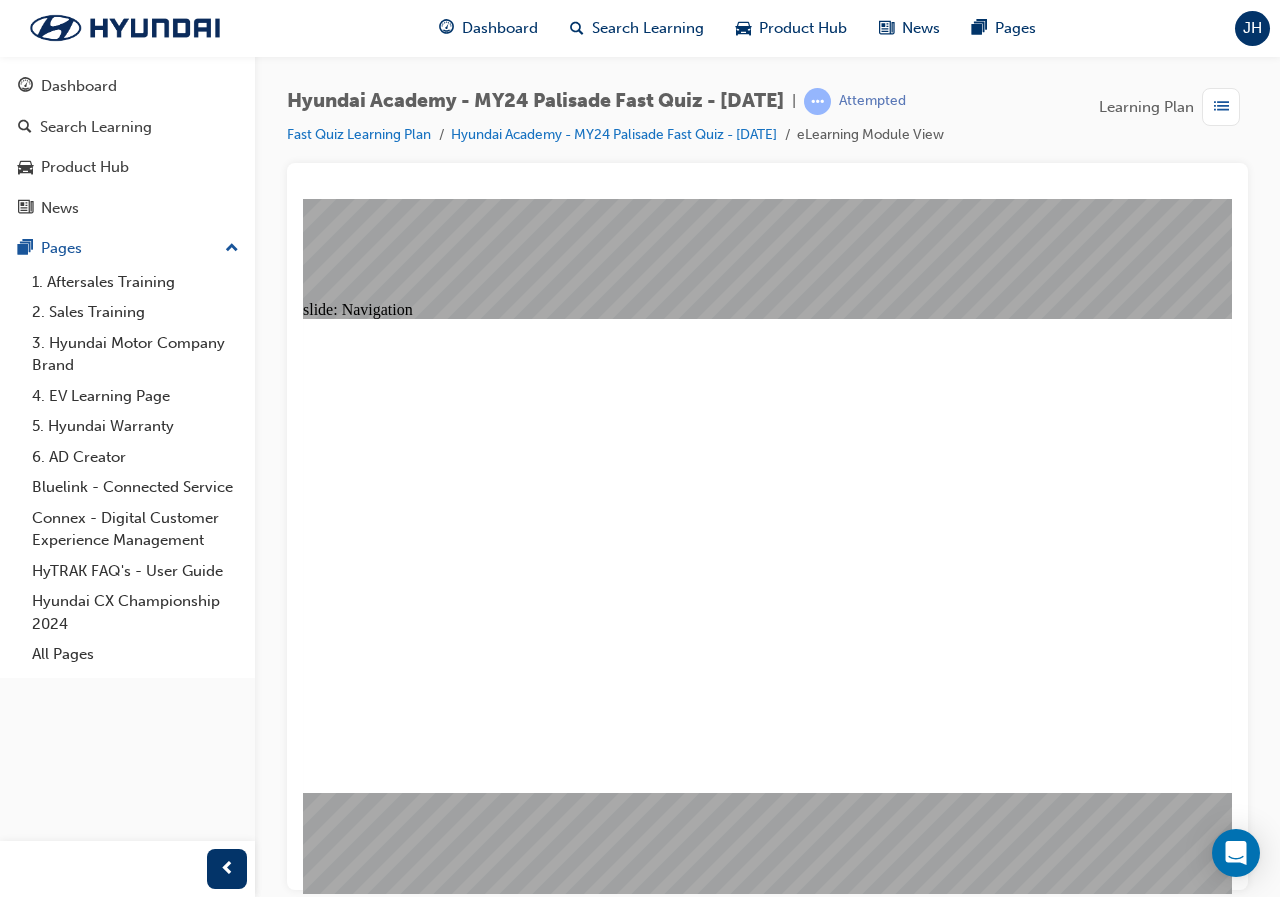 click 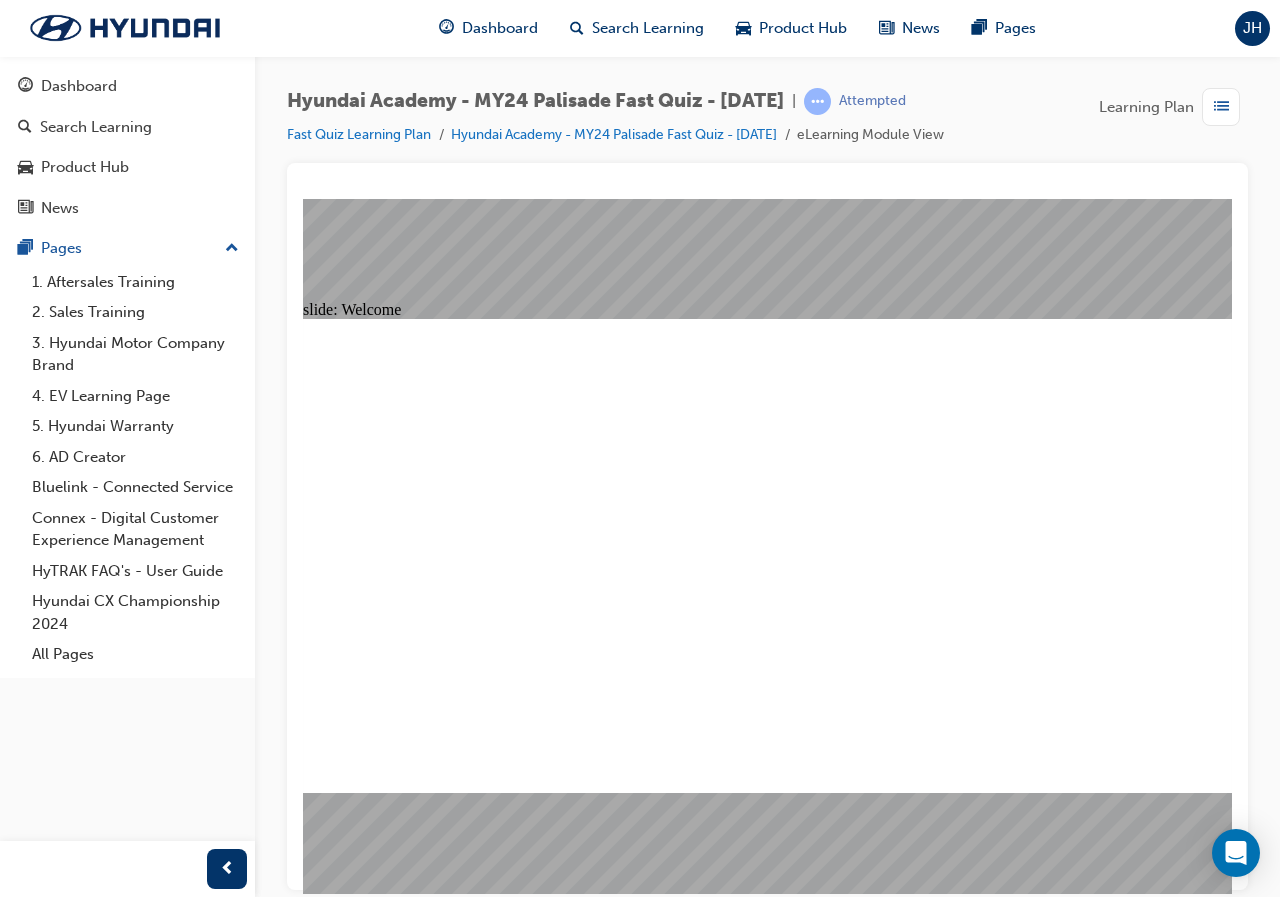 click 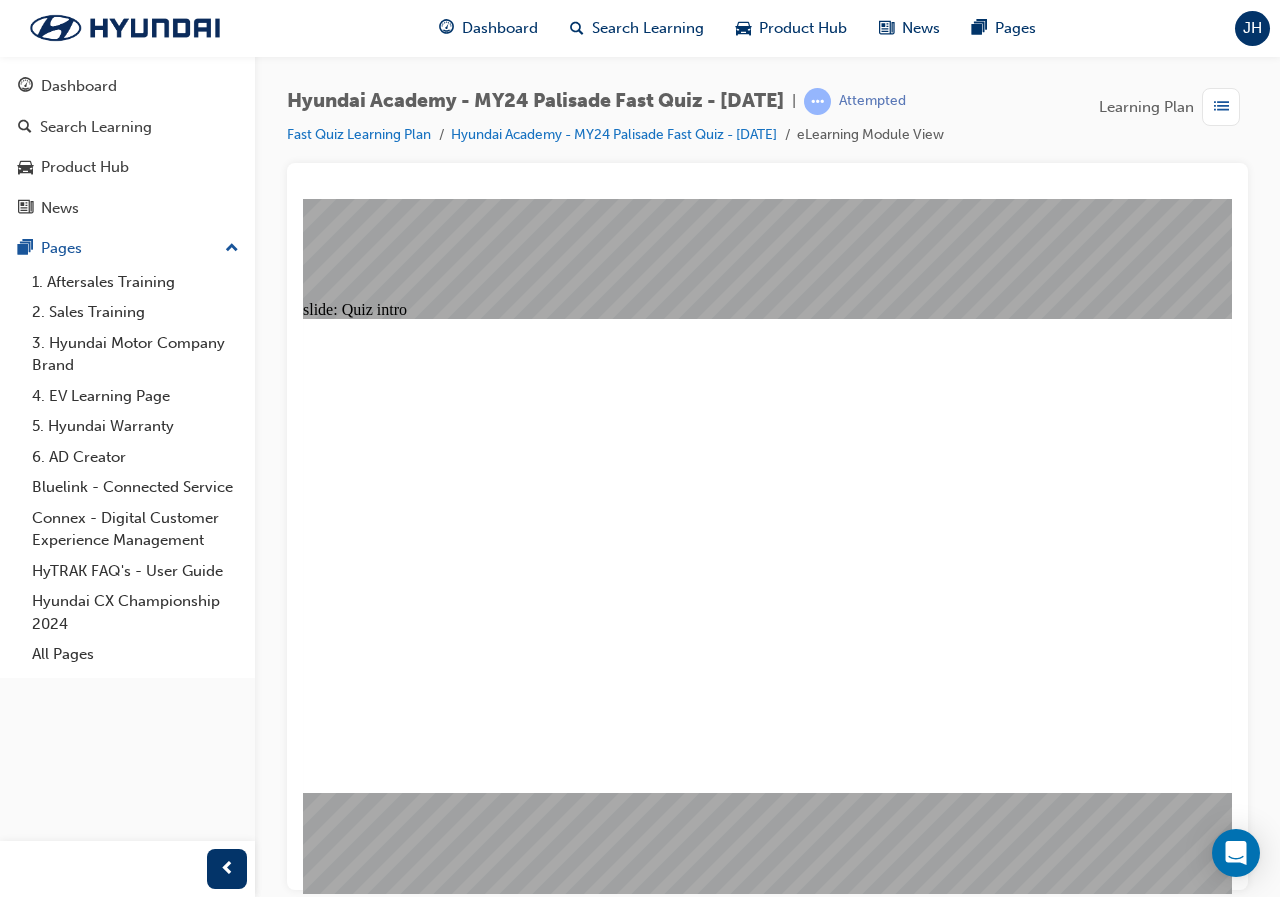 click 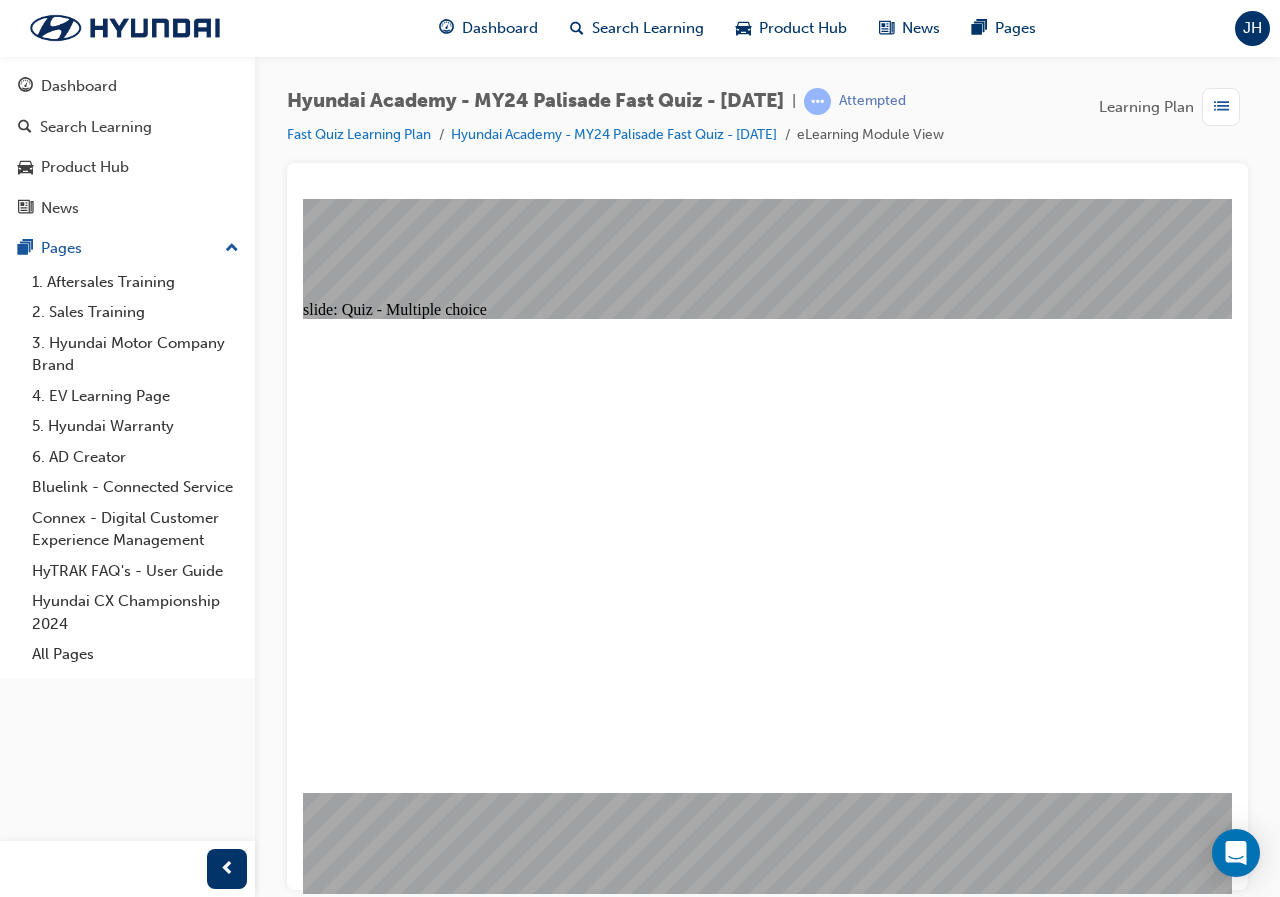 click 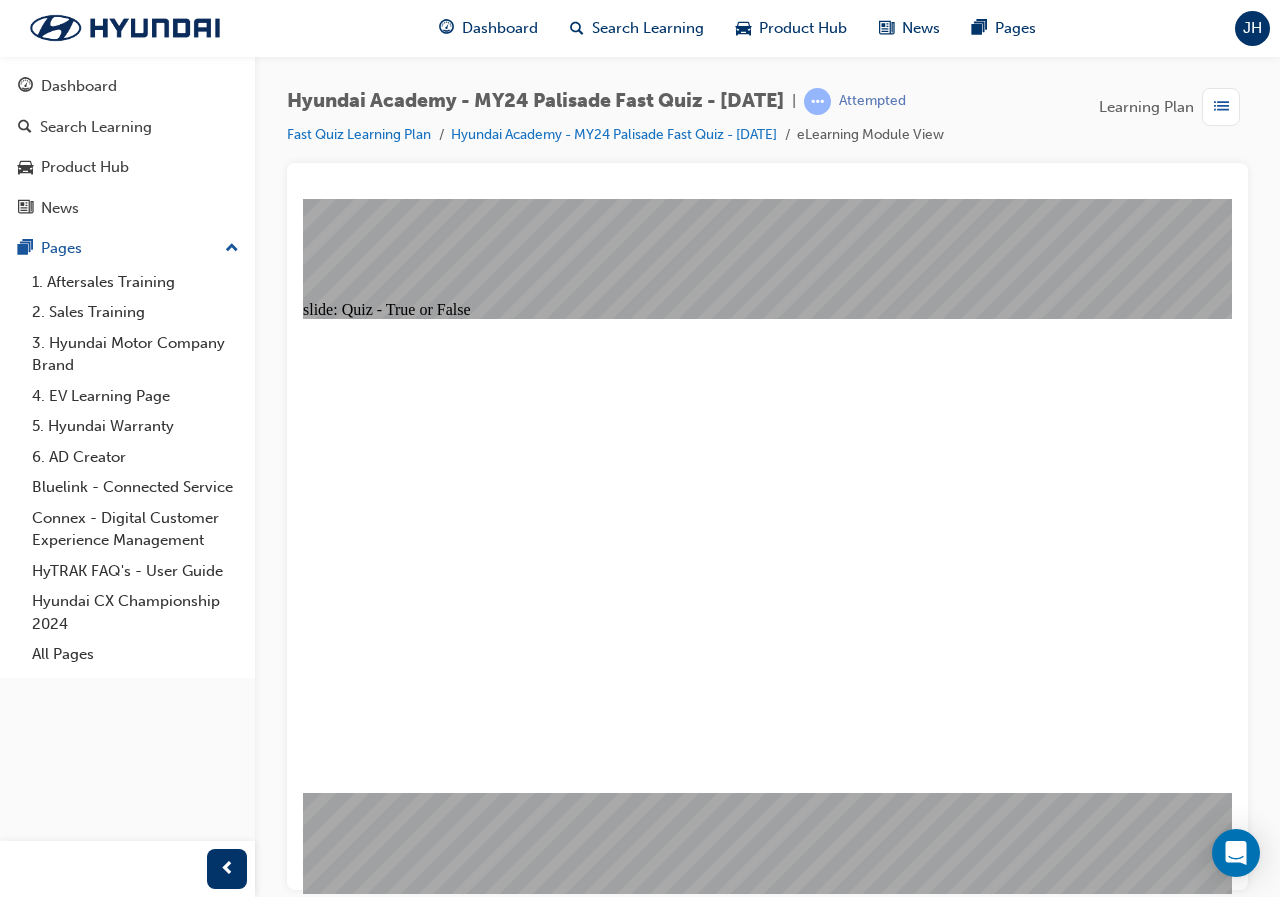 click 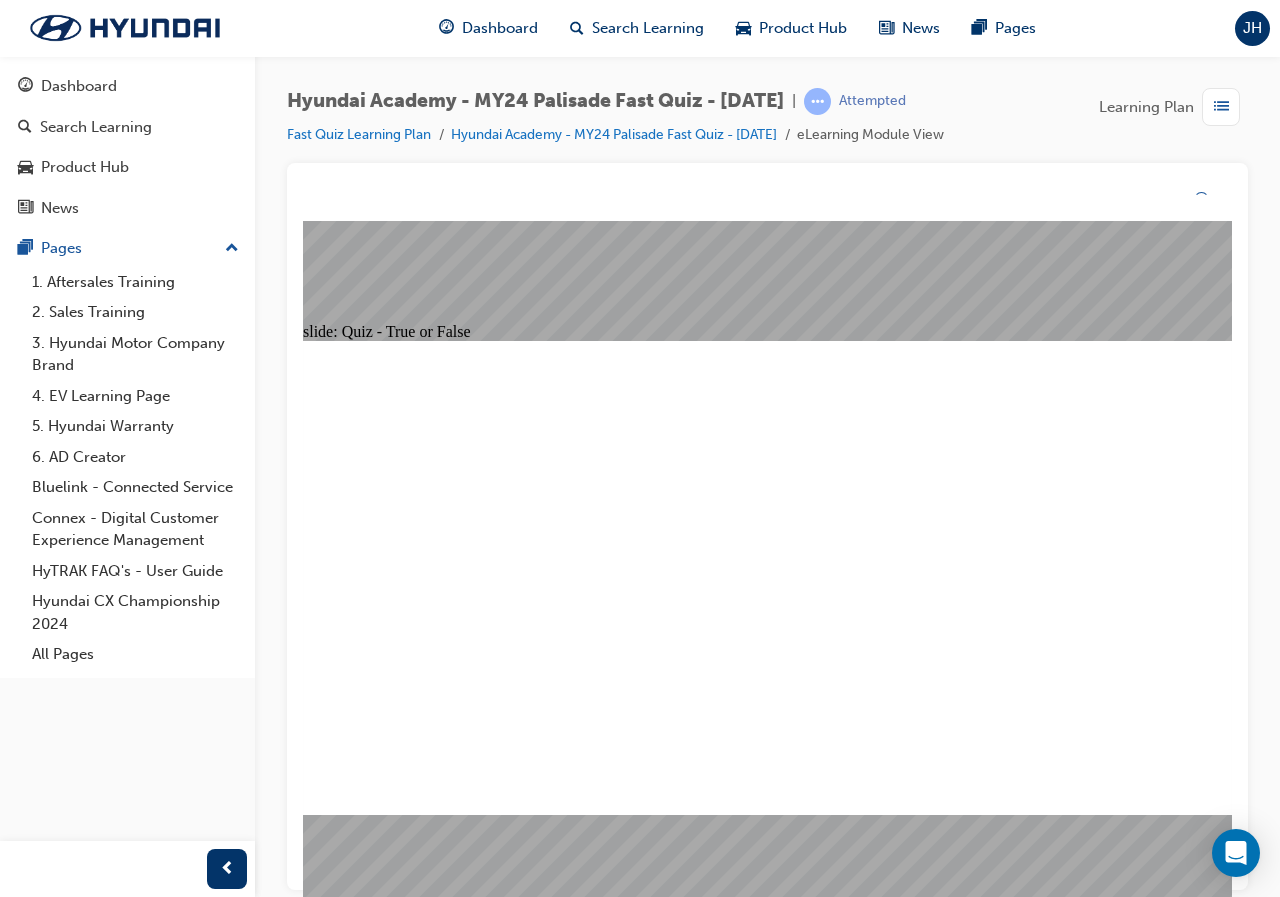 click 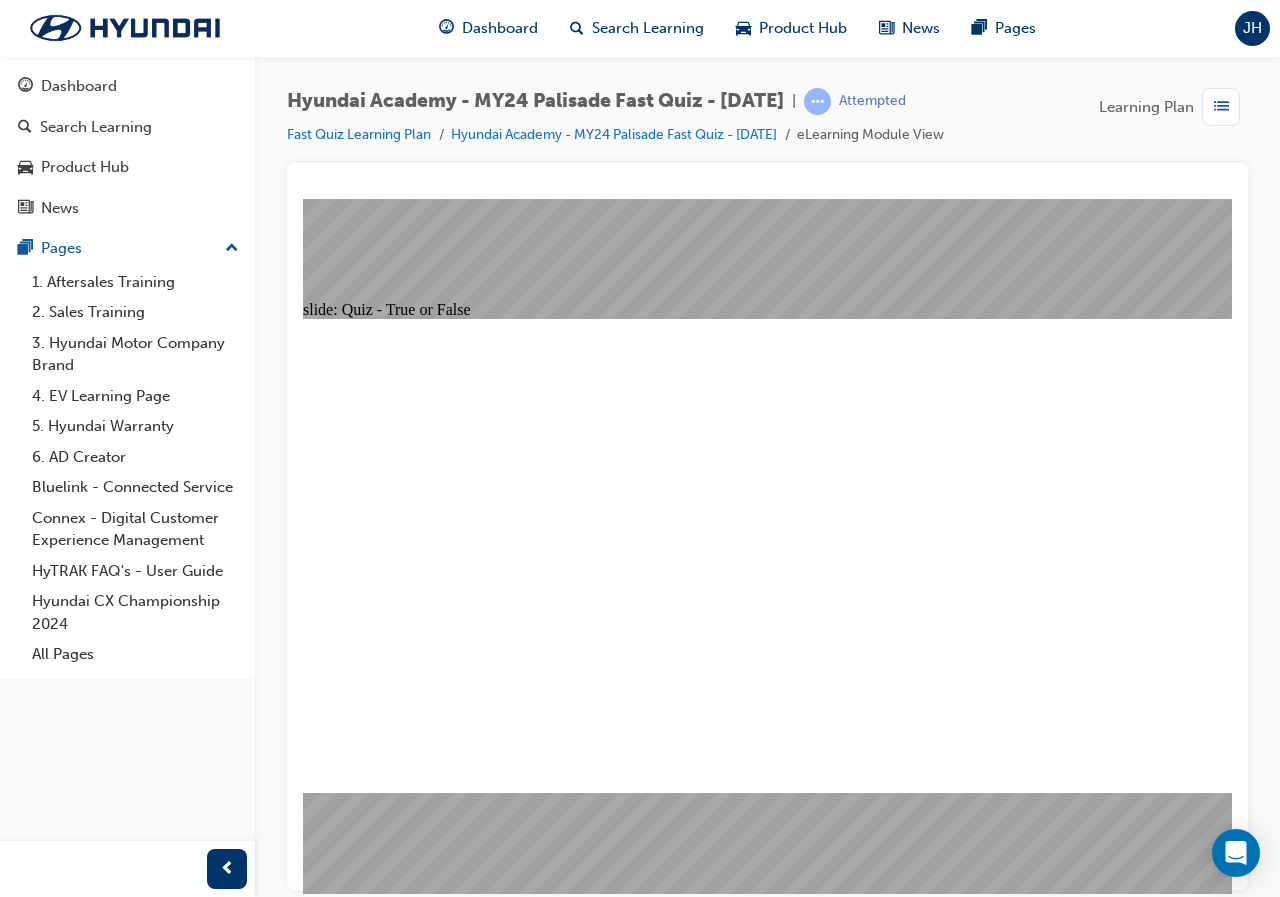 click 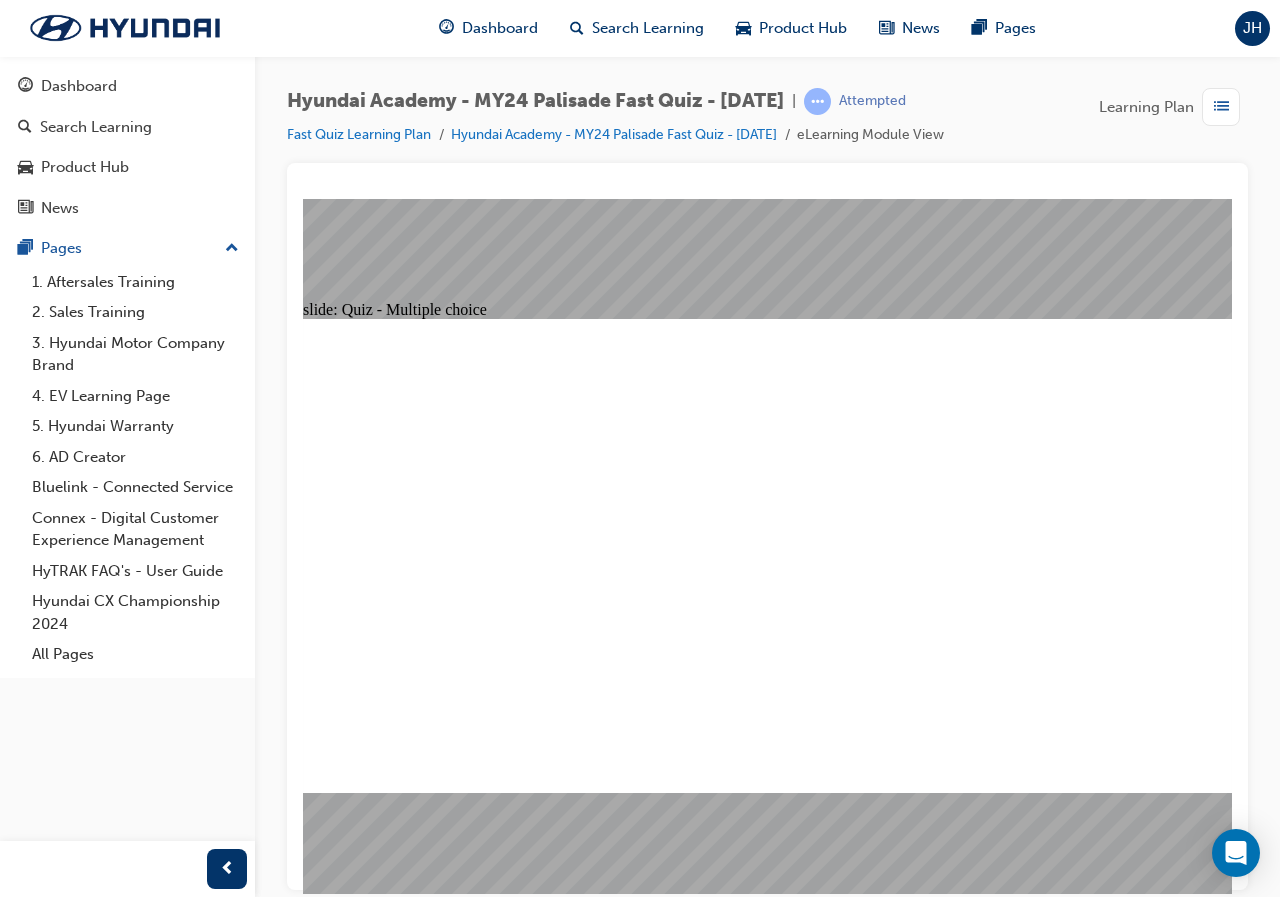 click 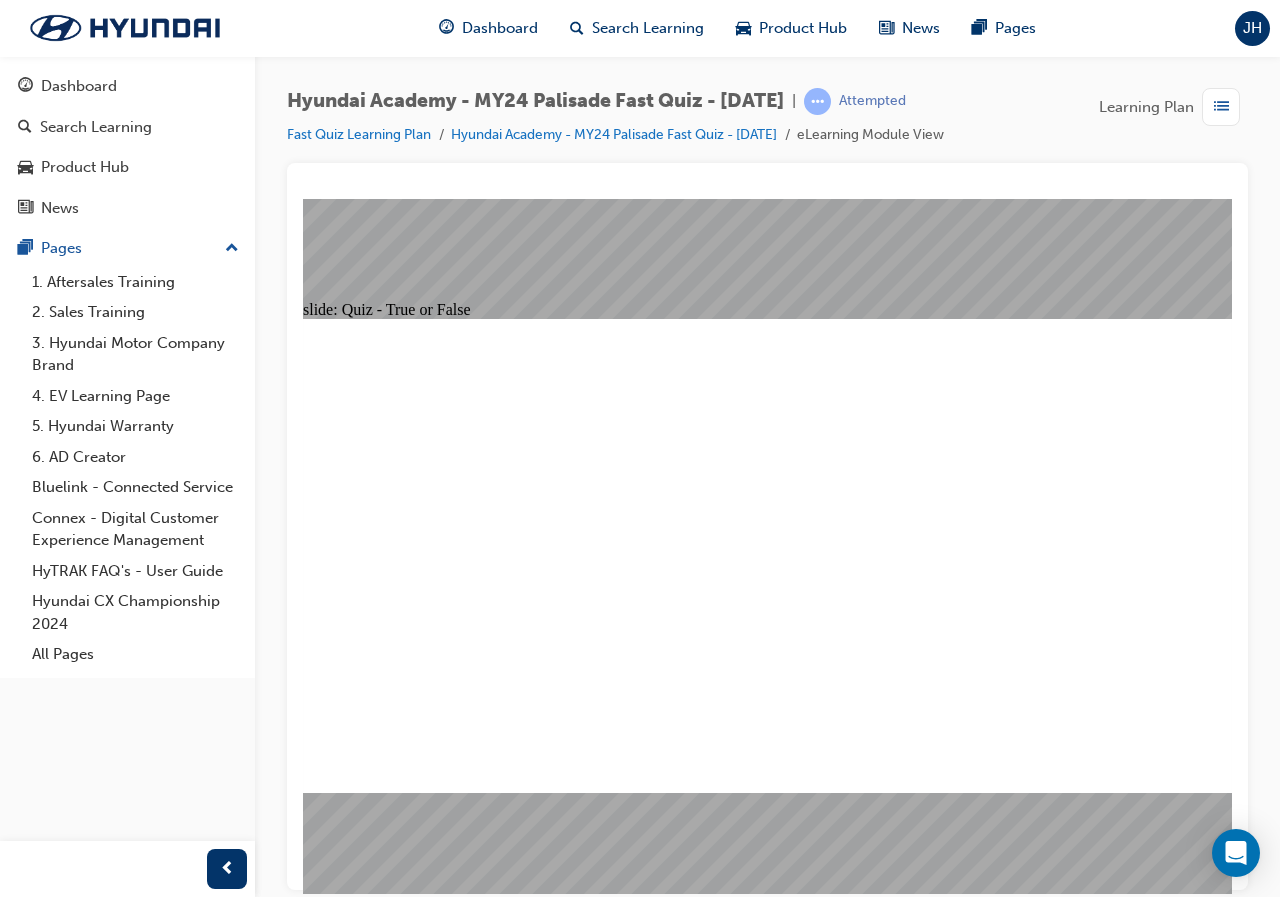 click 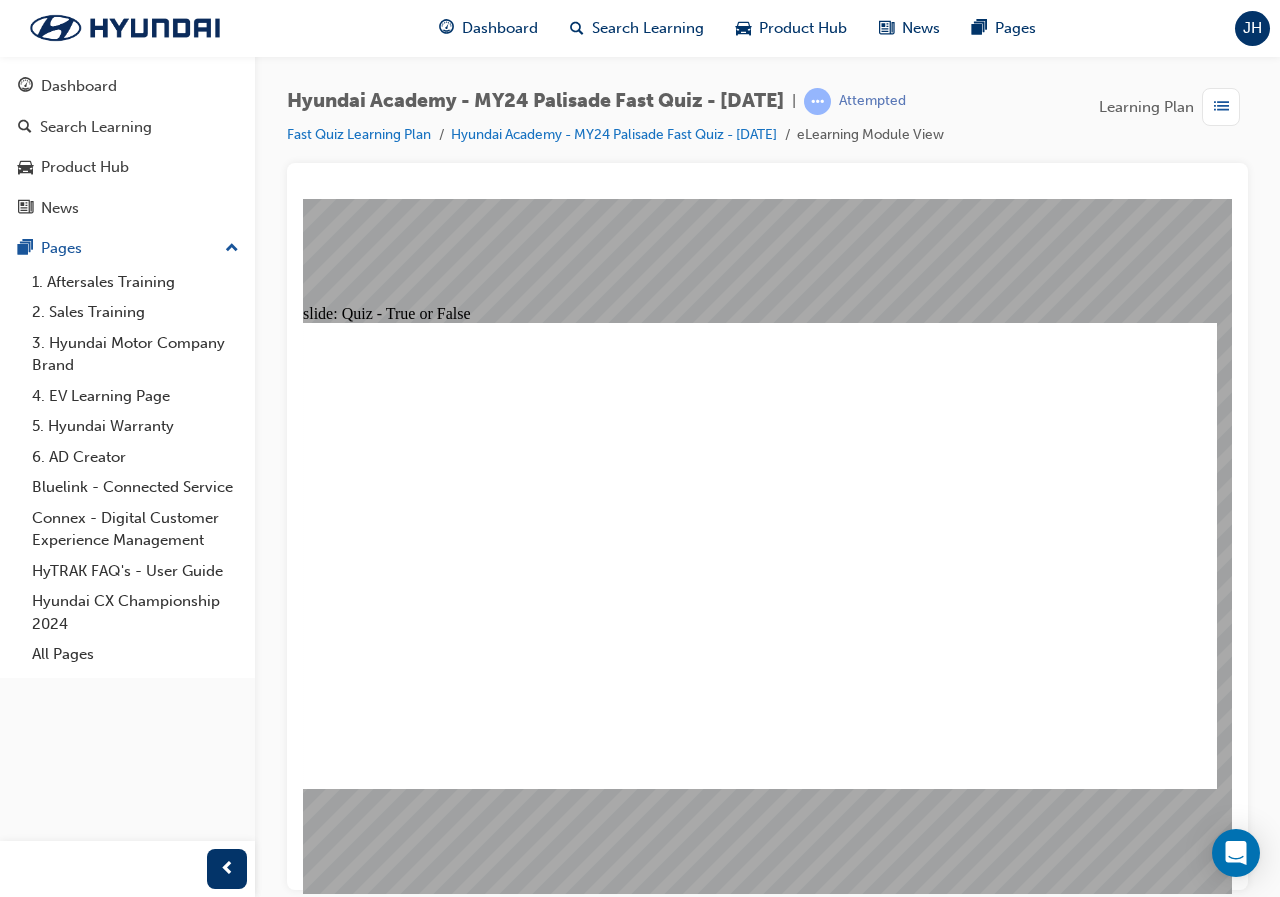 click 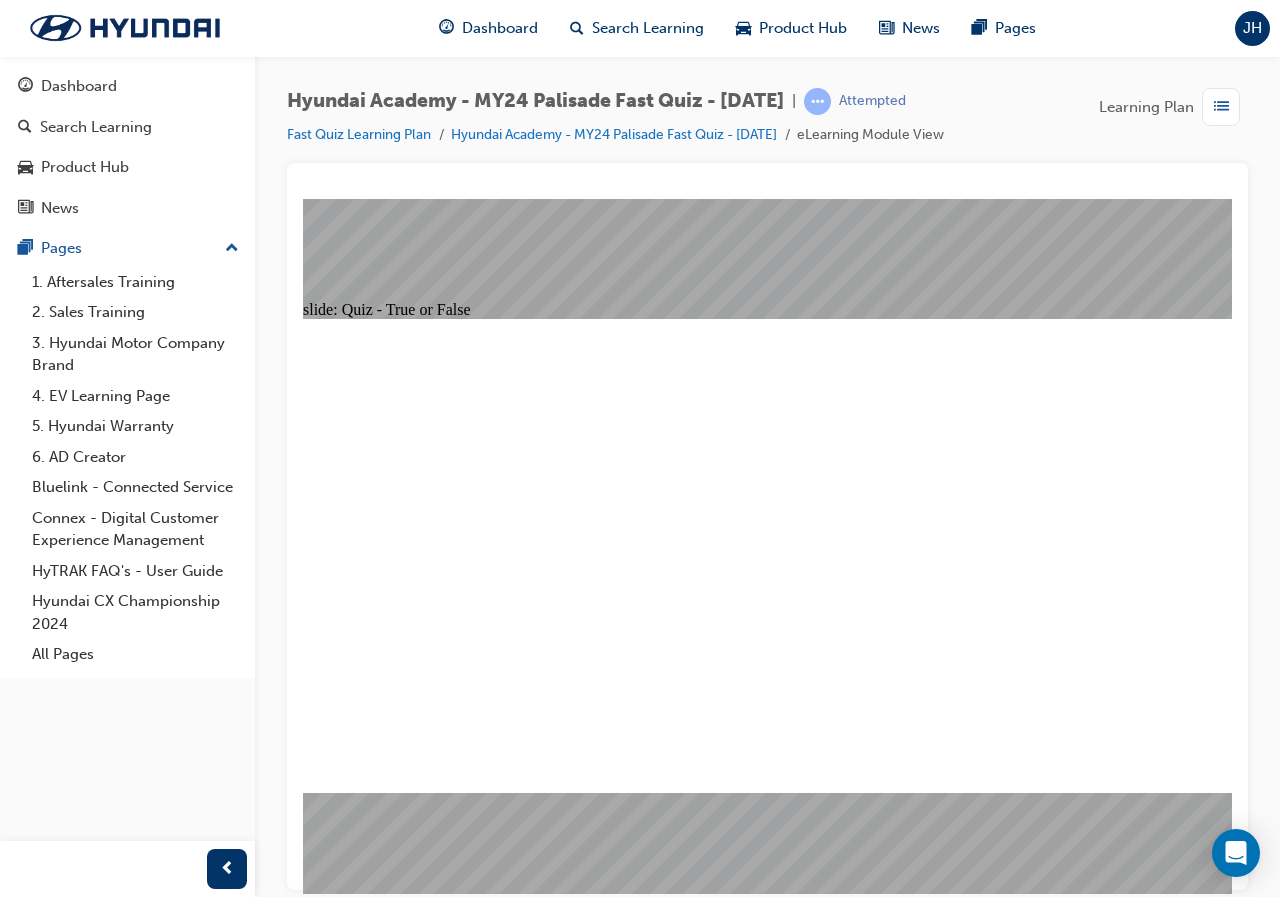 click 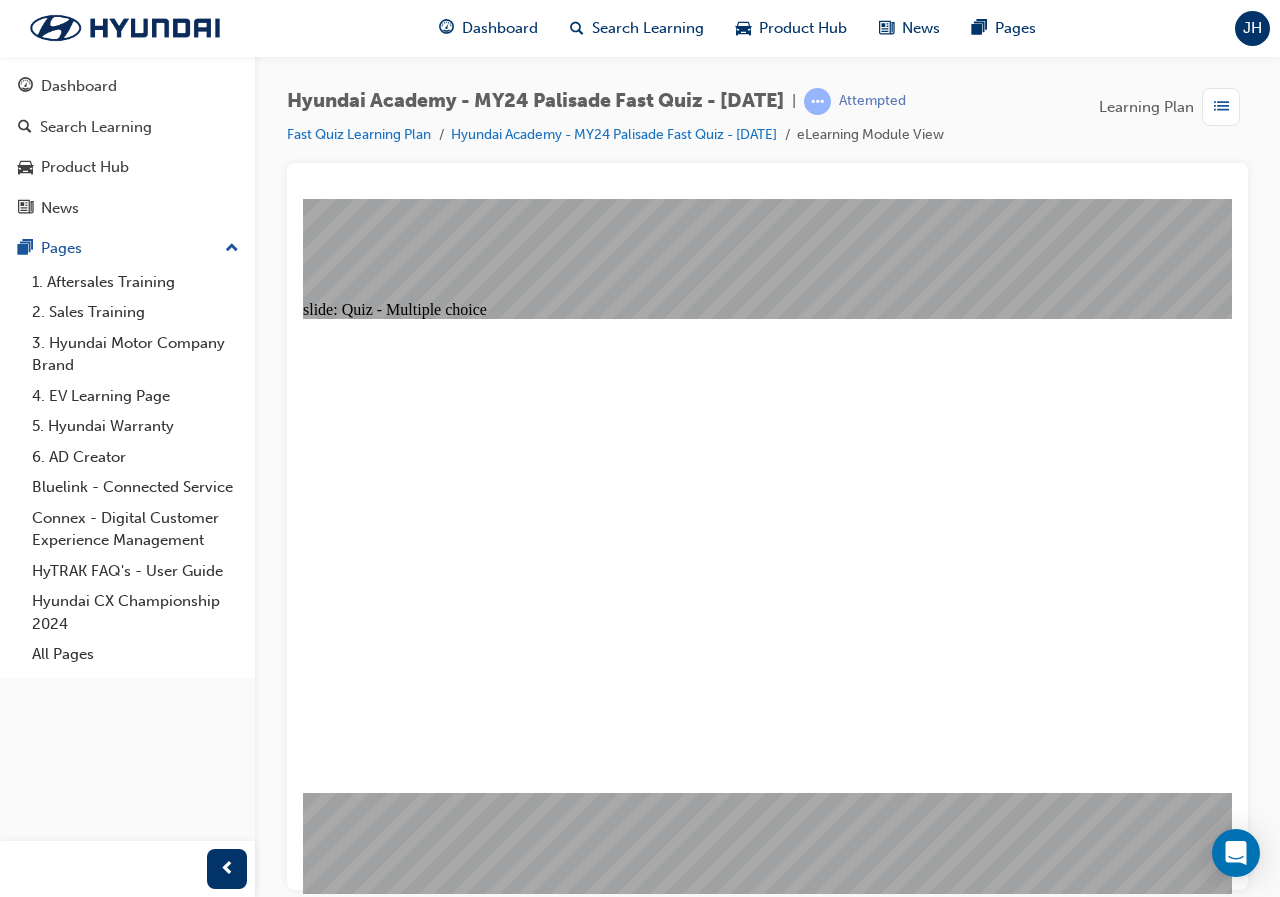 click 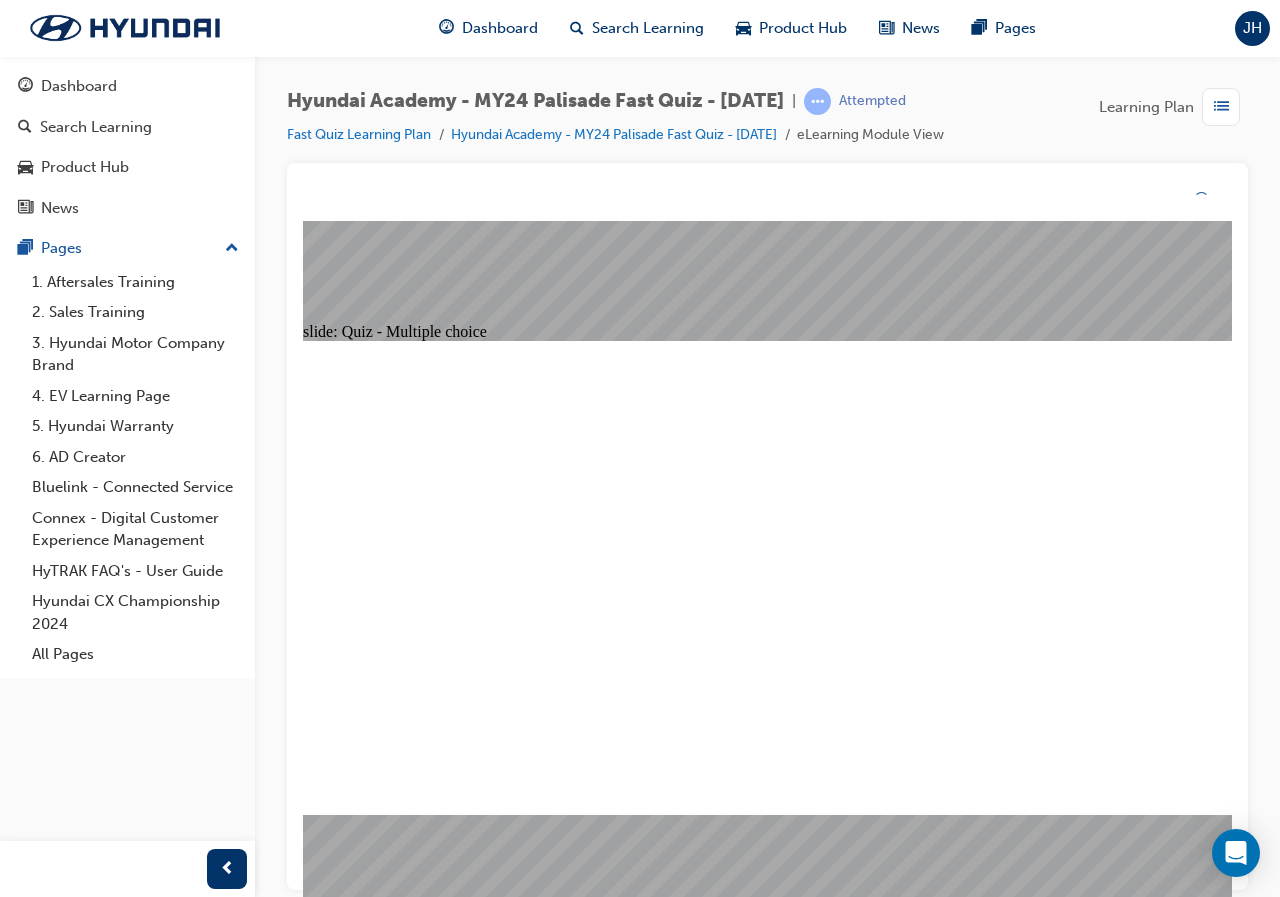 click 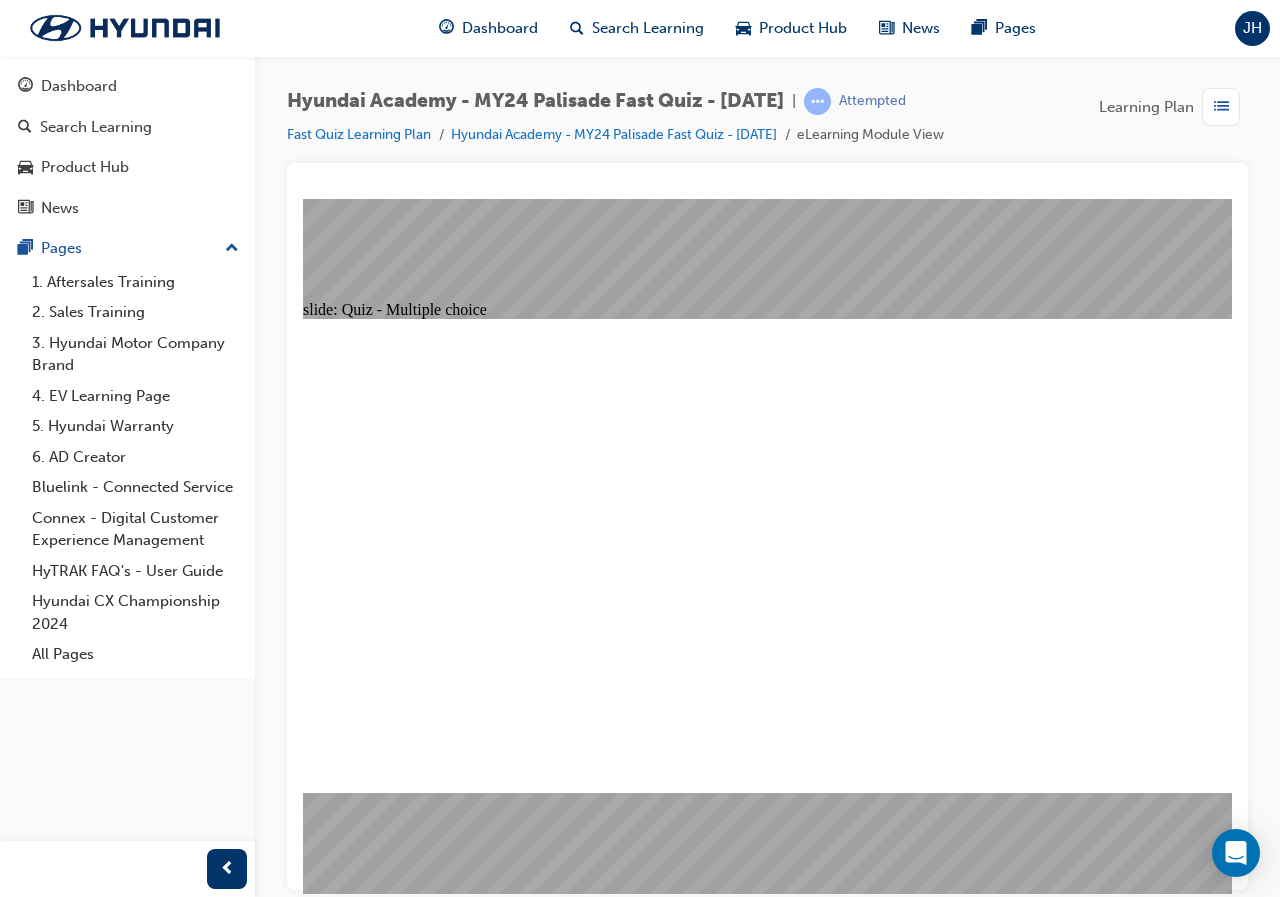 click 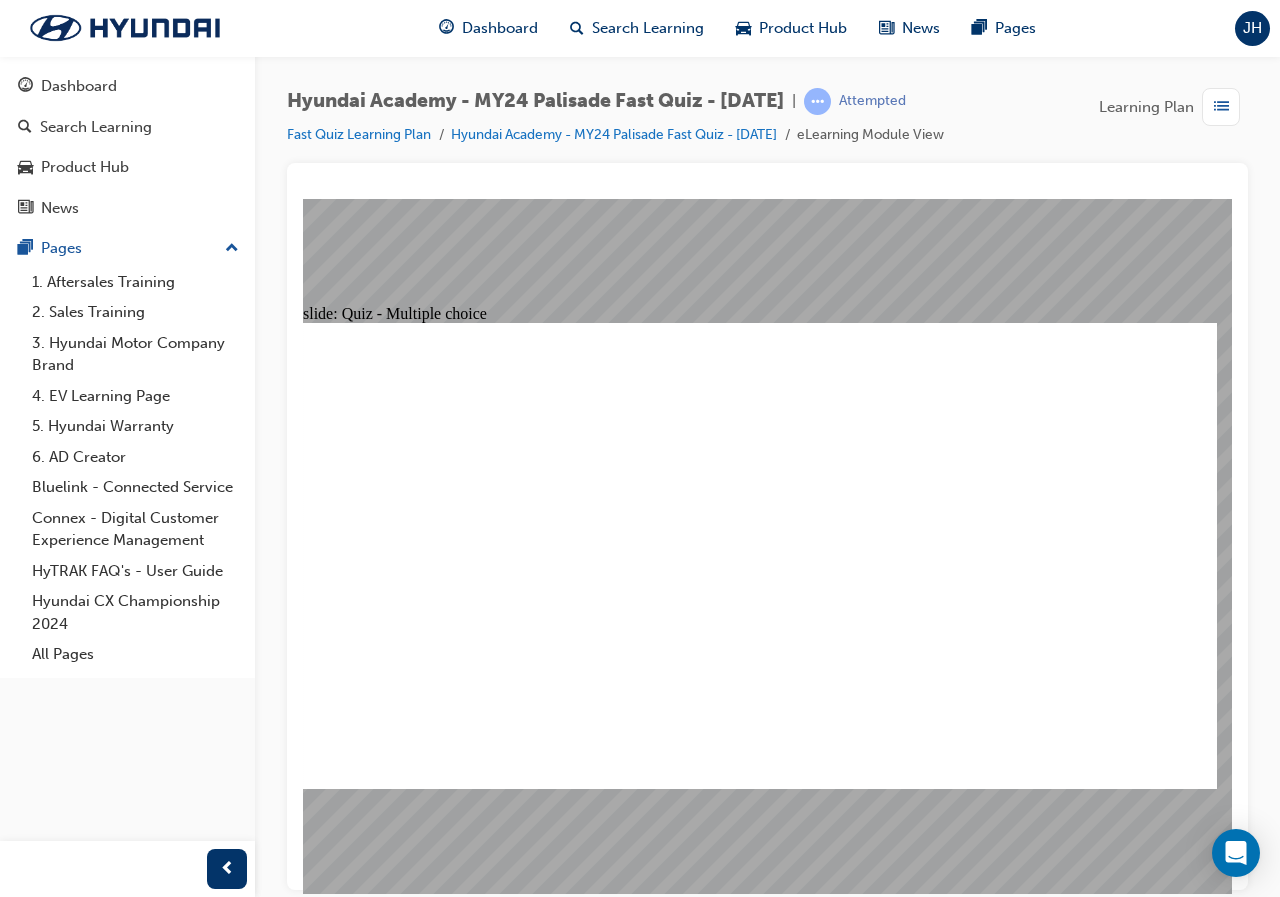 click 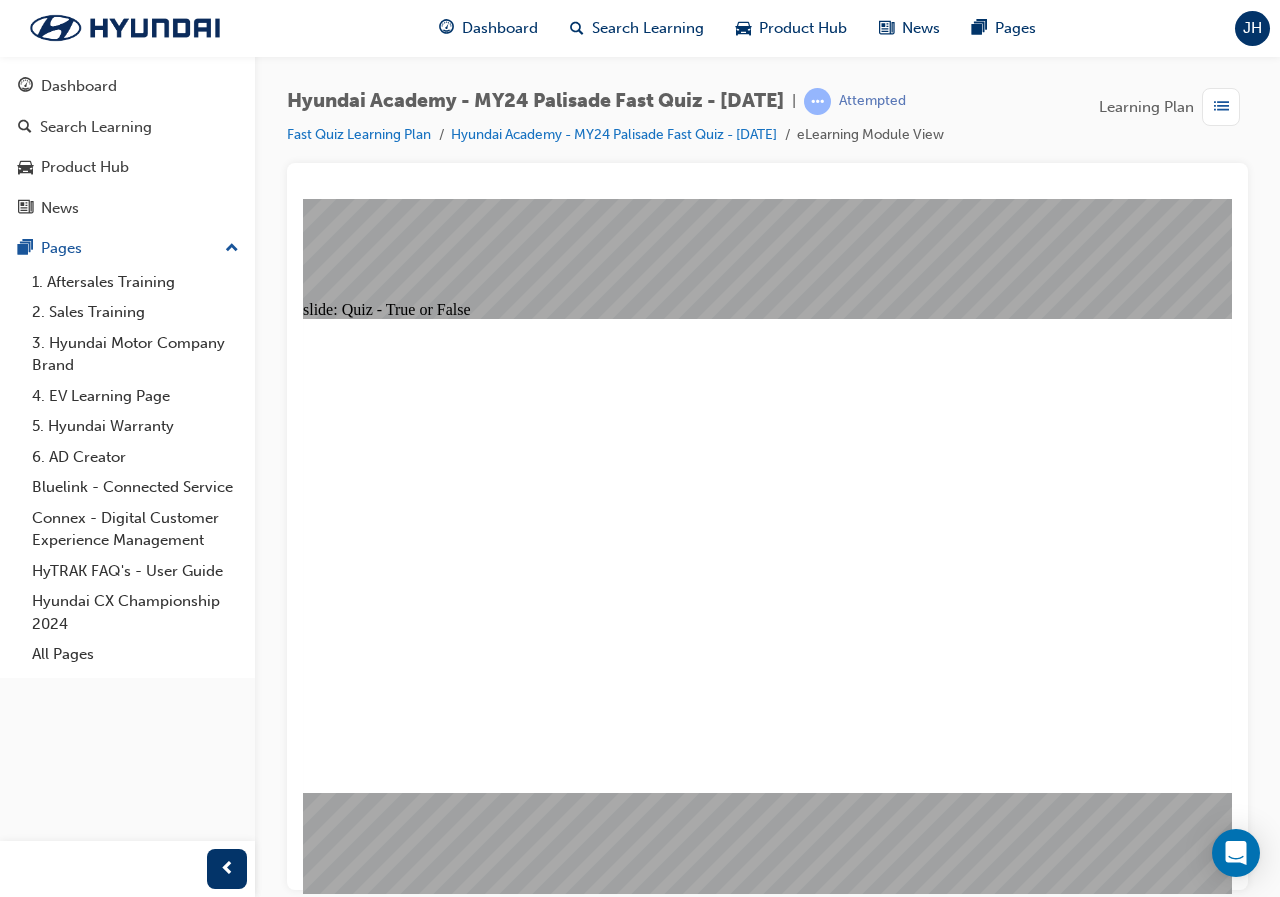 click 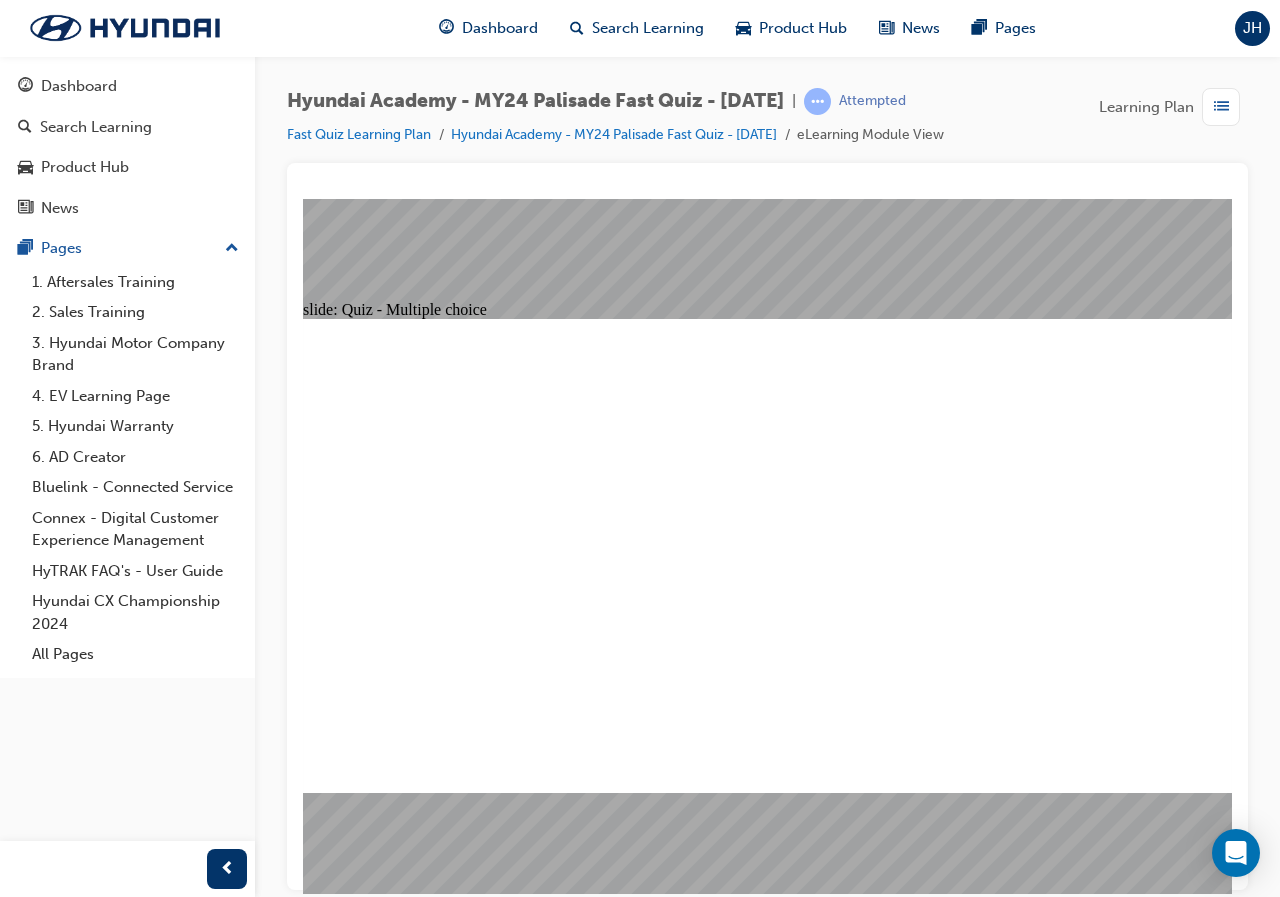 click 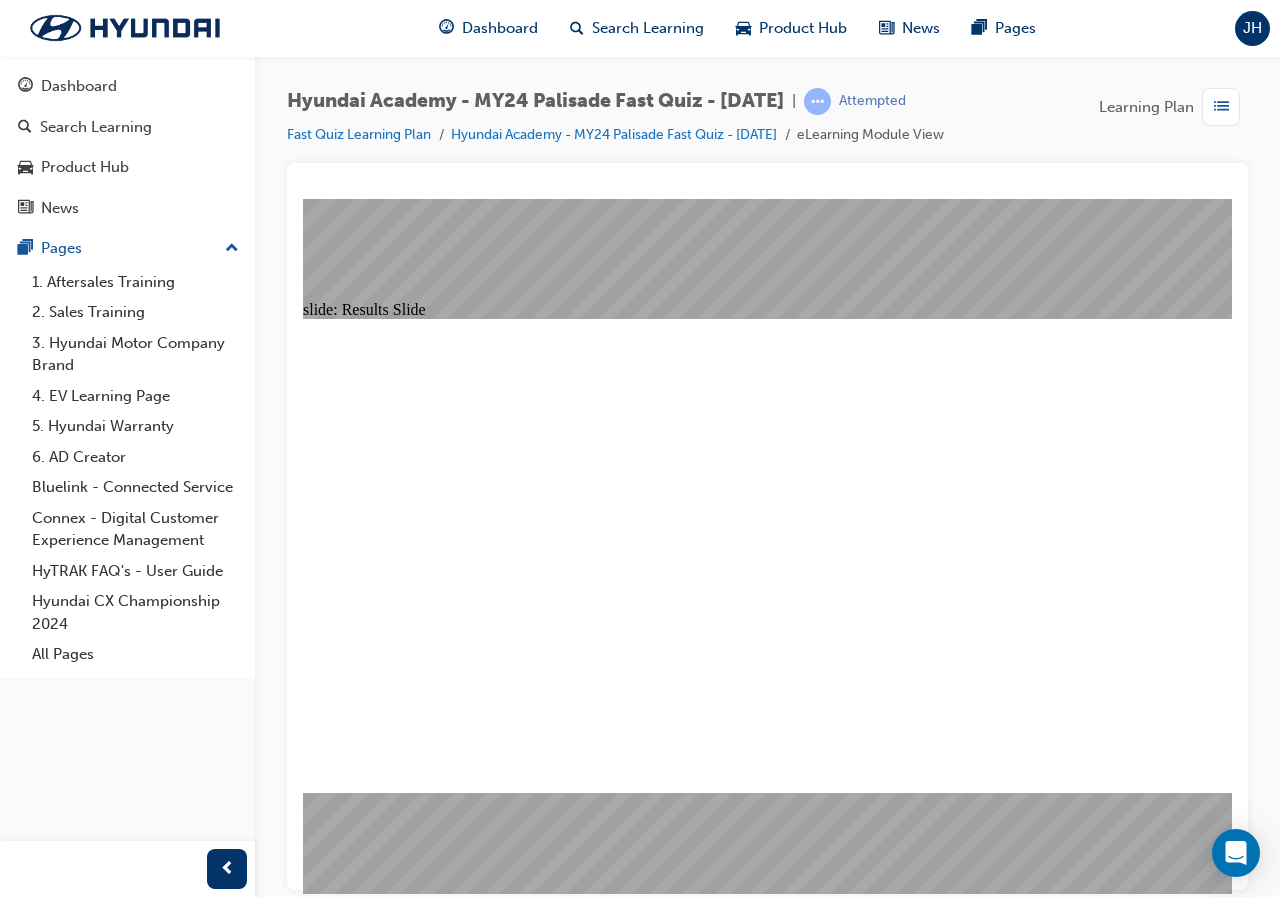 click 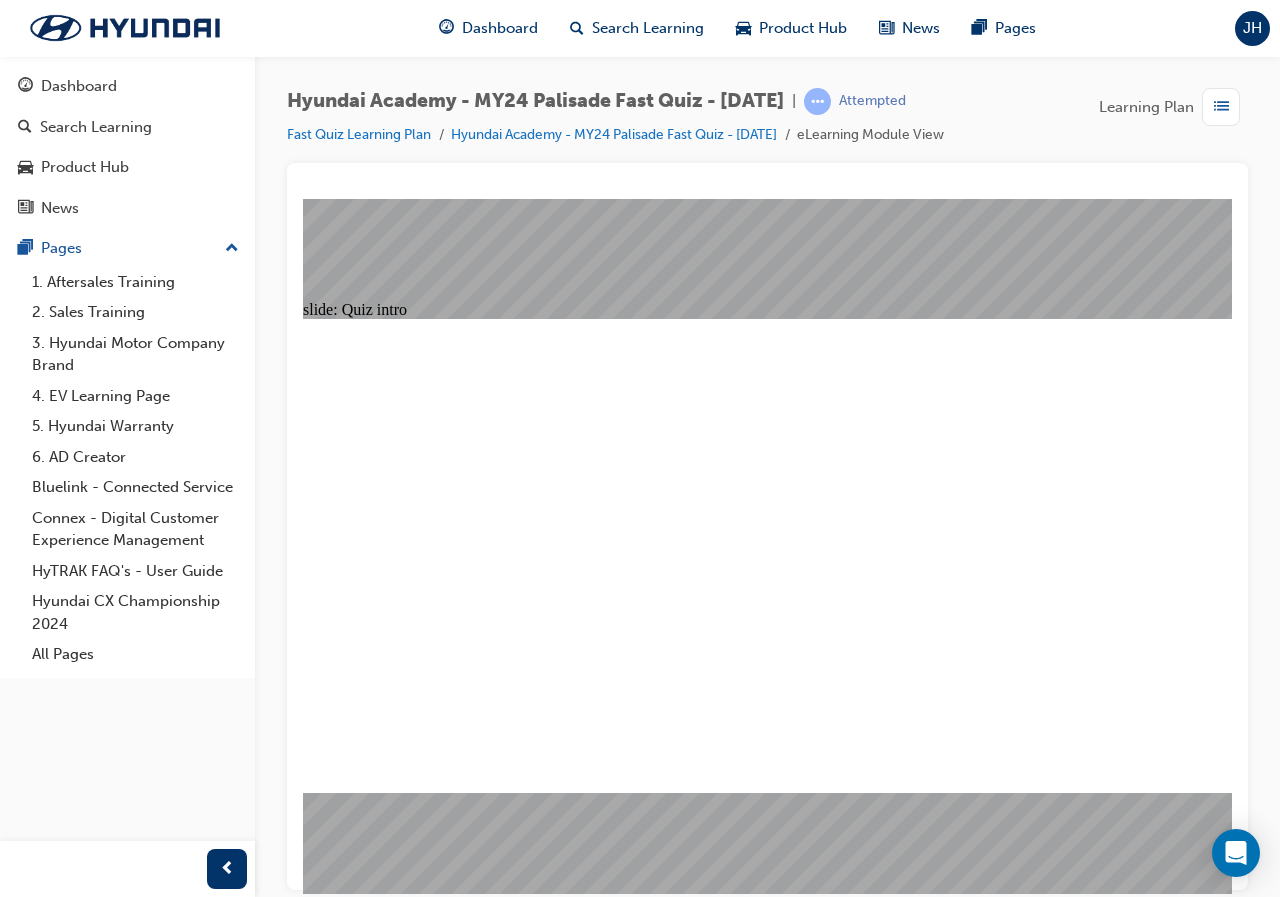click 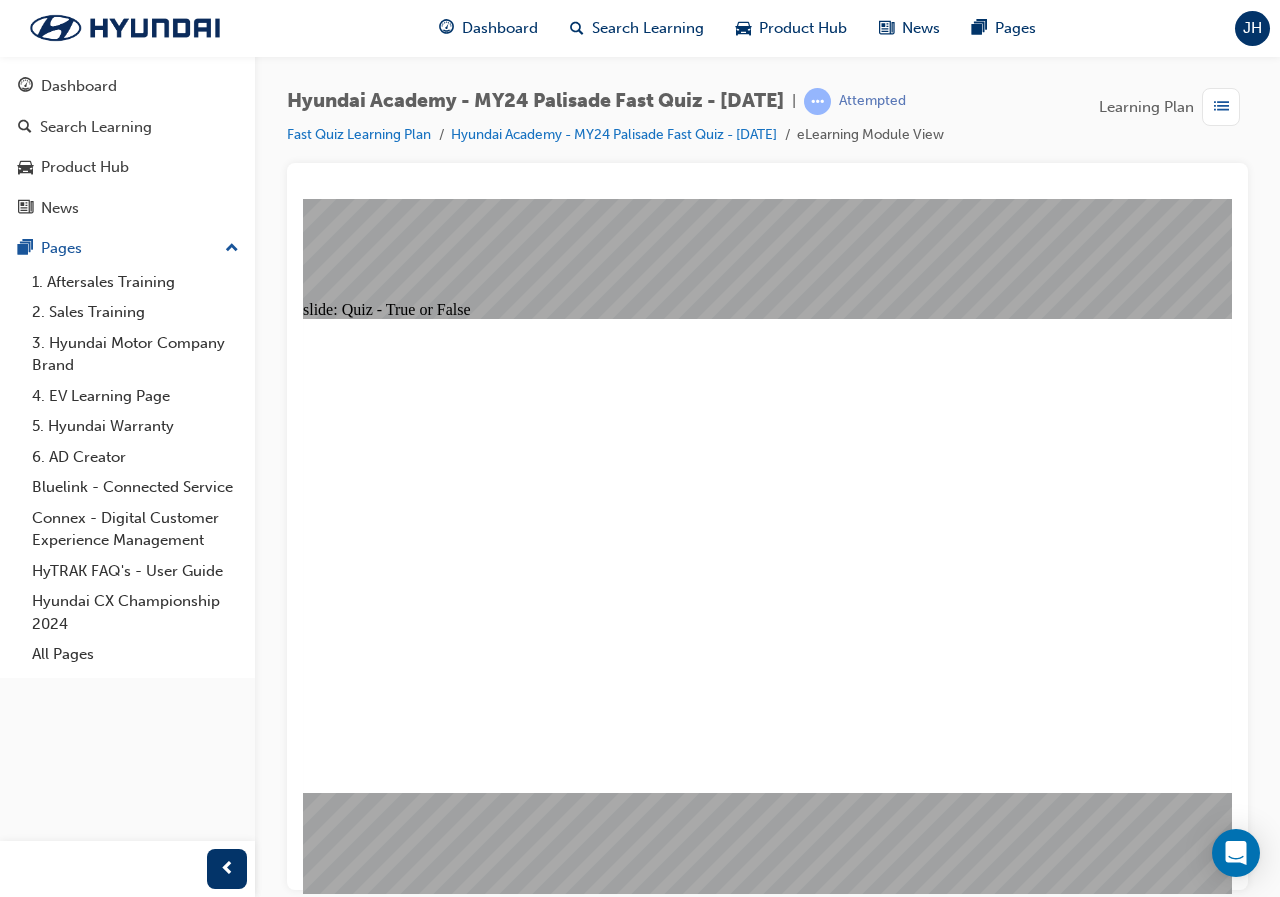 drag, startPoint x: 906, startPoint y: 606, endPoint x: 1046, endPoint y: 669, distance: 153.52199 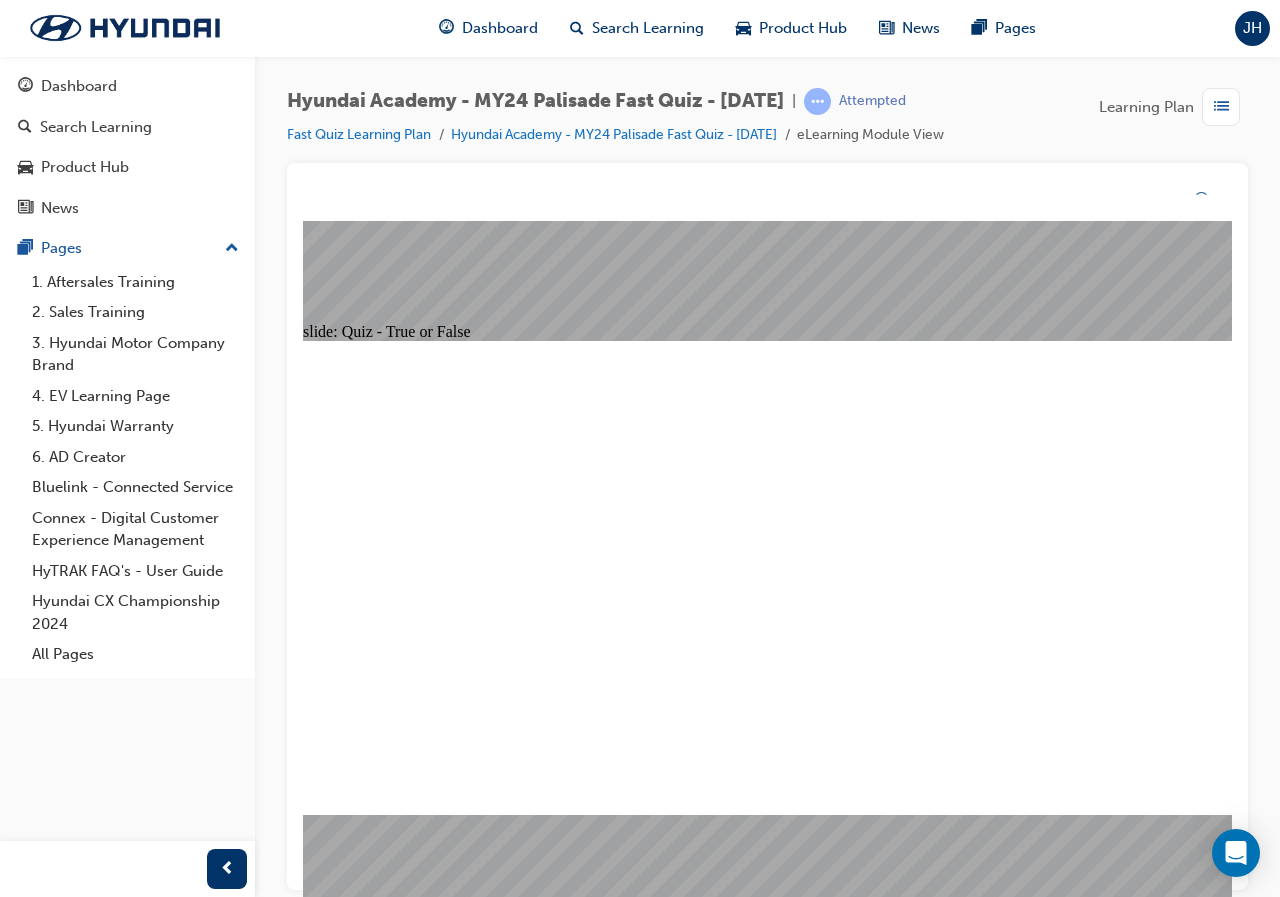 click on "That's right! You selected the correct response. Close" at bounding box center [767, 3294] 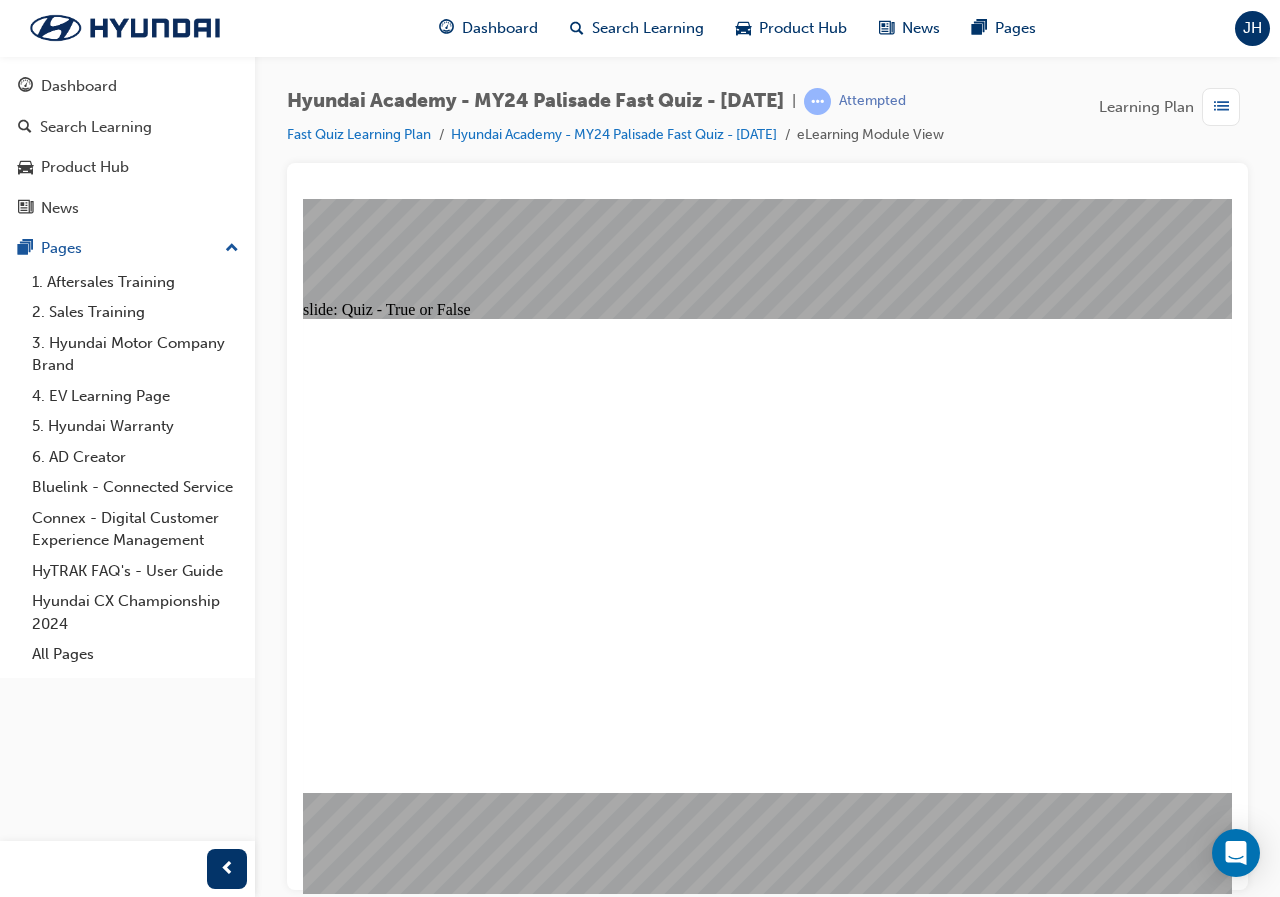 click 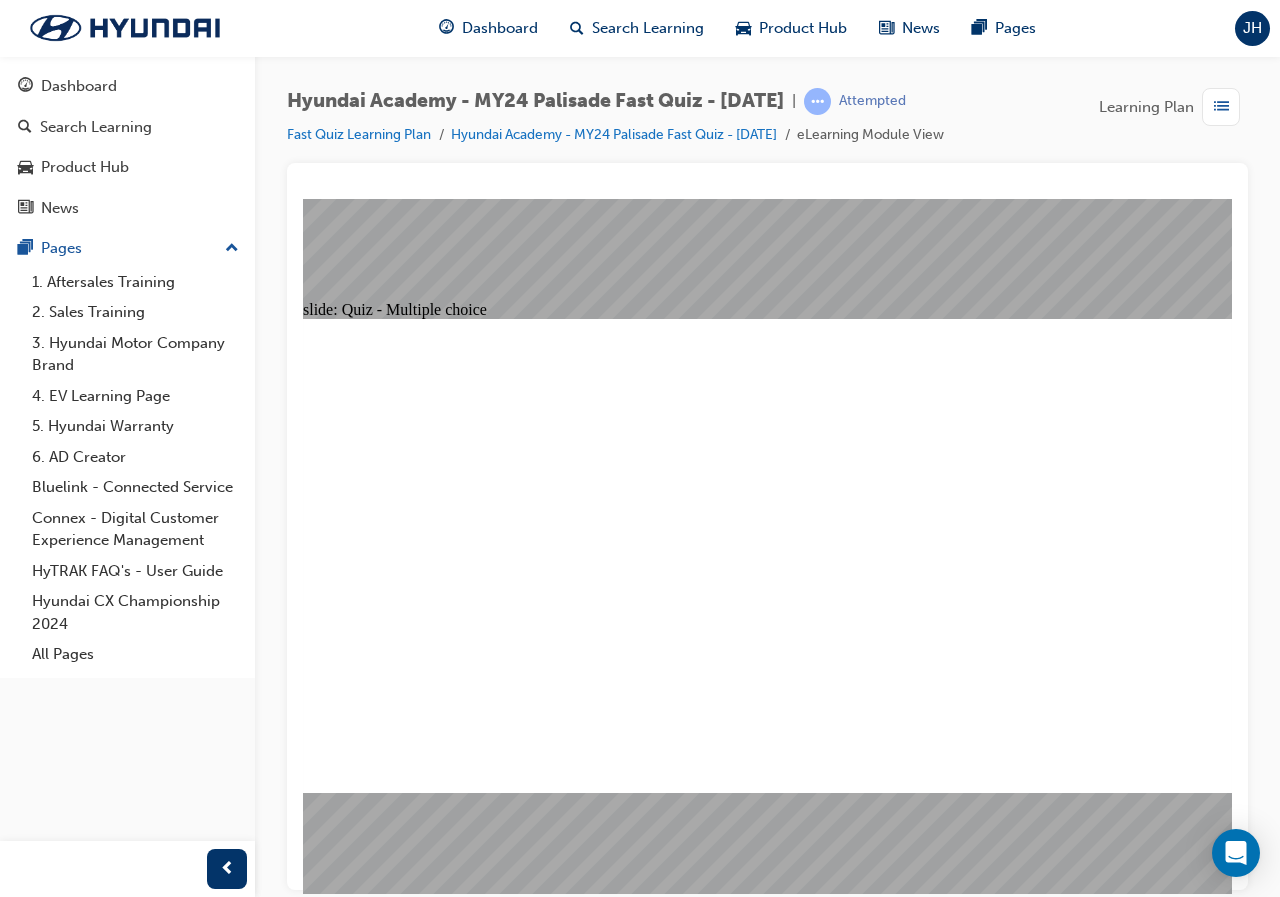 drag, startPoint x: 640, startPoint y: 601, endPoint x: 749, endPoint y: 649, distance: 119.1008 